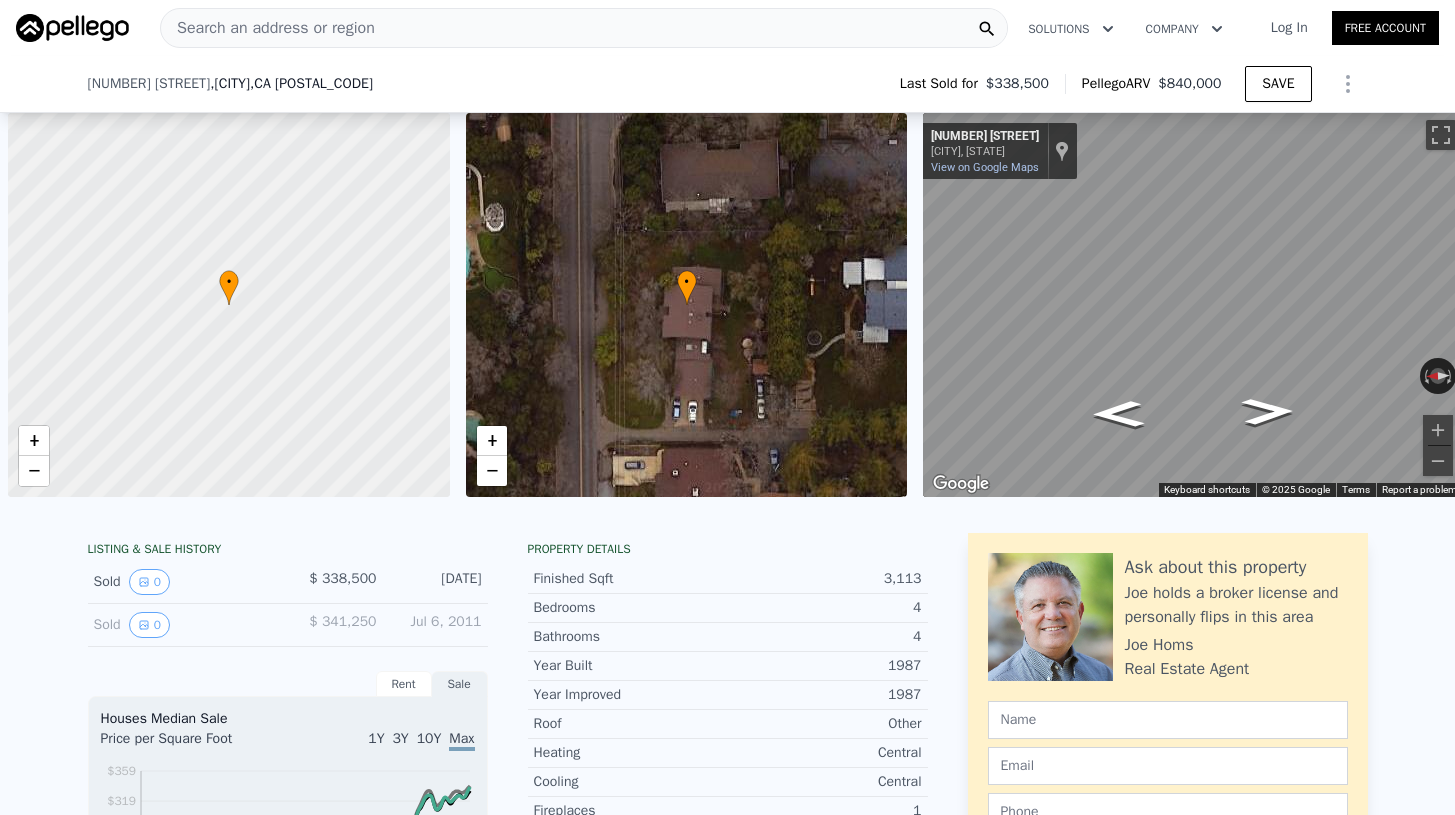 scroll, scrollTop: 0, scrollLeft: 0, axis: both 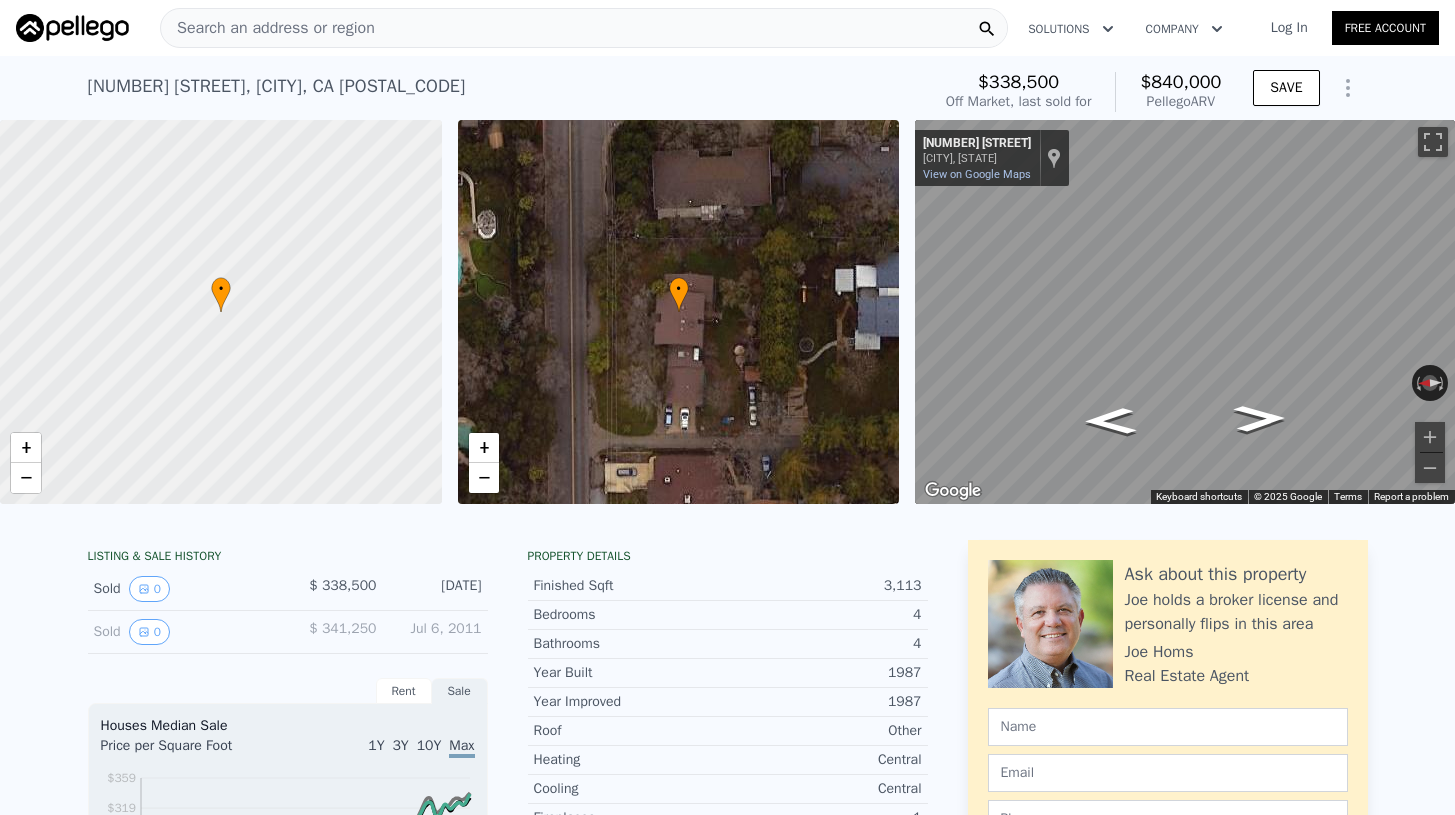 click on "Search an address or region" at bounding box center (268, 28) 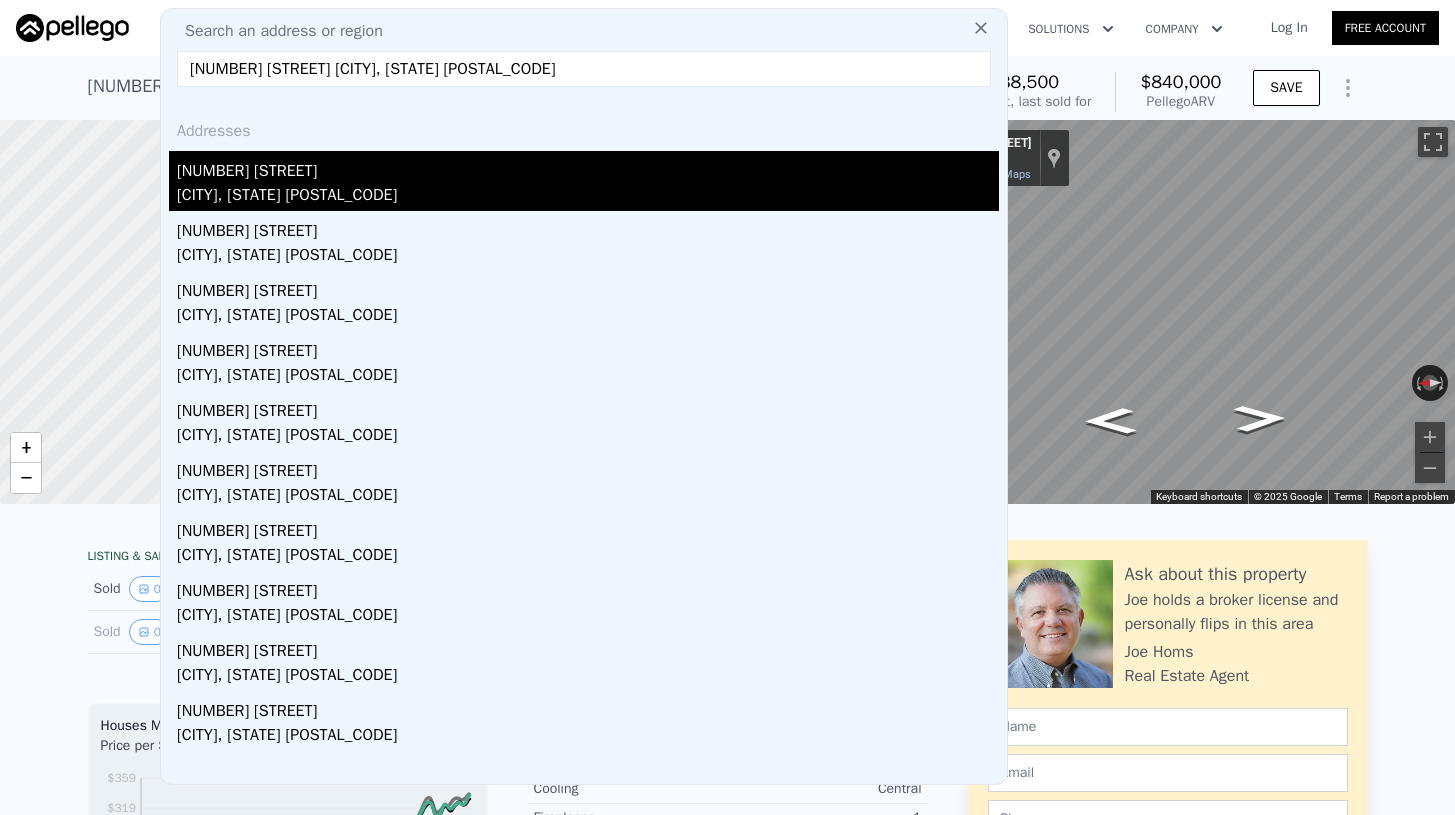 type on "1716 Park St Middleton, WI 53562" 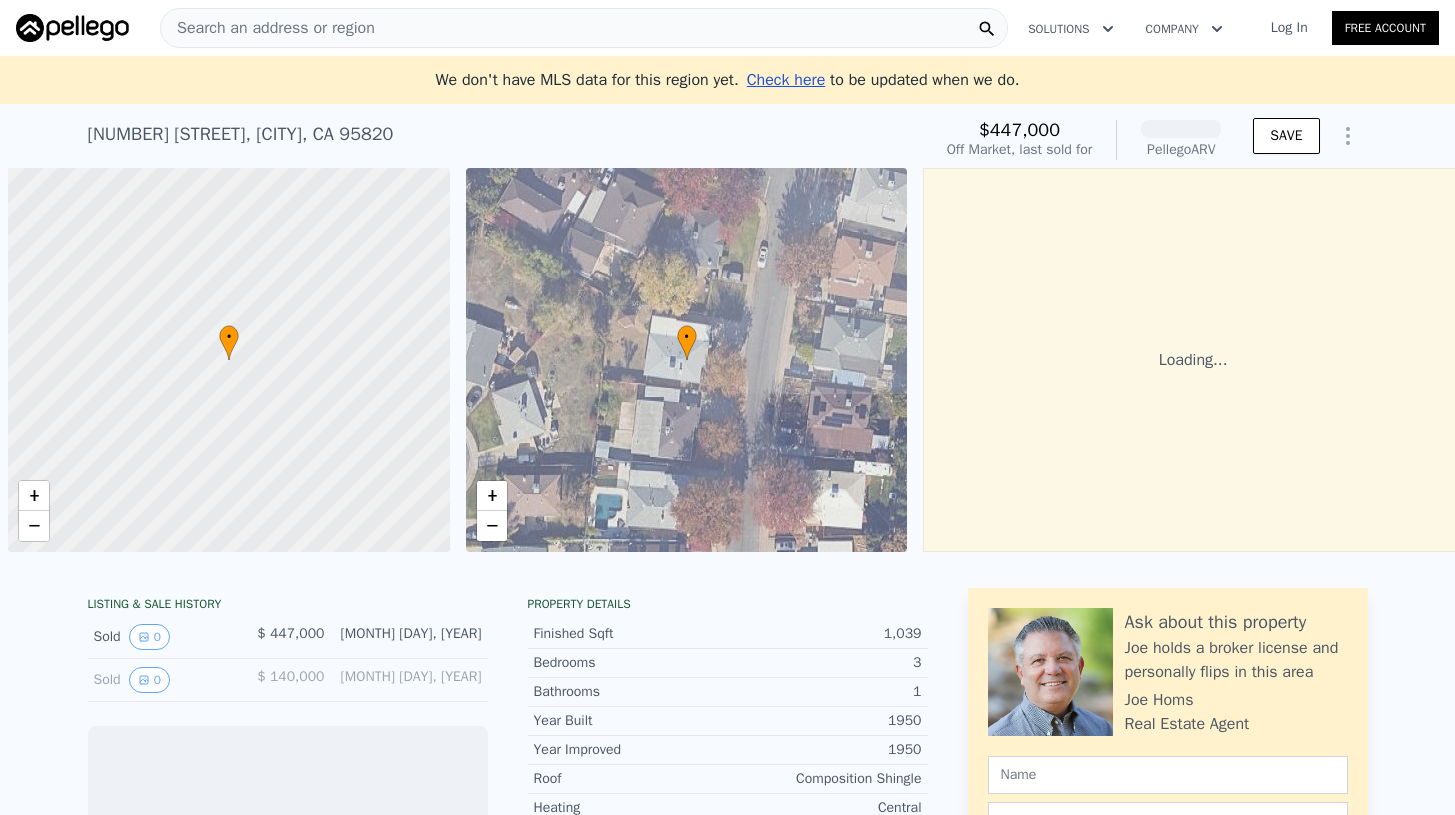 scroll, scrollTop: 0, scrollLeft: 0, axis: both 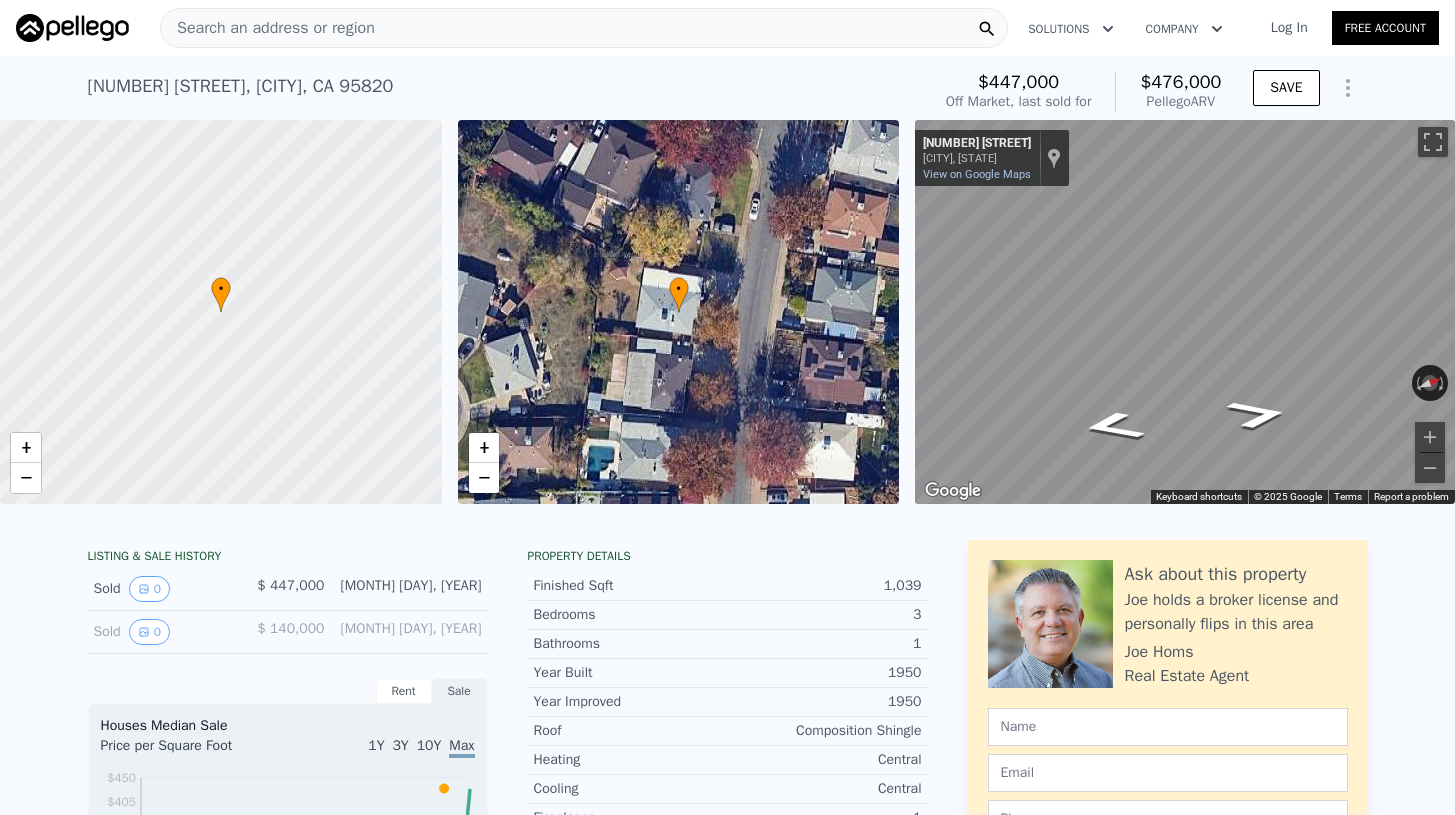 click on "Search an address or region" at bounding box center [268, 28] 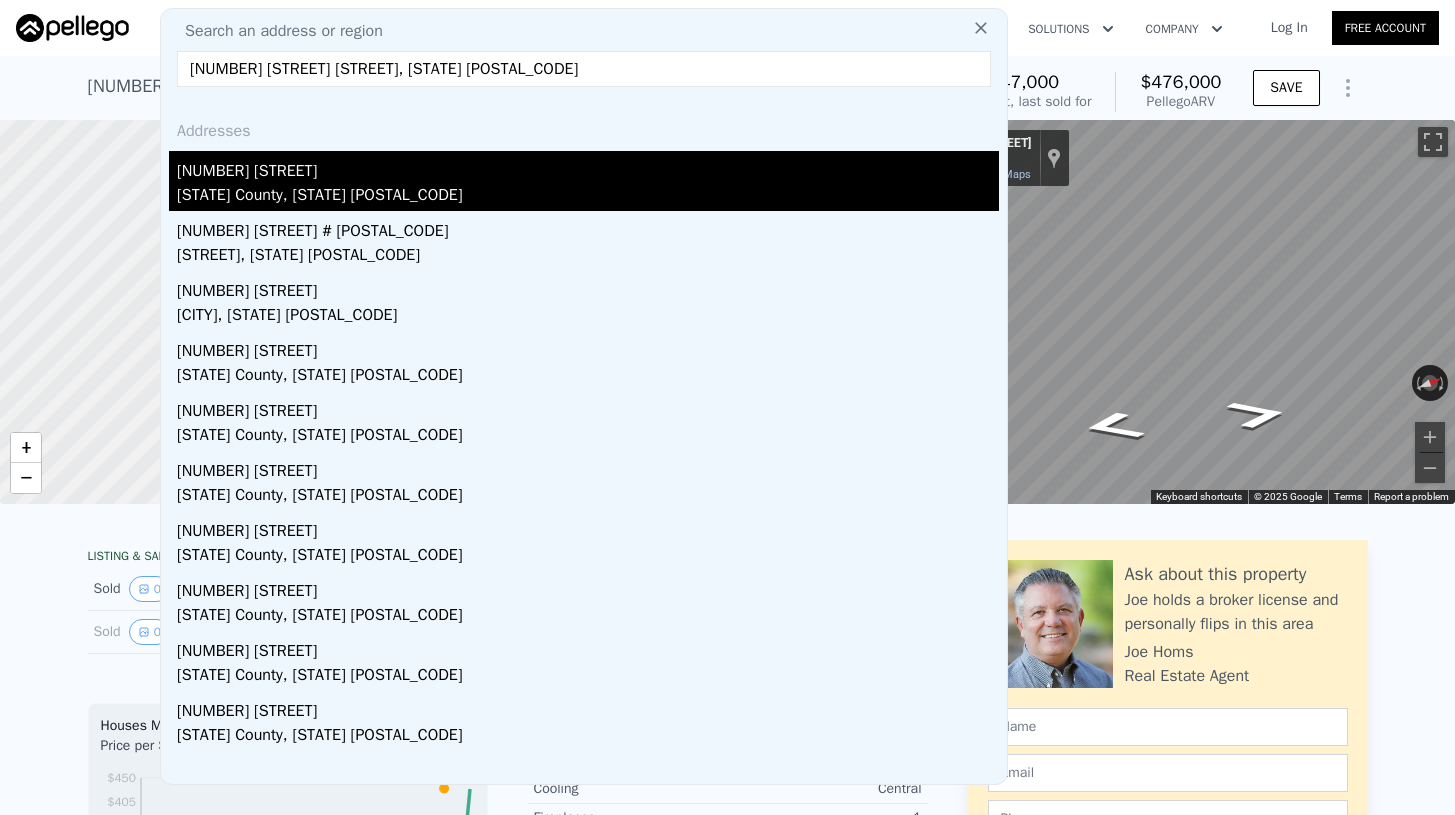 type on "7356 Ridge Rd Newcastle, CA 95658" 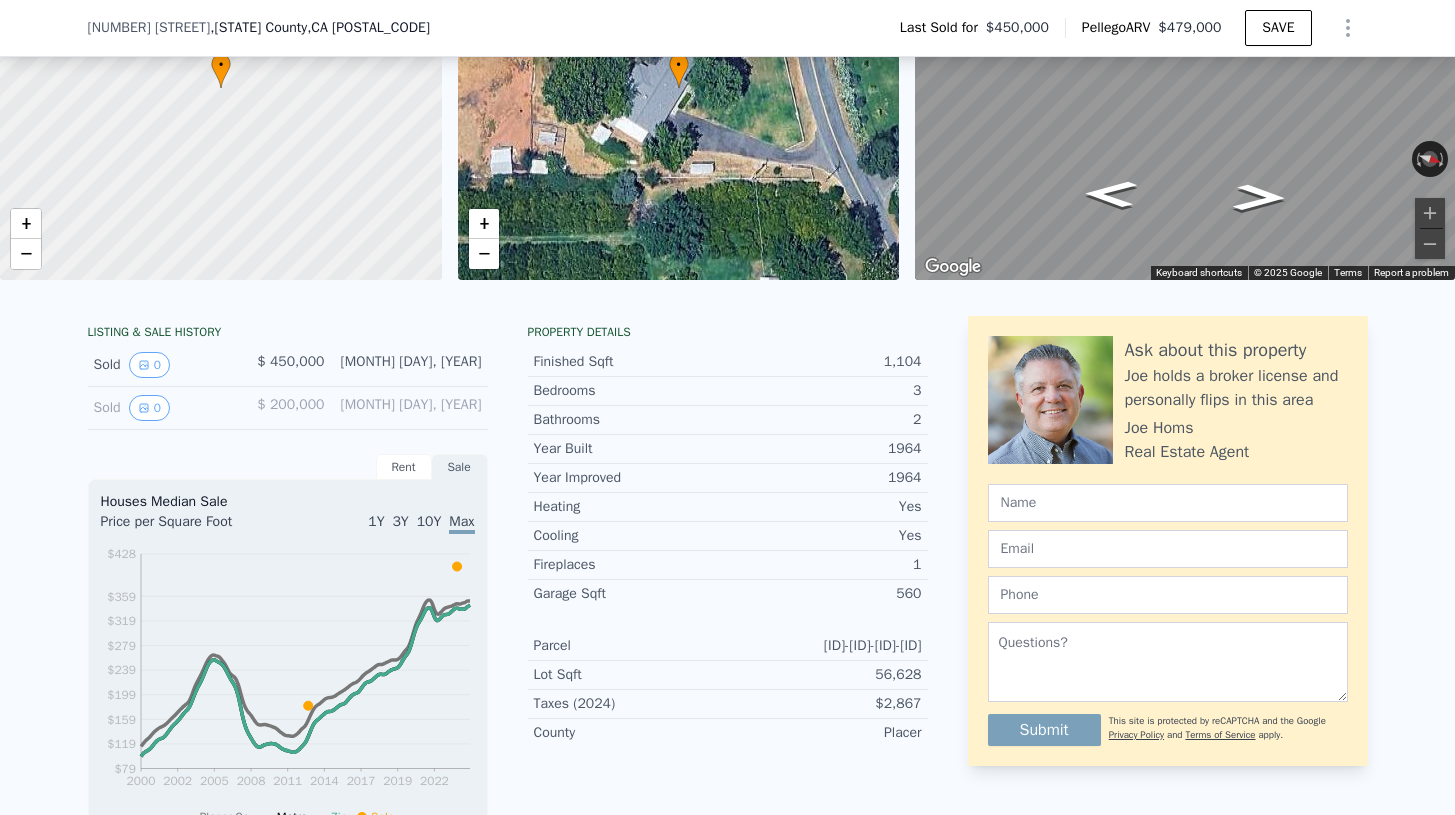 scroll, scrollTop: 0, scrollLeft: 0, axis: both 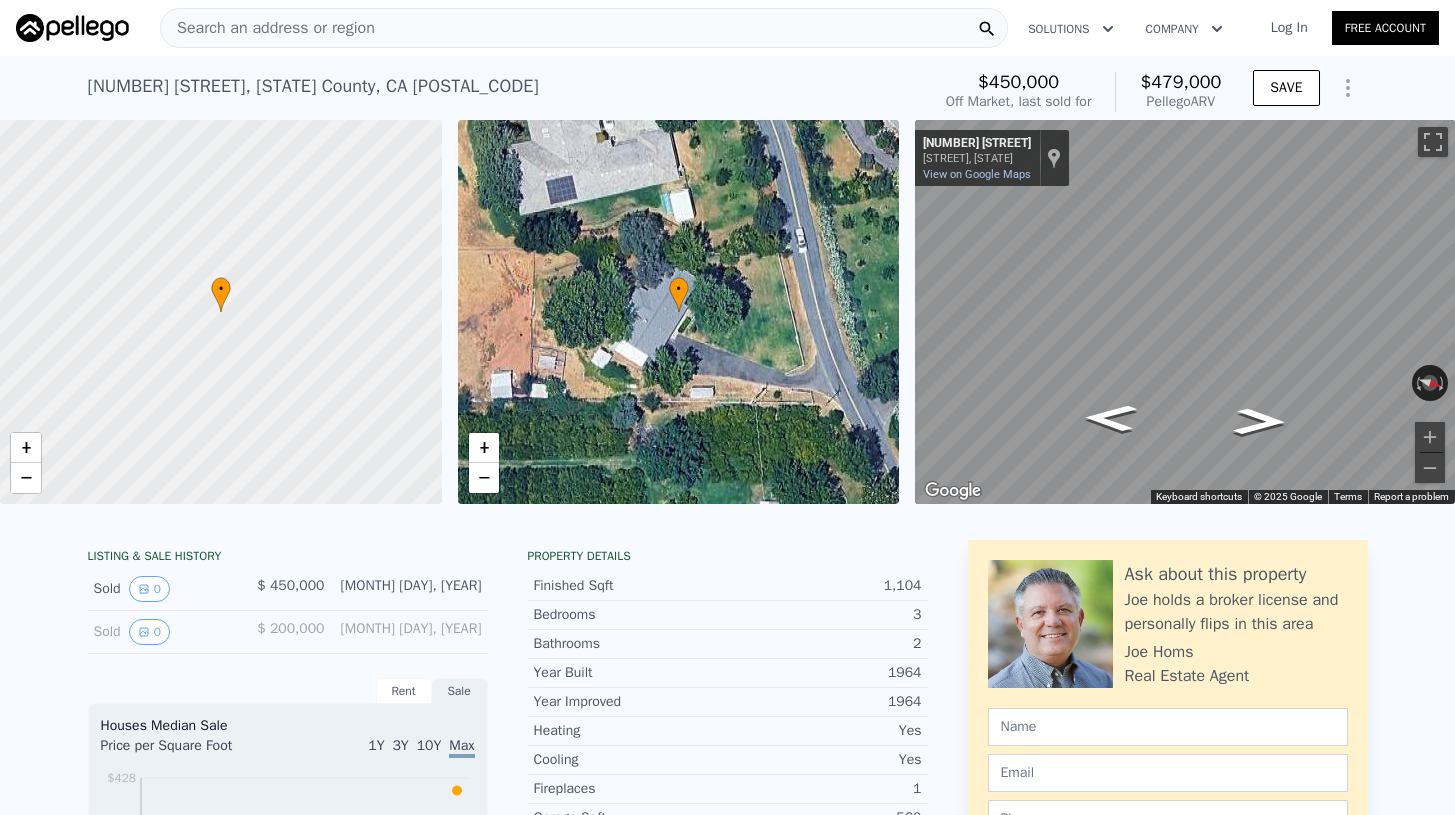 click on "Search an address or region" at bounding box center (268, 28) 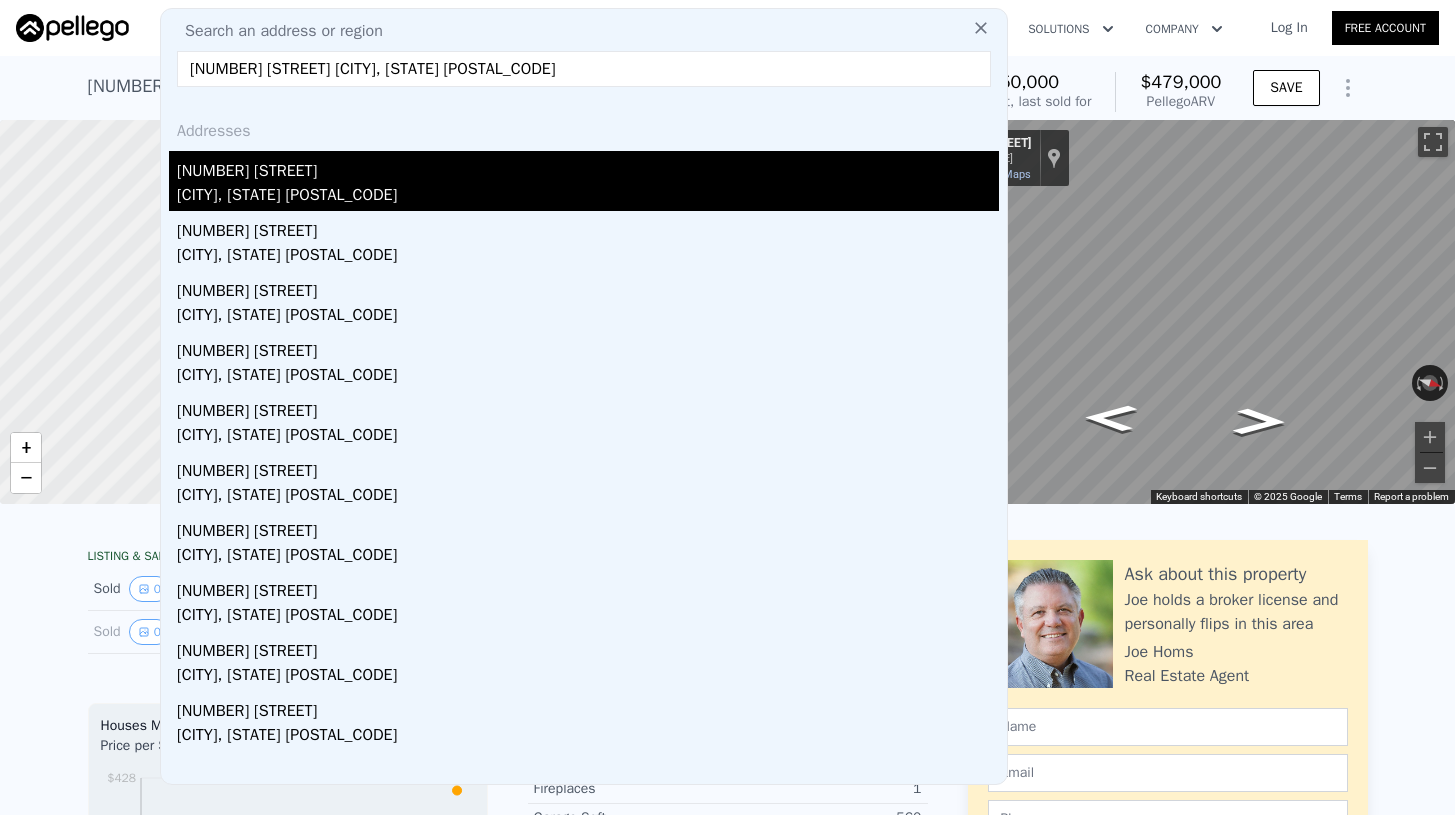 type on "2924 S Deframe Way Lakewood, CO 80228" 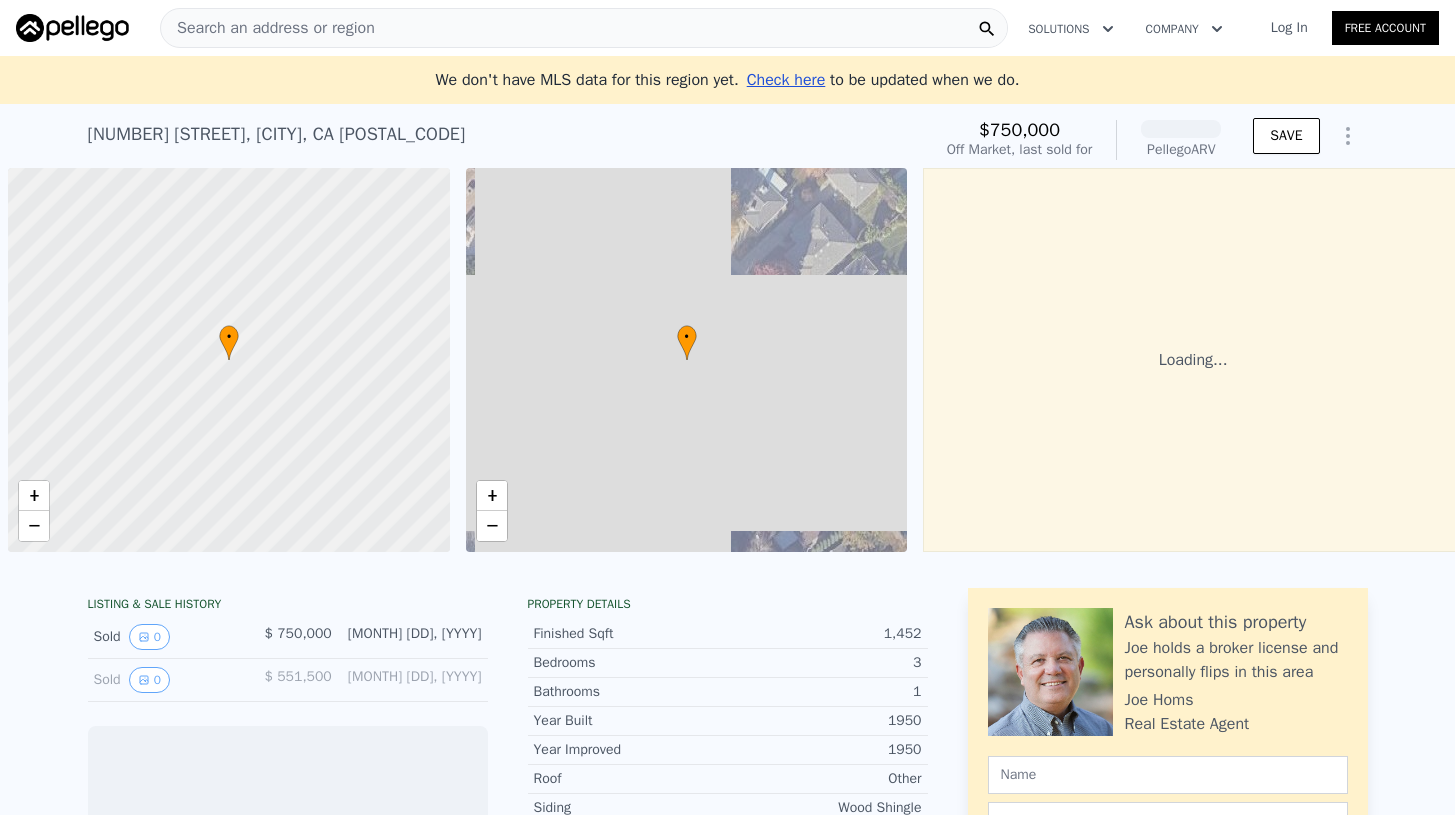 scroll, scrollTop: 0, scrollLeft: 0, axis: both 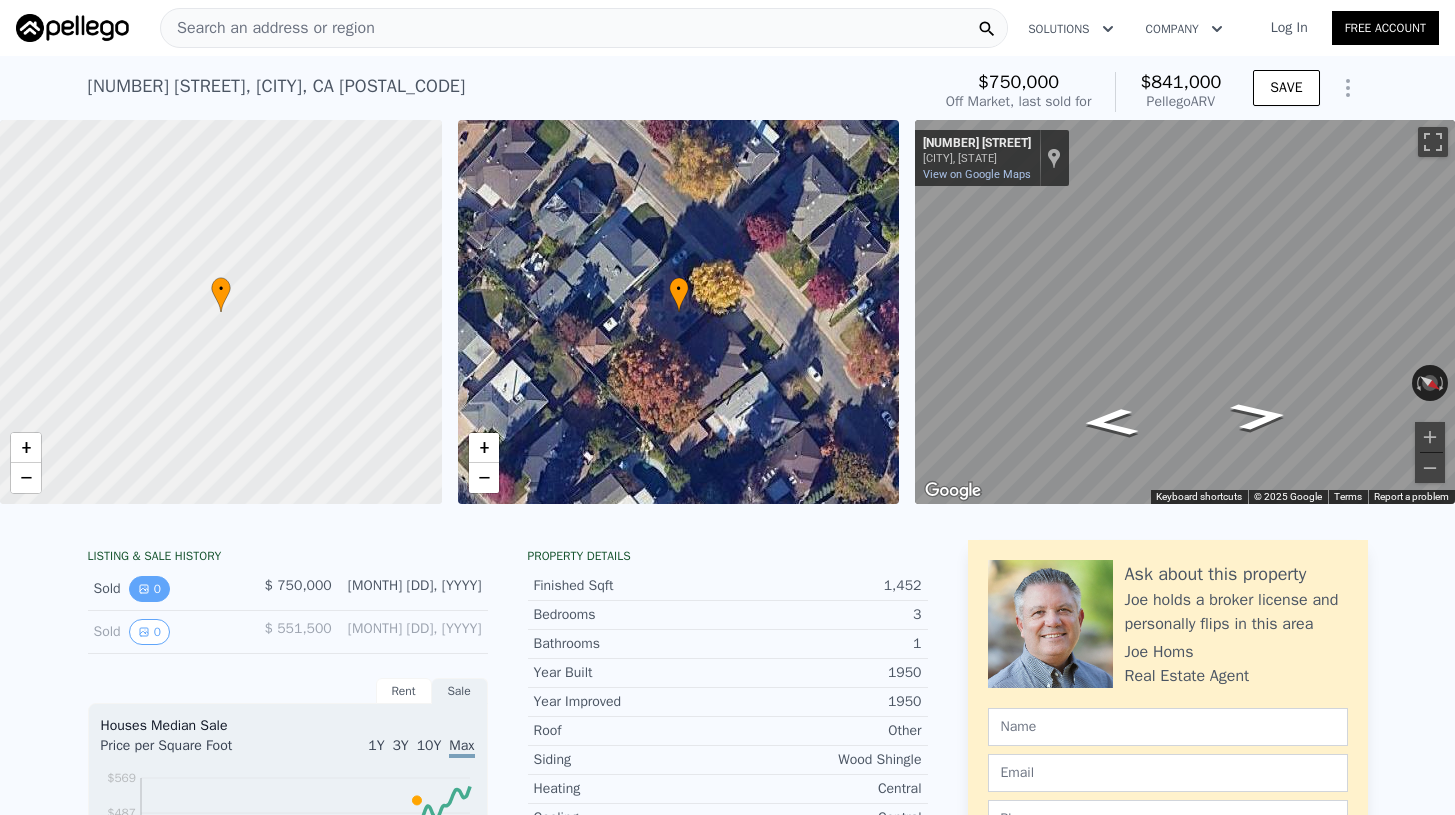 click on "0" at bounding box center [149, 589] 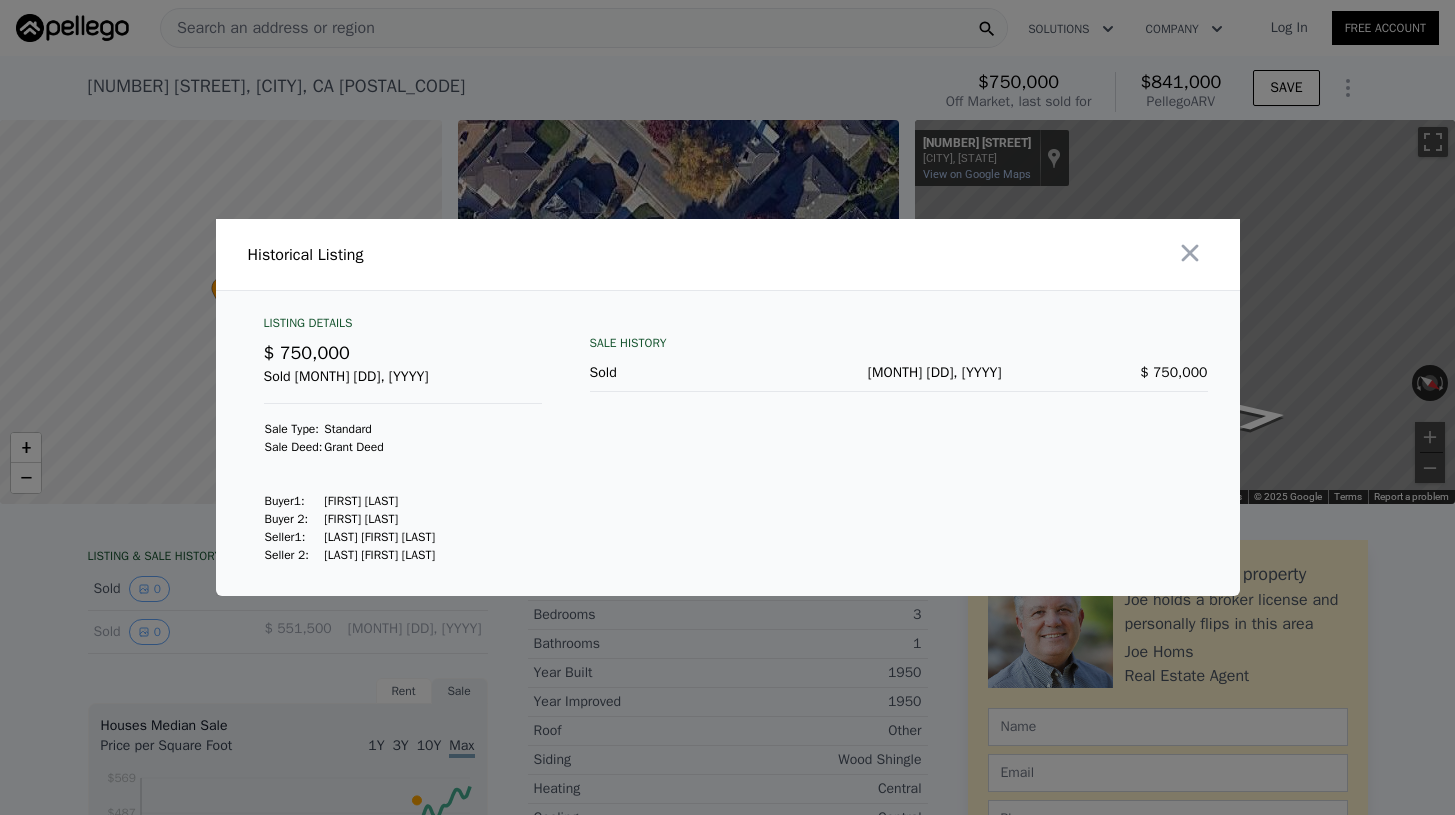 drag, startPoint x: 450, startPoint y: 517, endPoint x: 327, endPoint y: 519, distance: 123.01626 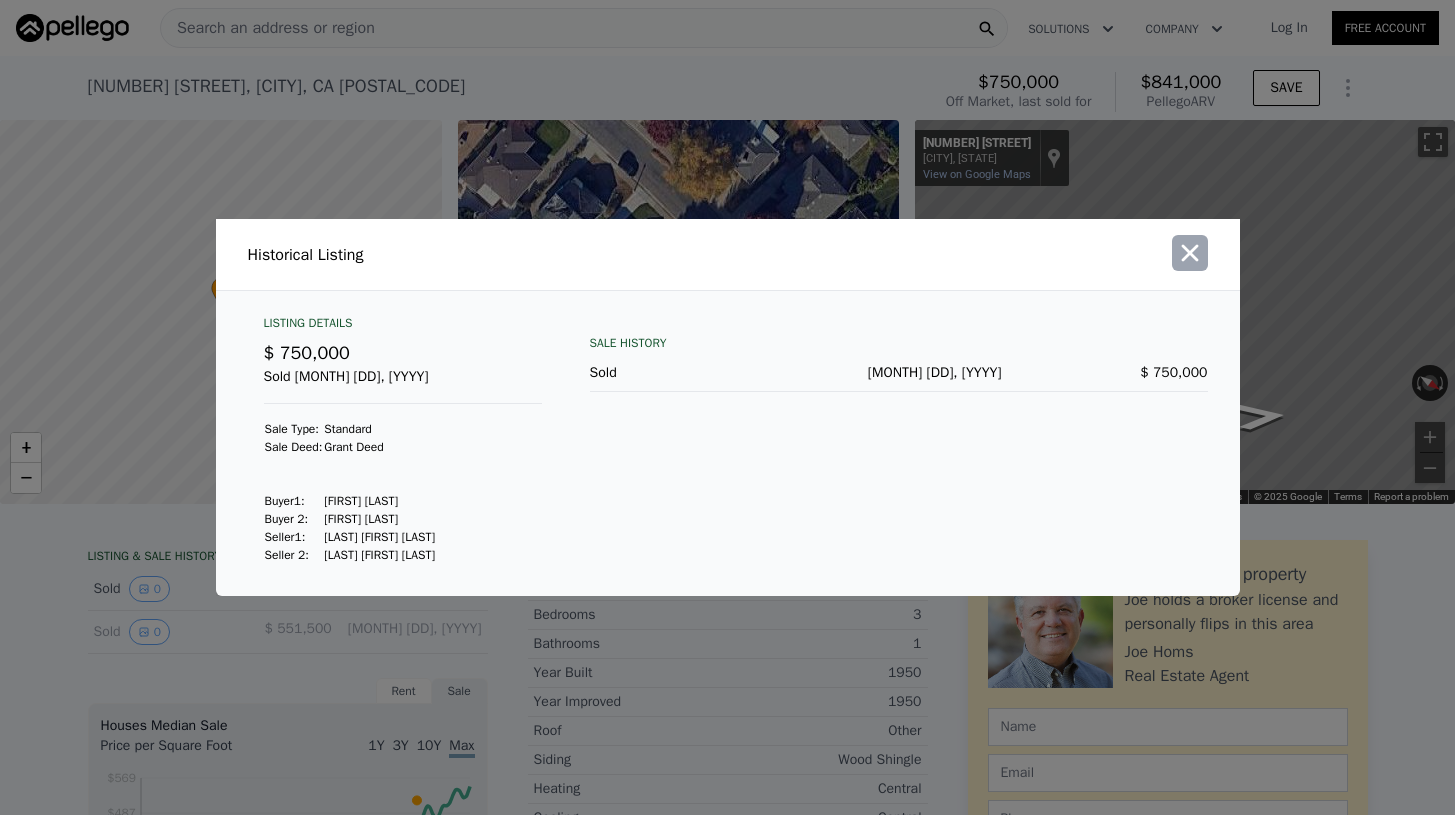 click 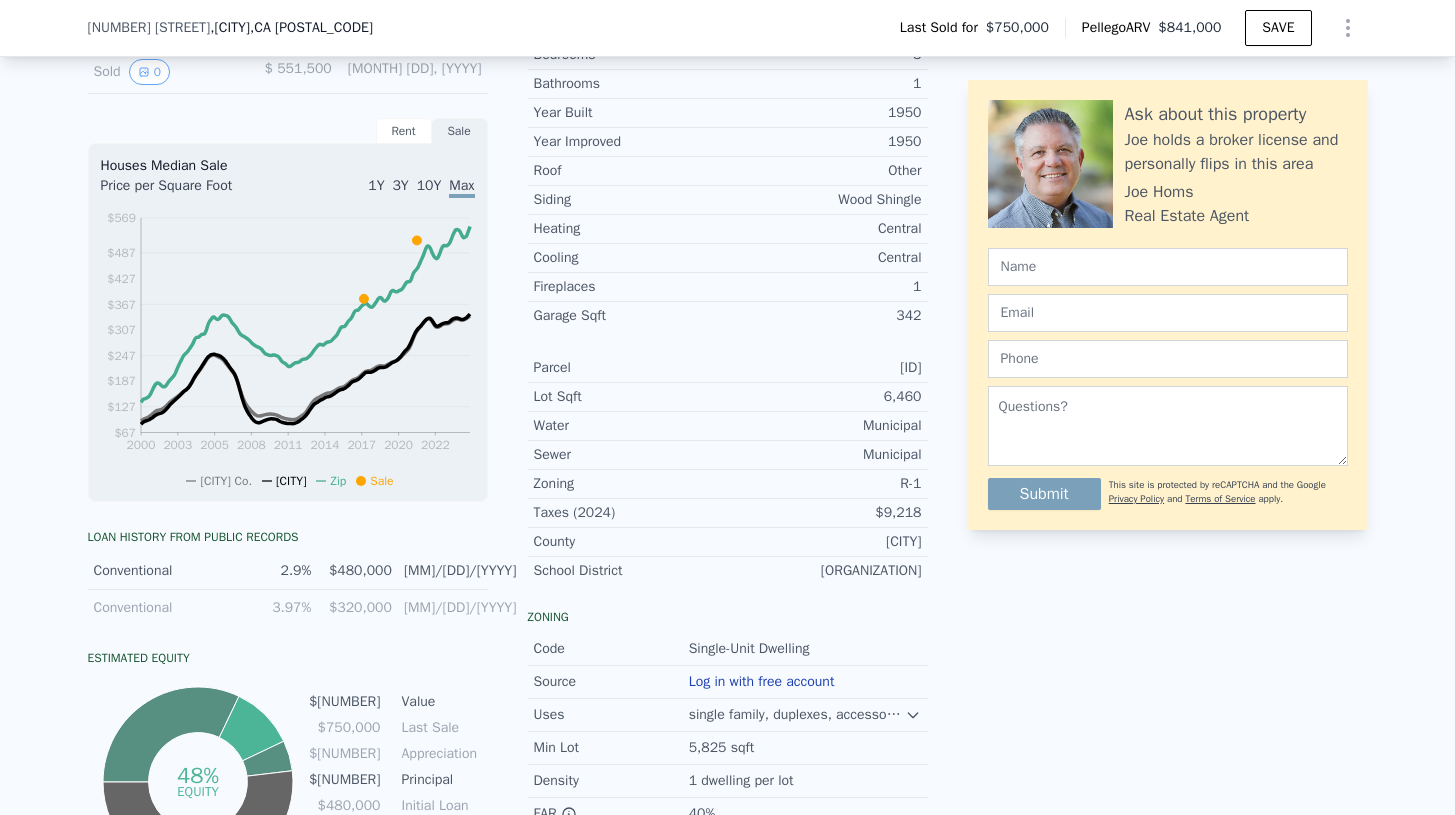 scroll, scrollTop: 698, scrollLeft: 0, axis: vertical 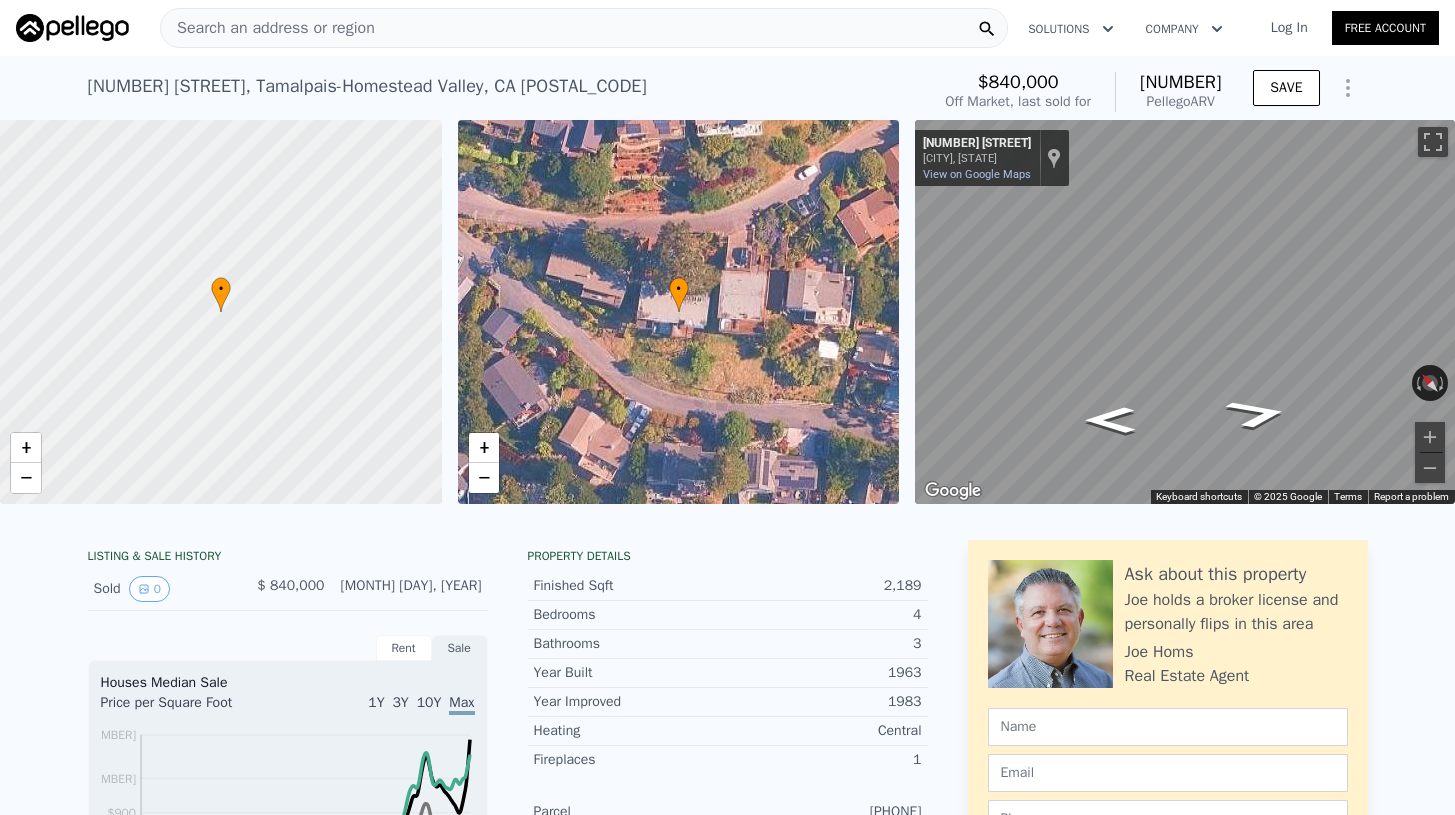 click on "Search an address or region" at bounding box center (268, 28) 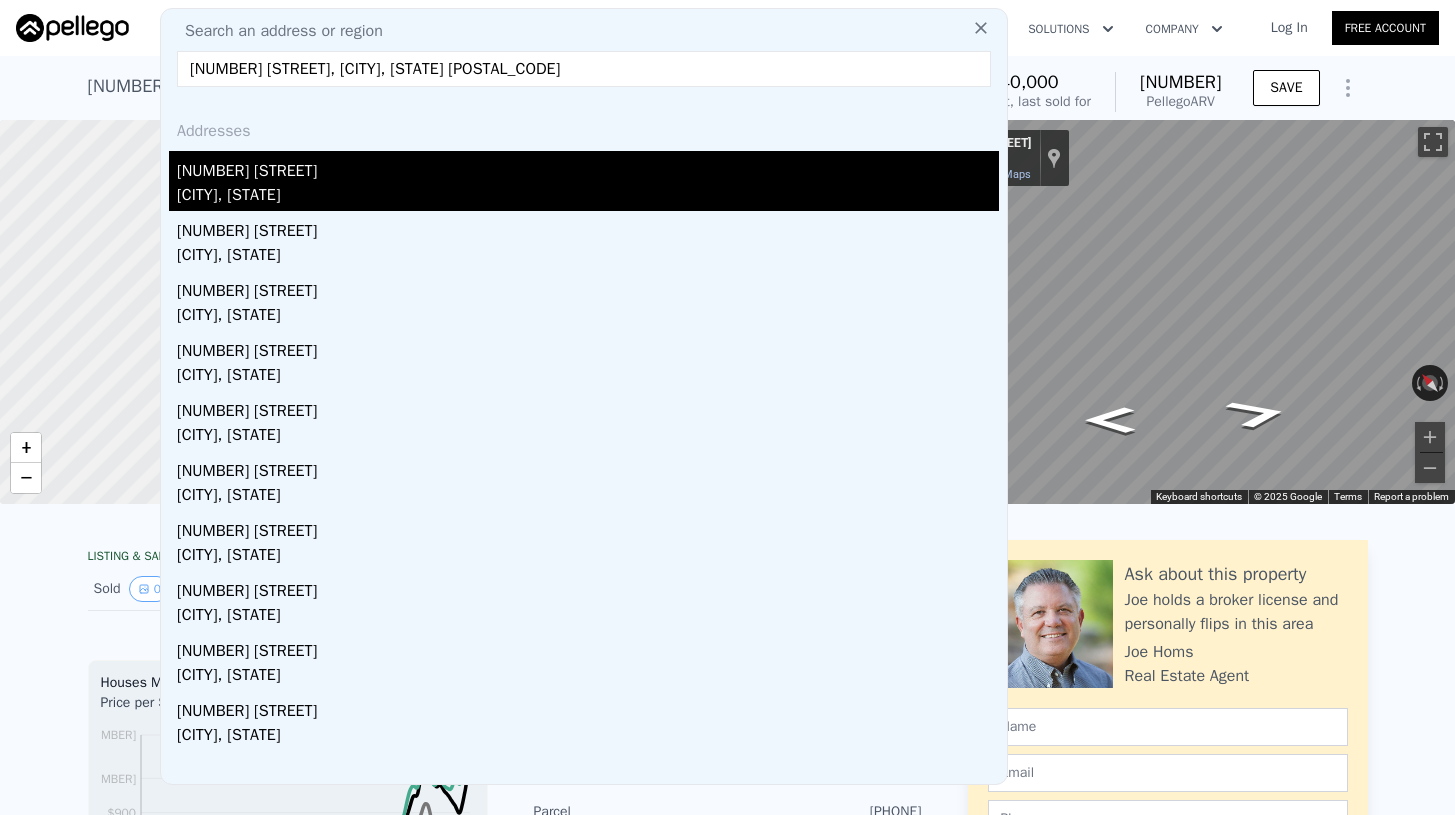 type on "[NUMBER] [STREET], [CITY], [STATE] [POSTAL_CODE]" 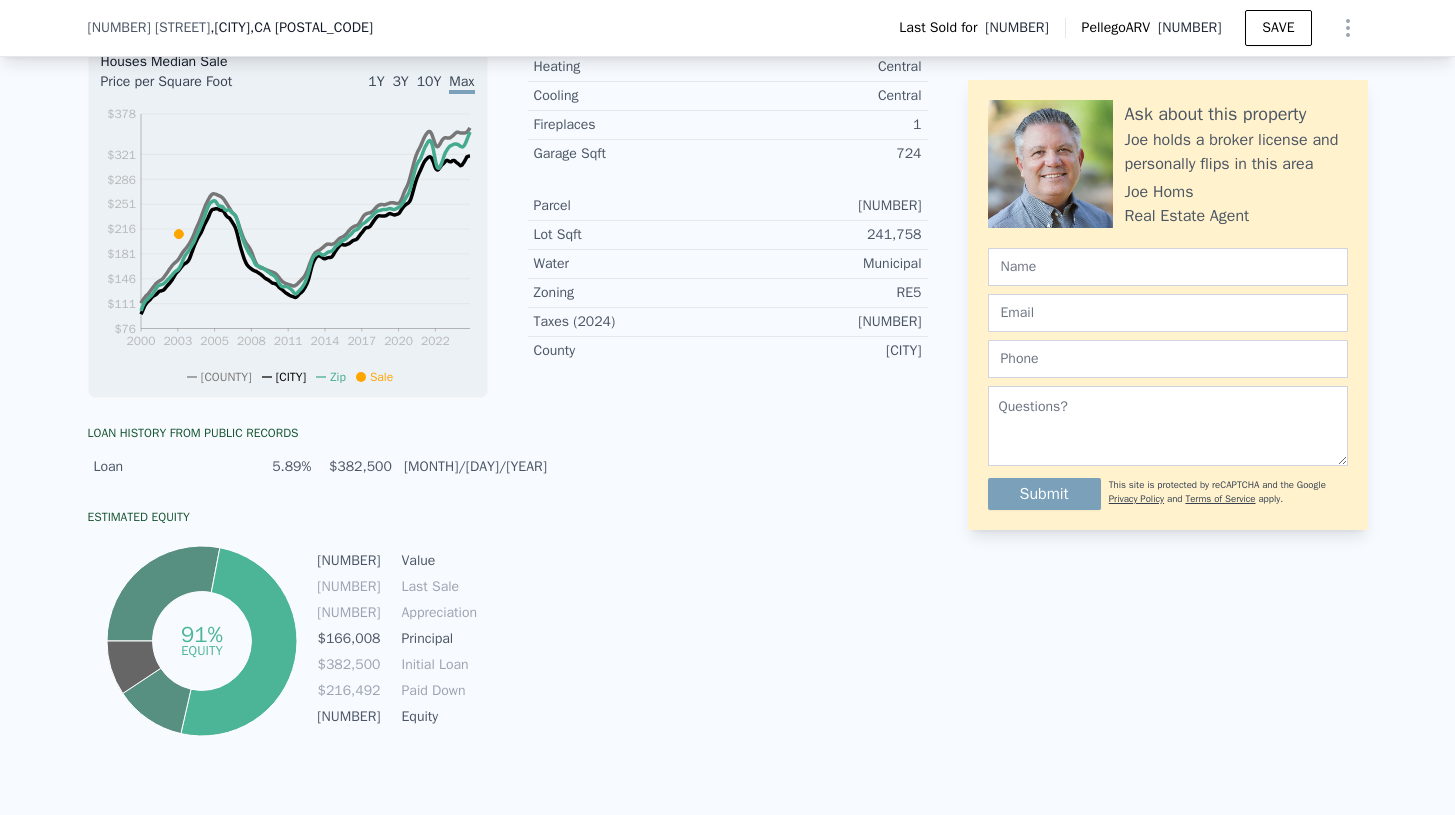 scroll, scrollTop: 511, scrollLeft: 0, axis: vertical 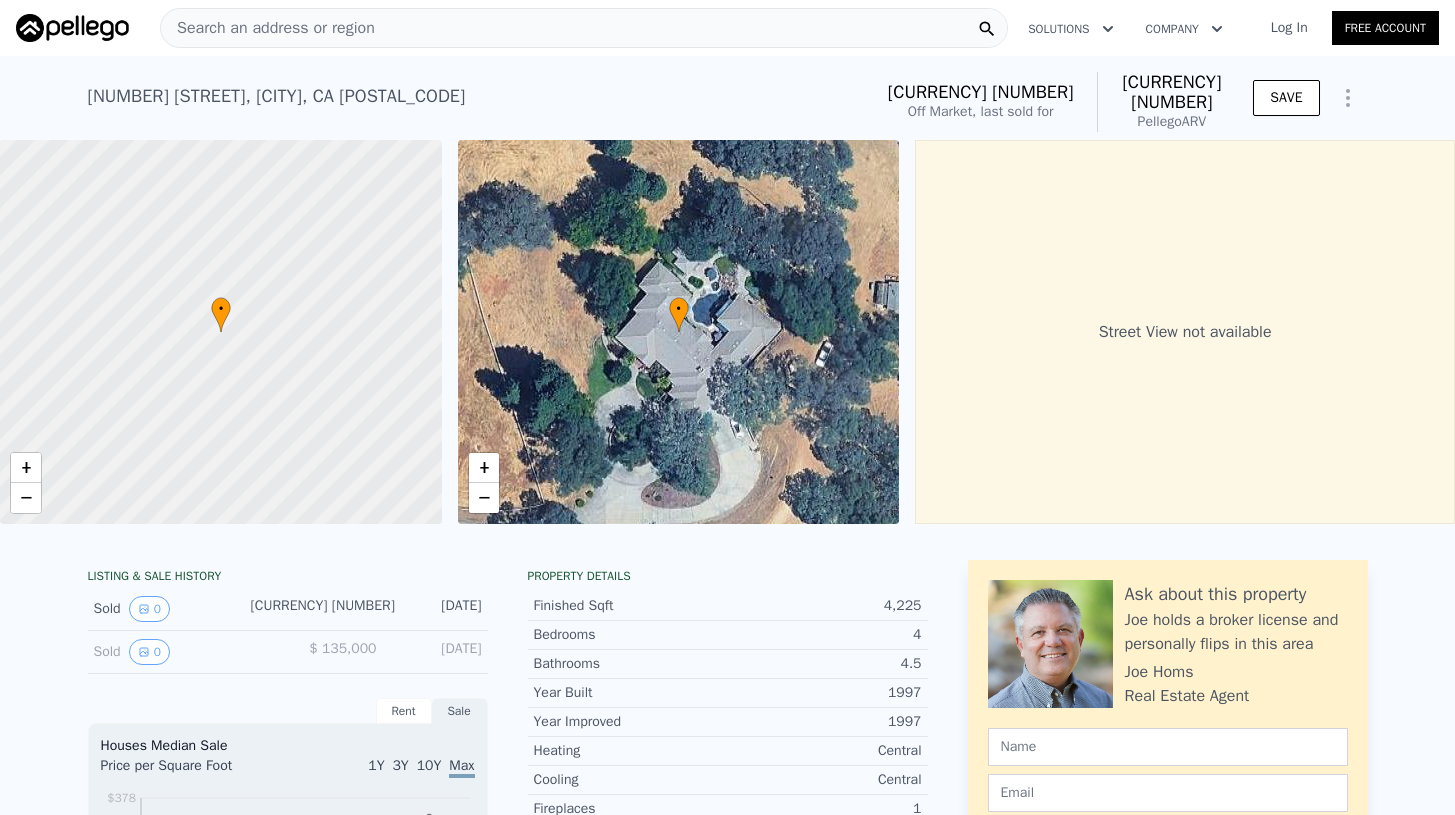 click on "Search an address or region" at bounding box center (268, 28) 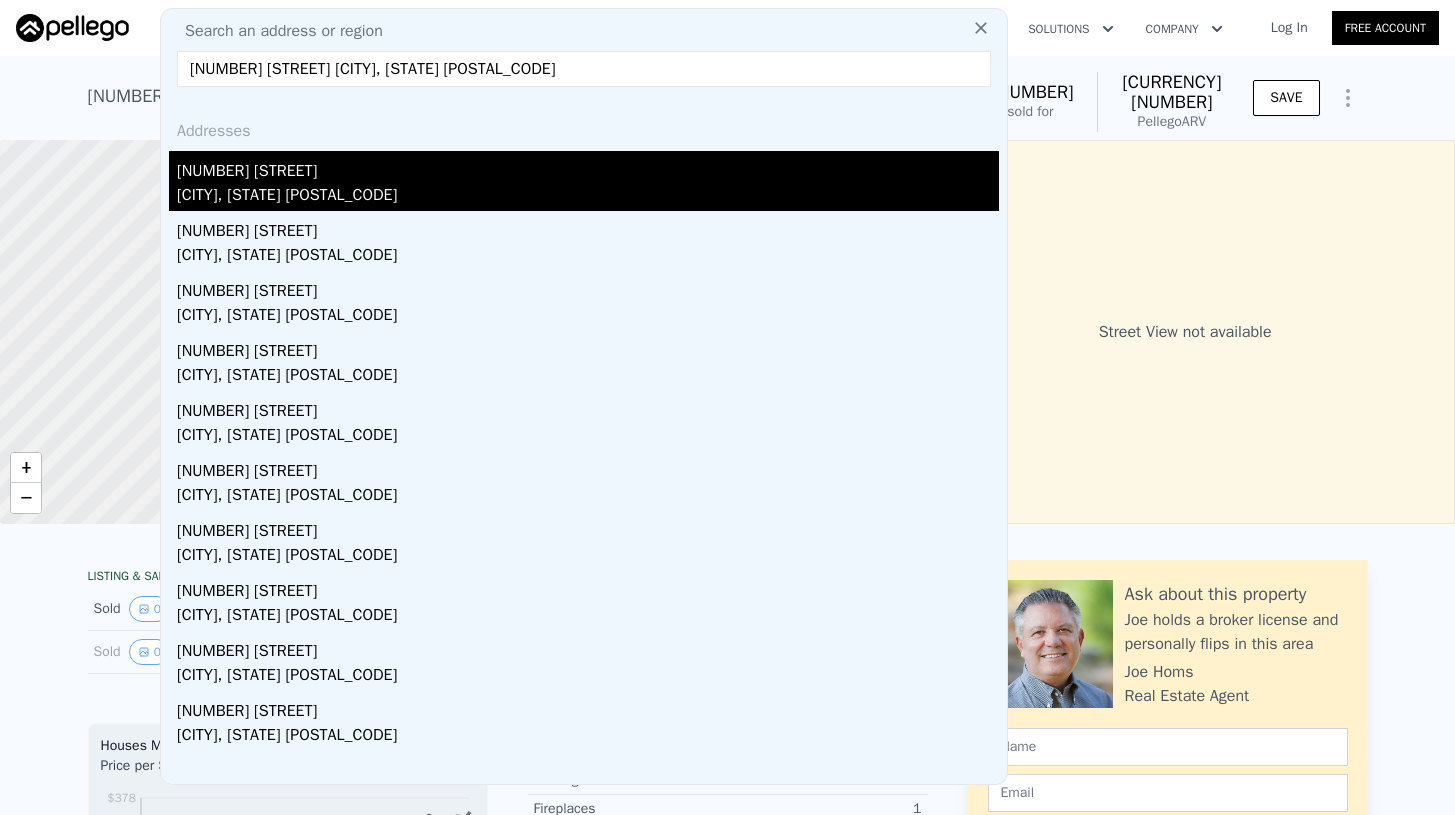 type on "[NUMBER] [STREET] [CITY], [STATE] [POSTAL_CODE]" 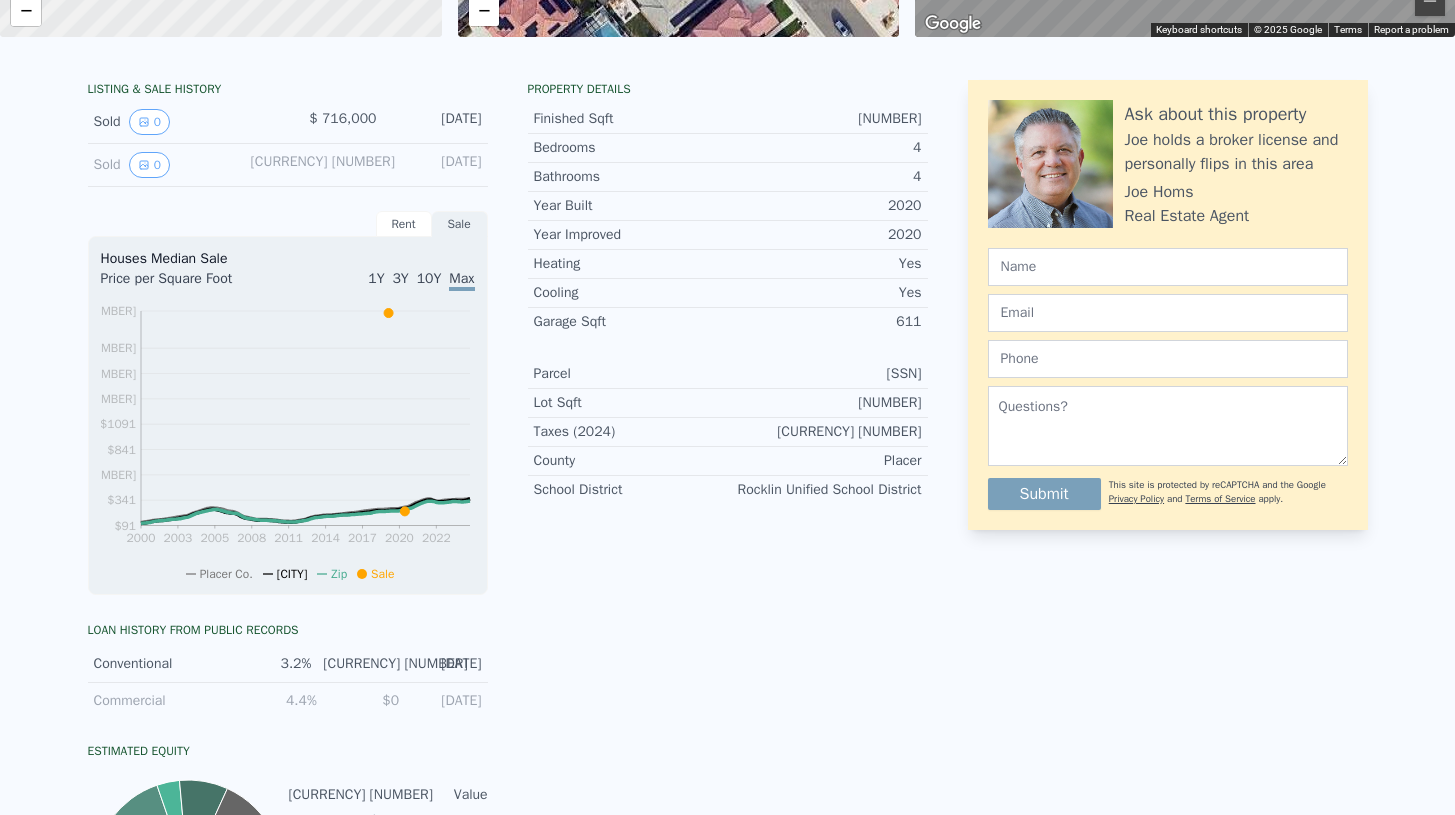 scroll, scrollTop: 0, scrollLeft: 0, axis: both 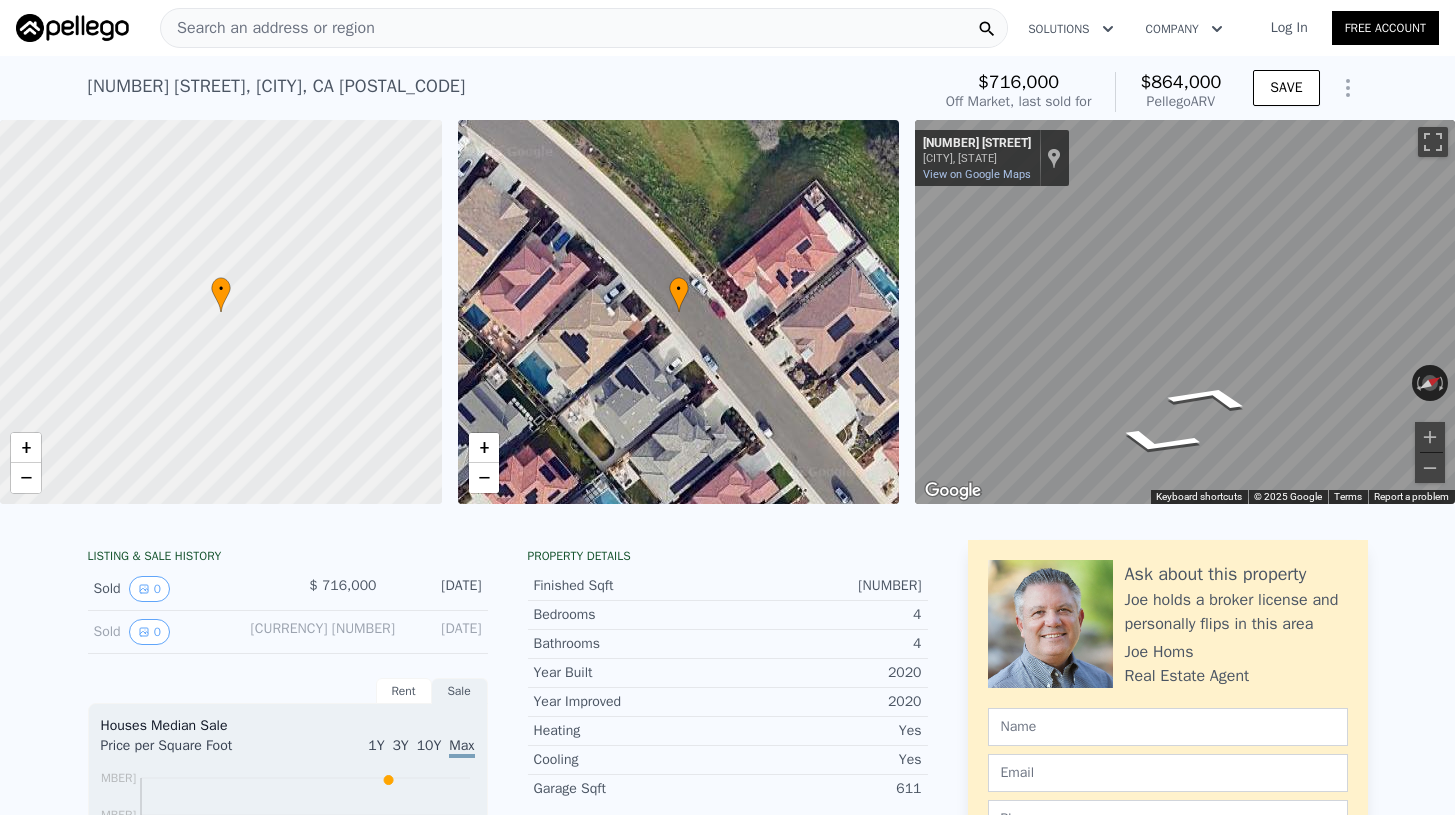 click on "Search an address or region" at bounding box center [268, 28] 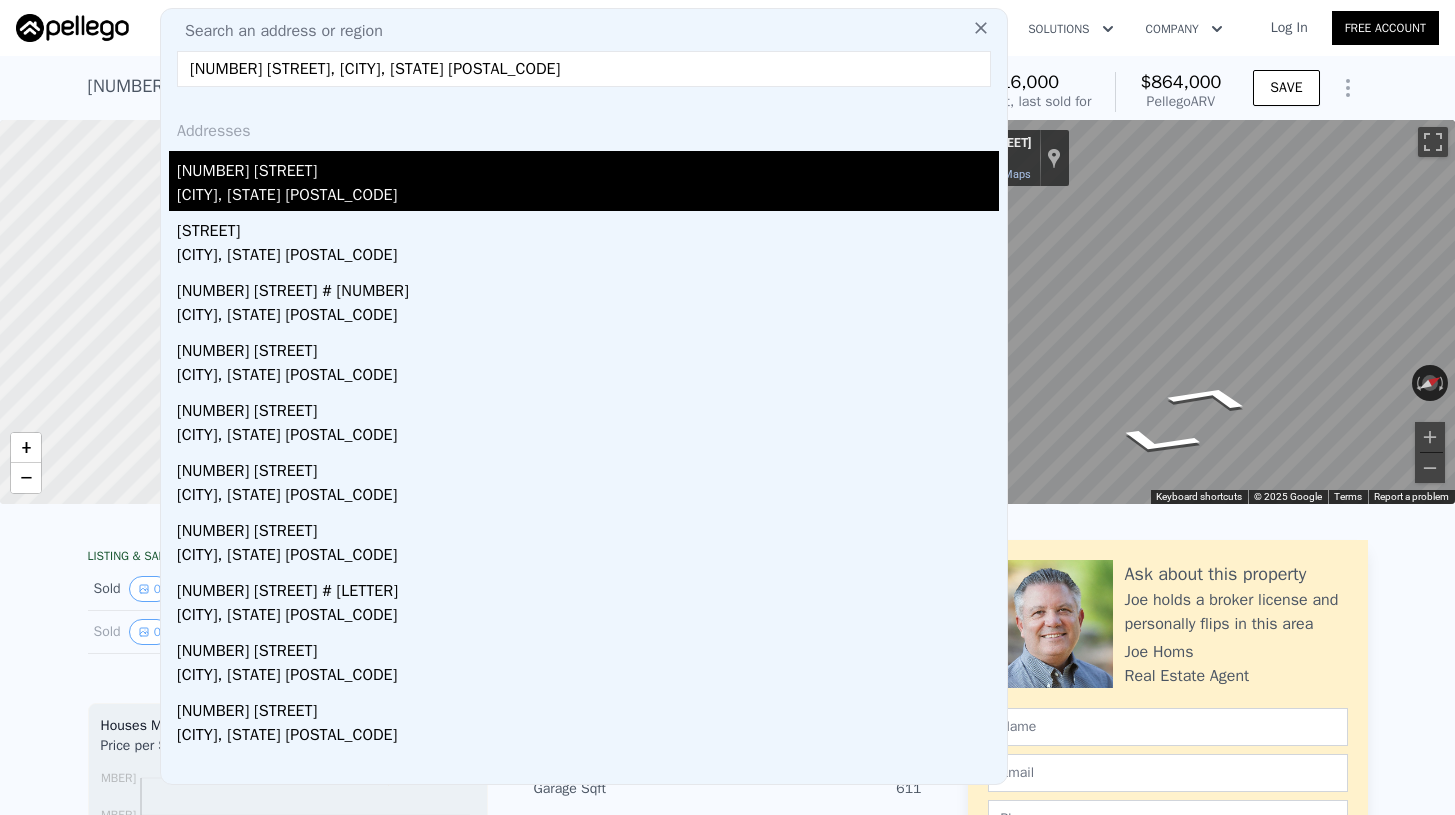 type on "400 Kulike Rd, Haiku, HI 96708" 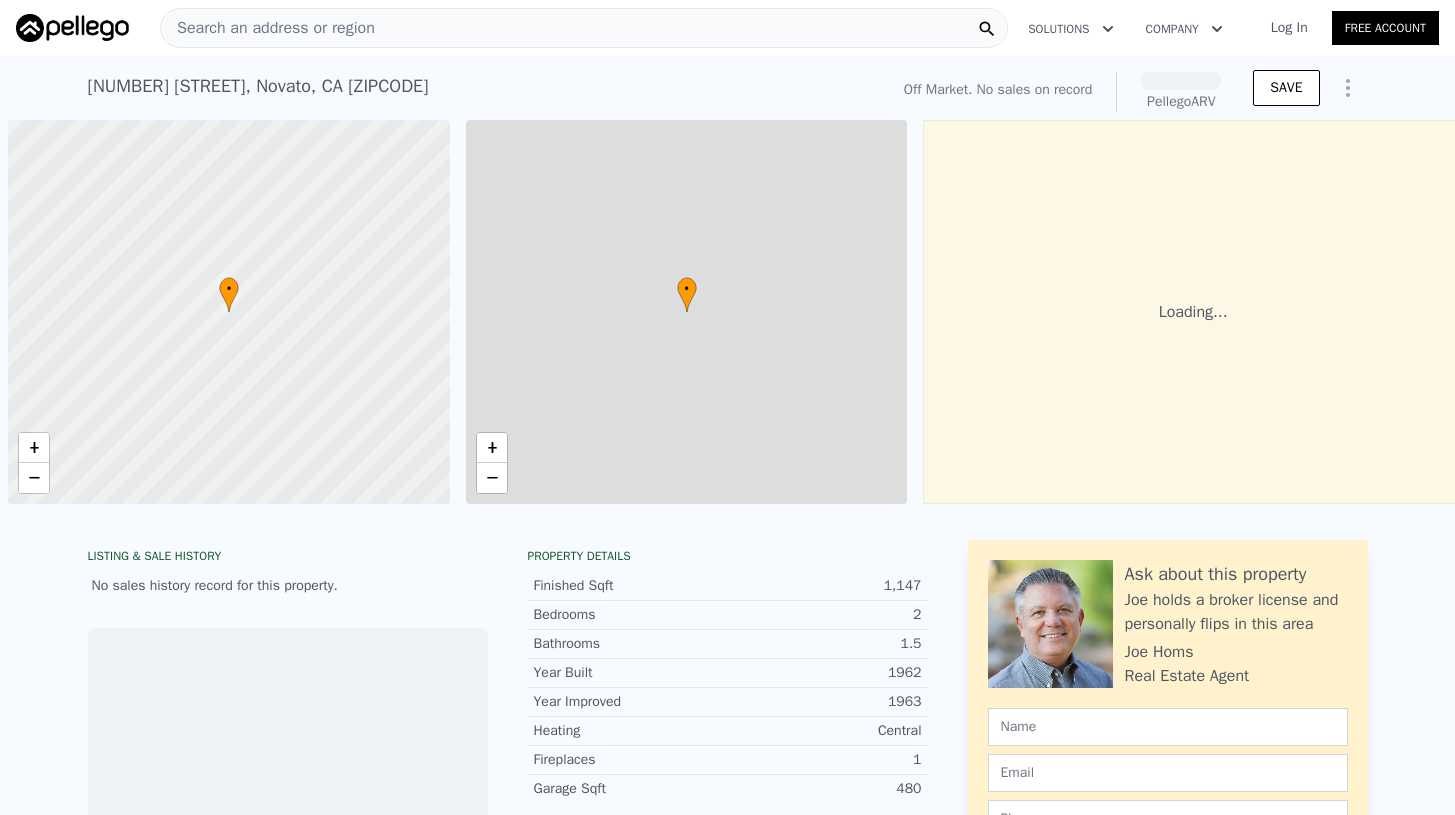scroll, scrollTop: 0, scrollLeft: 0, axis: both 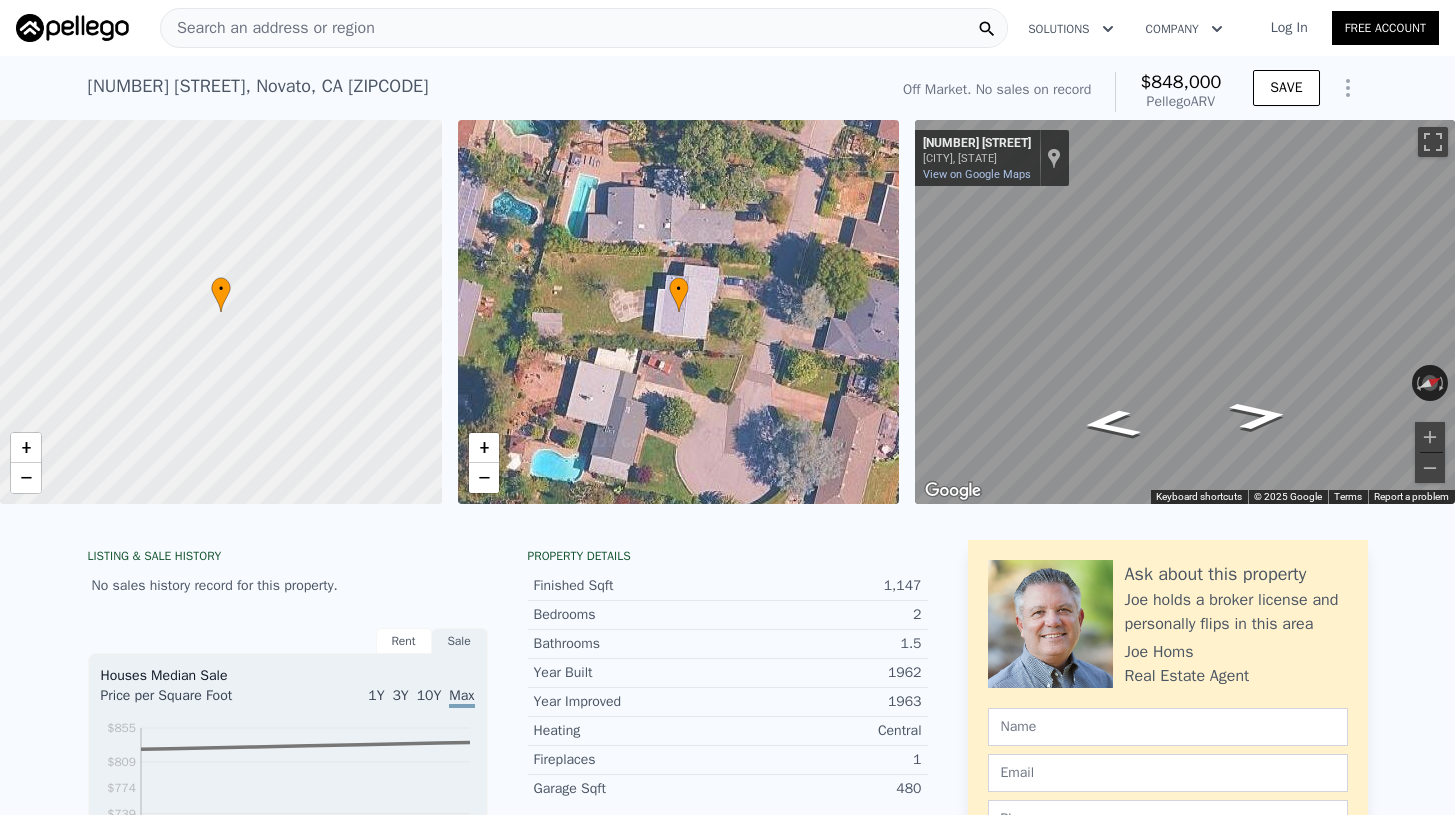 click on "Search an address or region" at bounding box center [268, 28] 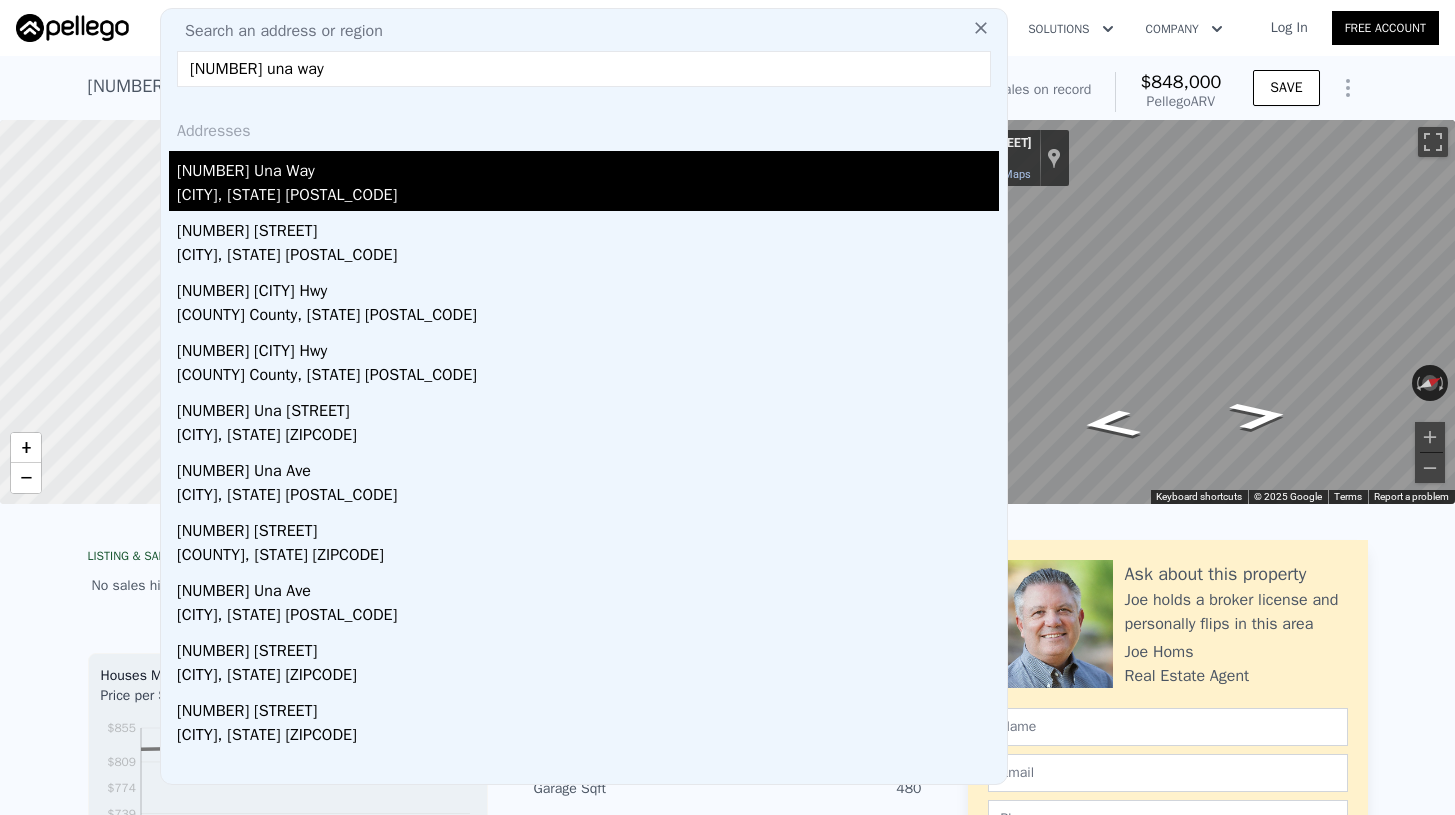 type on "[NUMBER] una way" 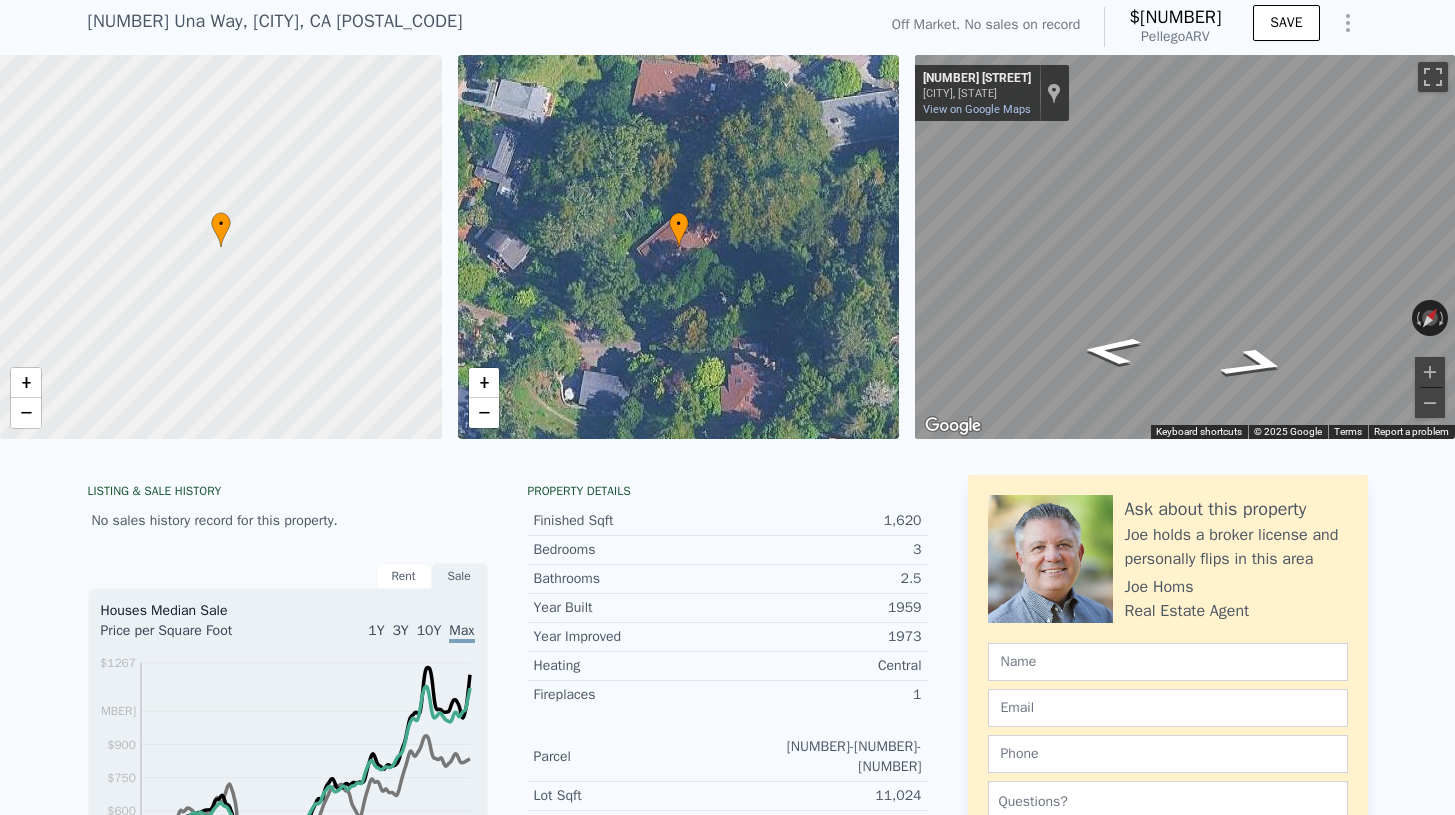 scroll, scrollTop: 0, scrollLeft: 0, axis: both 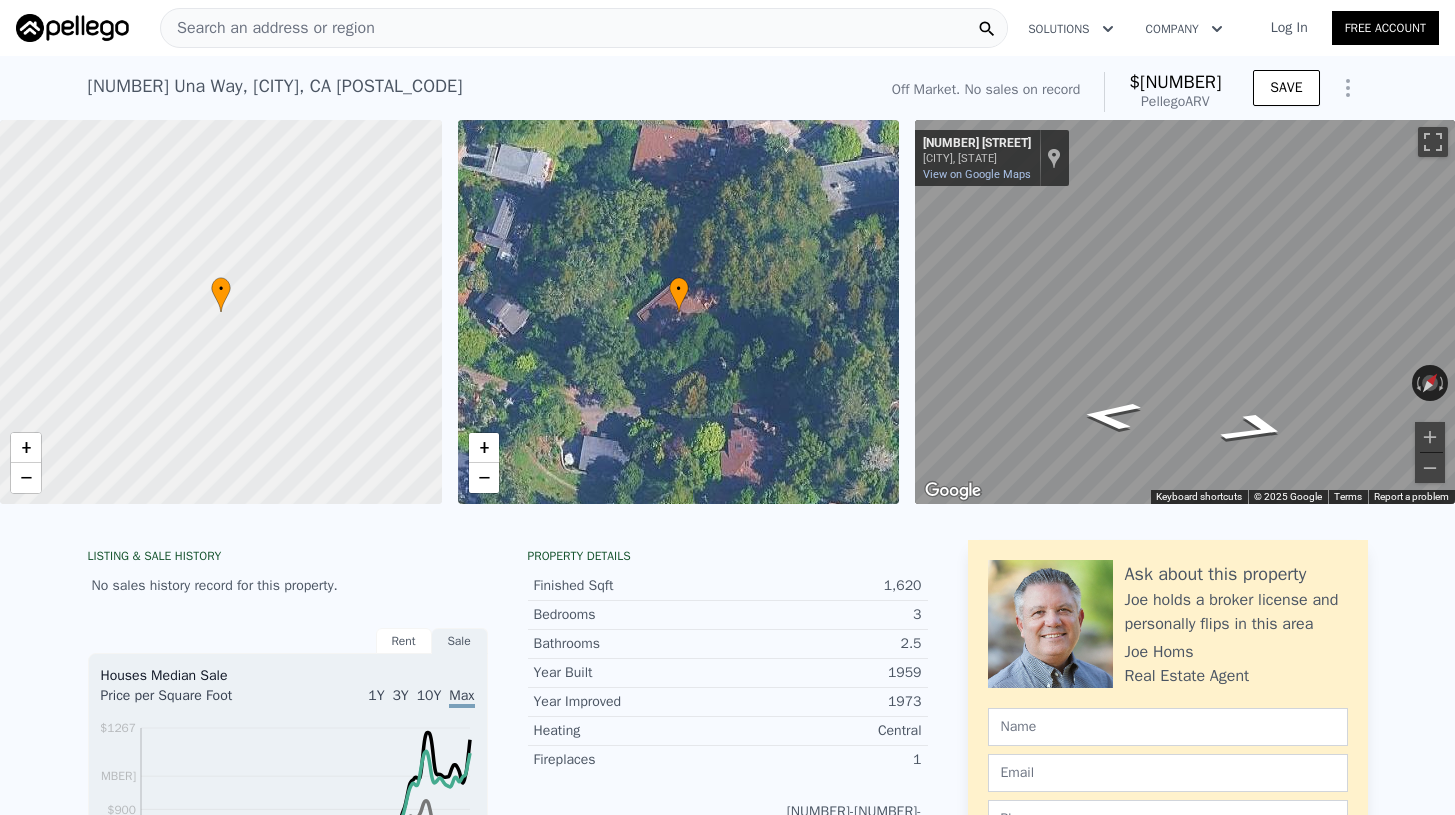 click on "Search an address or region" at bounding box center [268, 28] 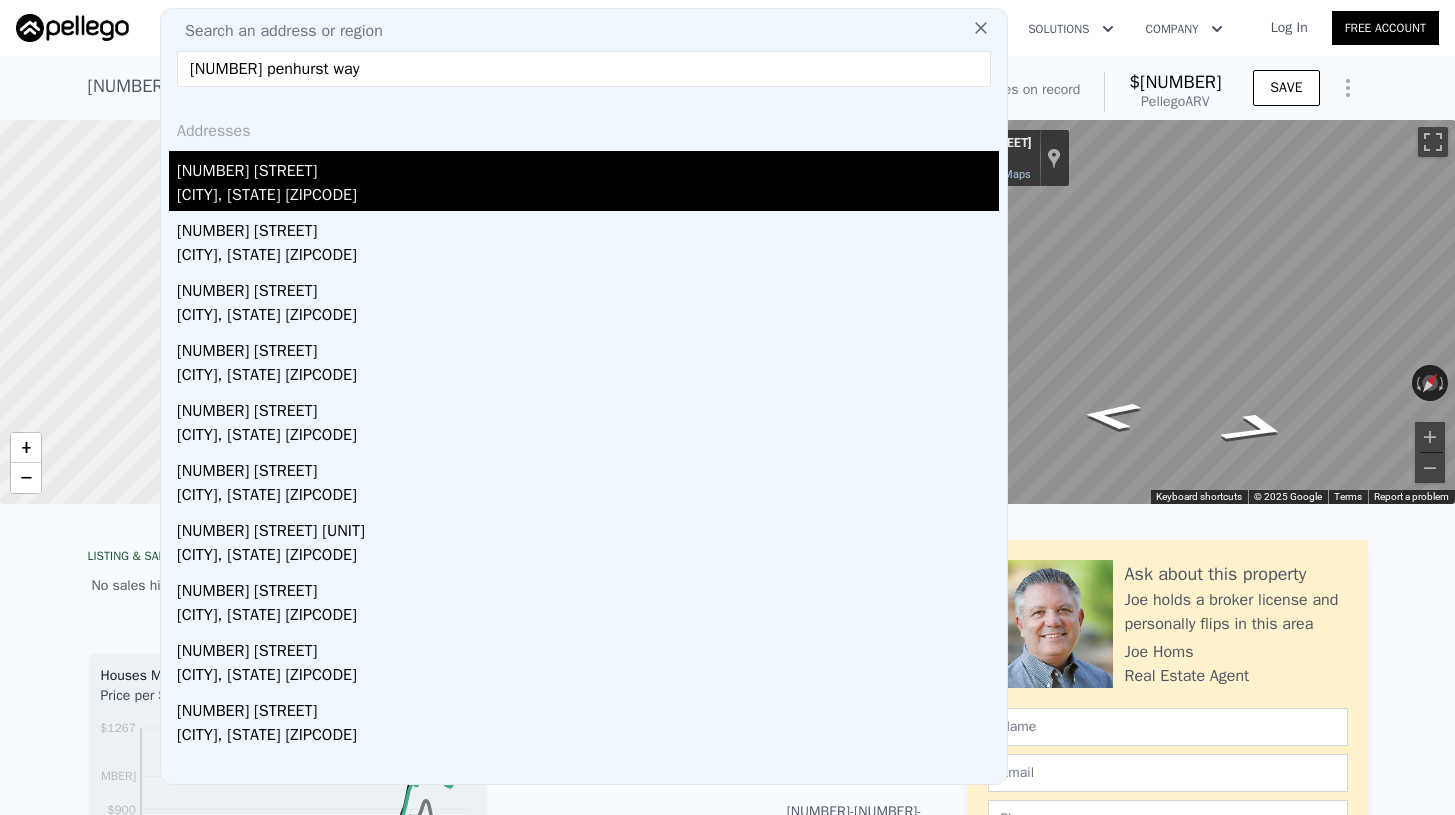 type on "1442 penhurst way" 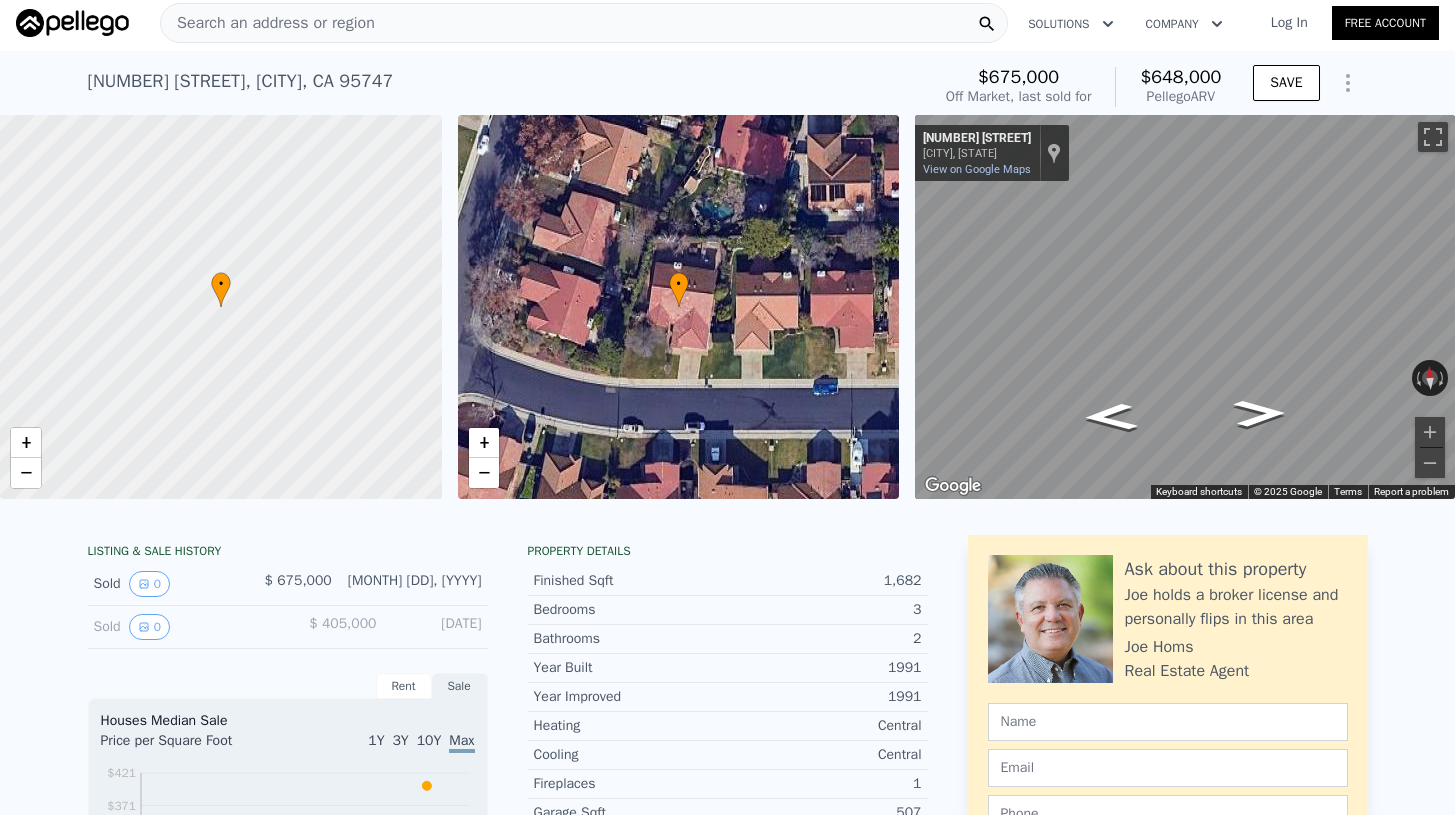 scroll, scrollTop: 7, scrollLeft: 0, axis: vertical 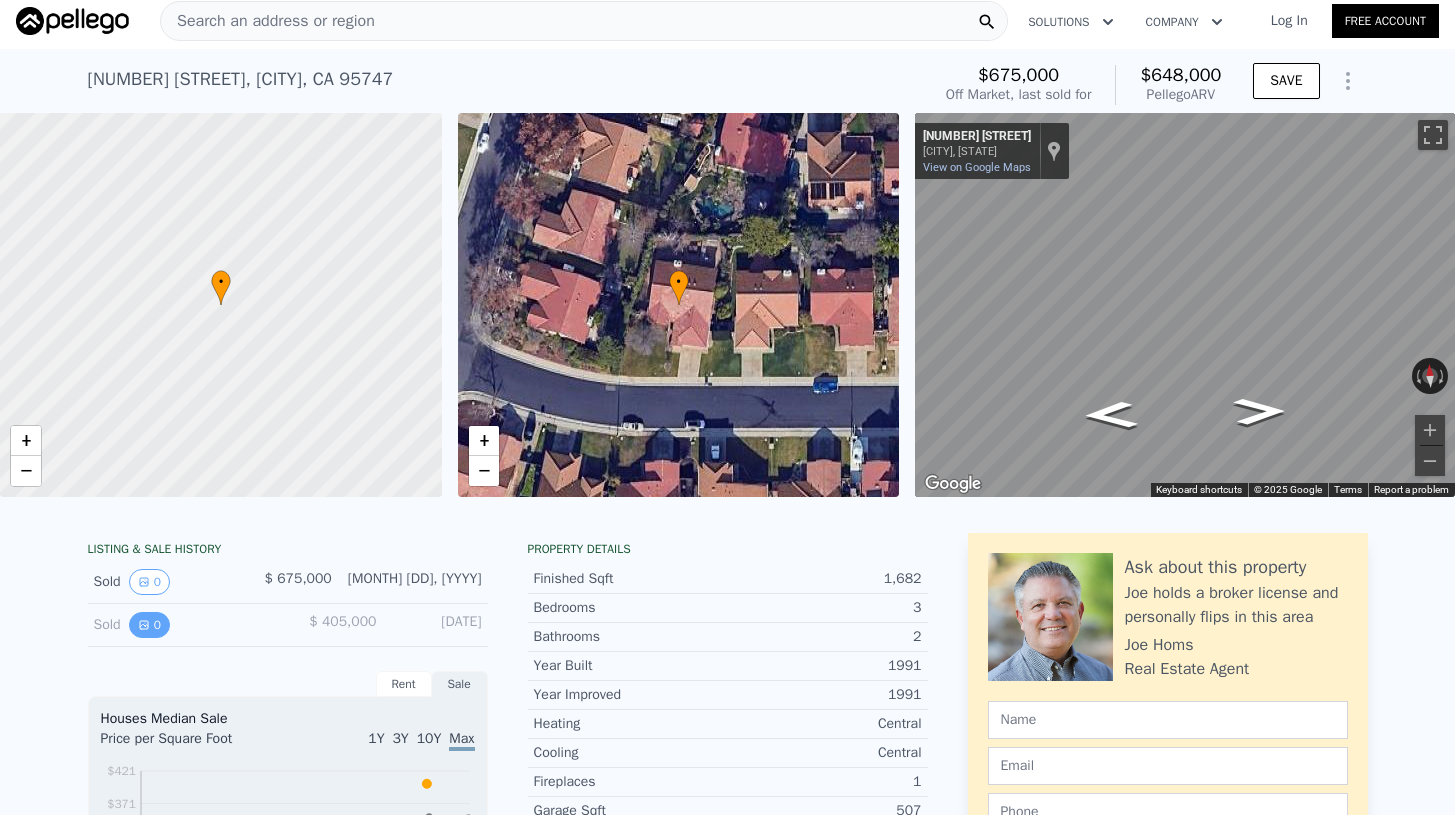 click on "0" at bounding box center (149, 625) 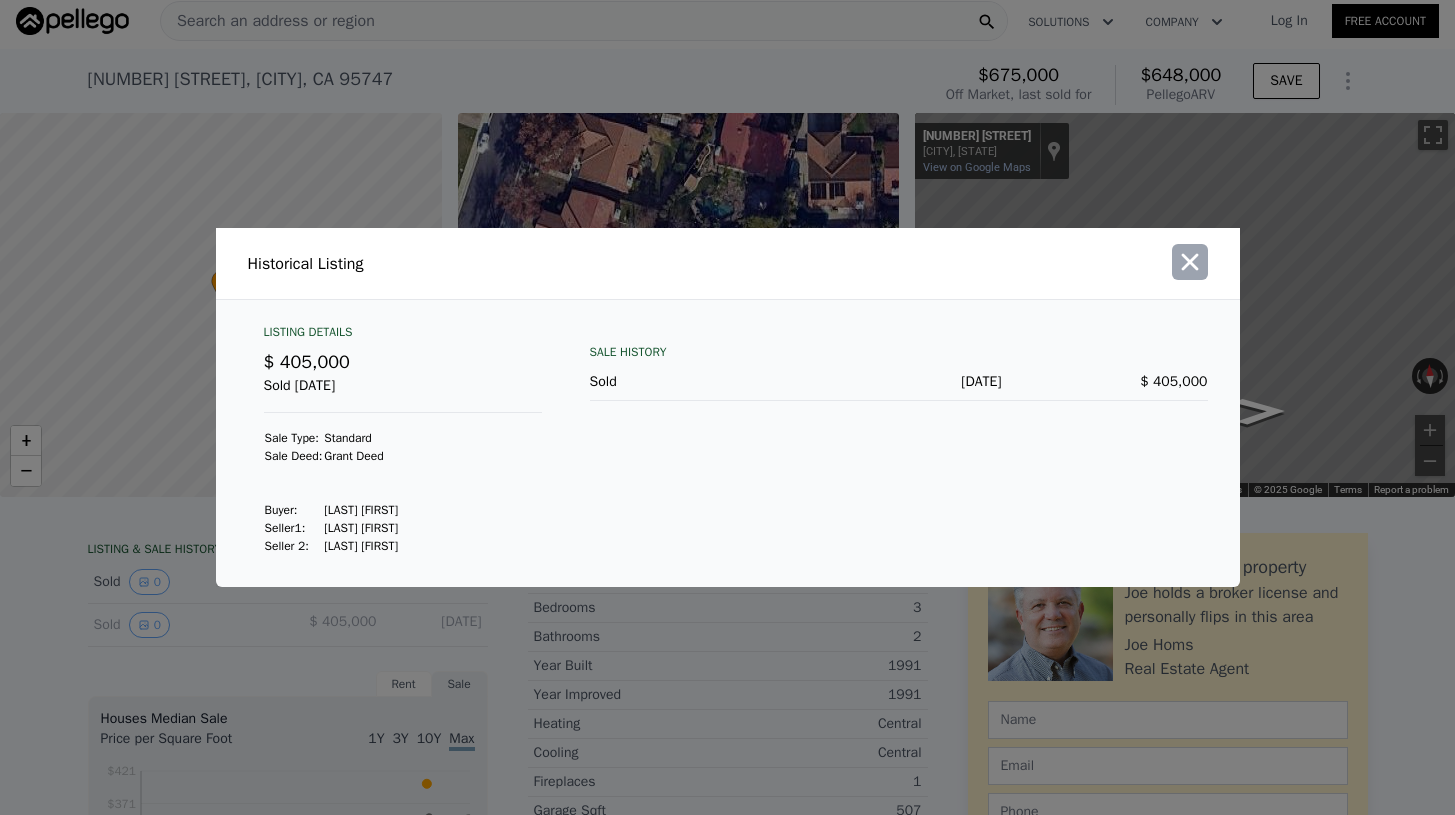 click 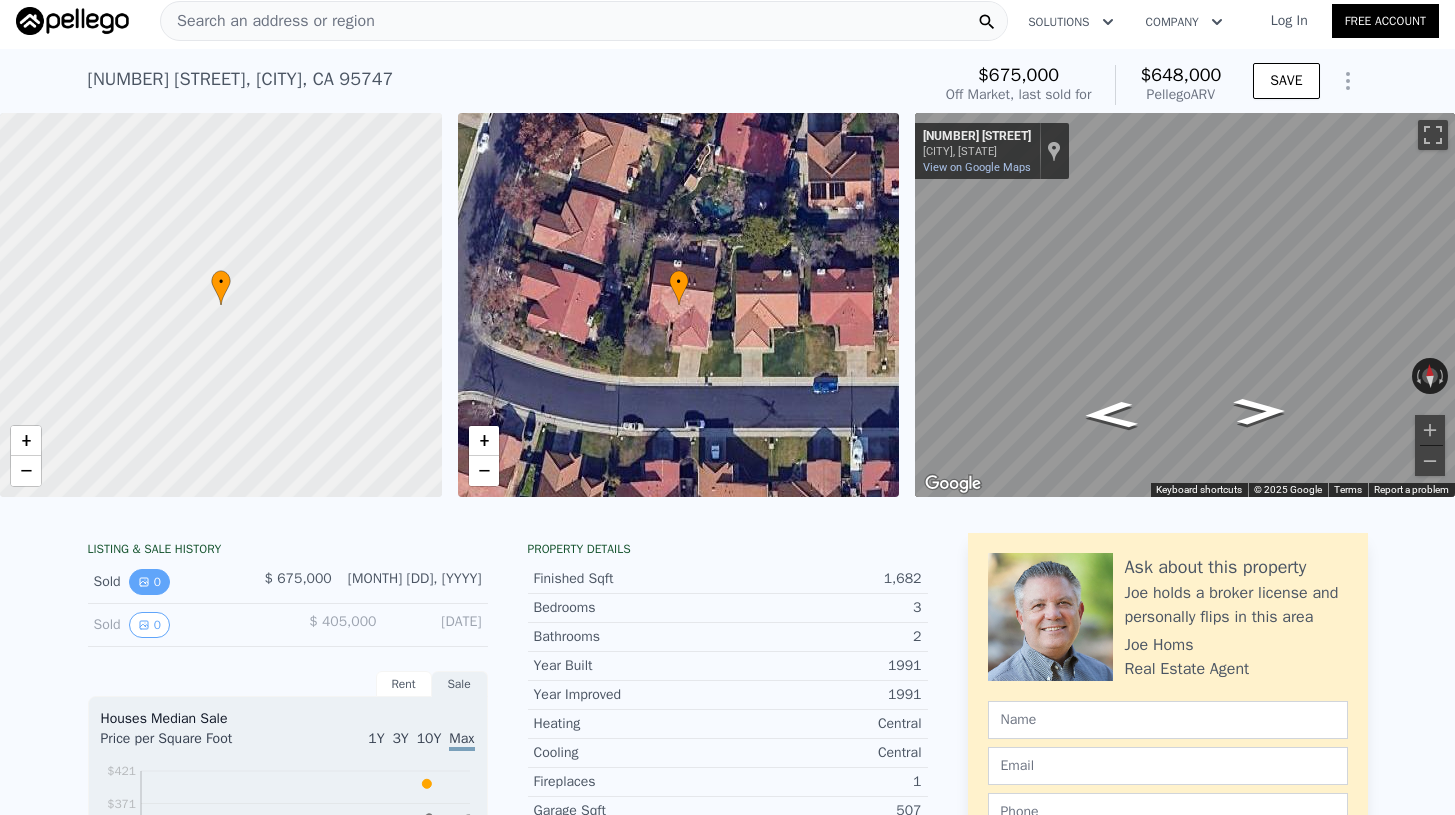 click on "0" at bounding box center [149, 582] 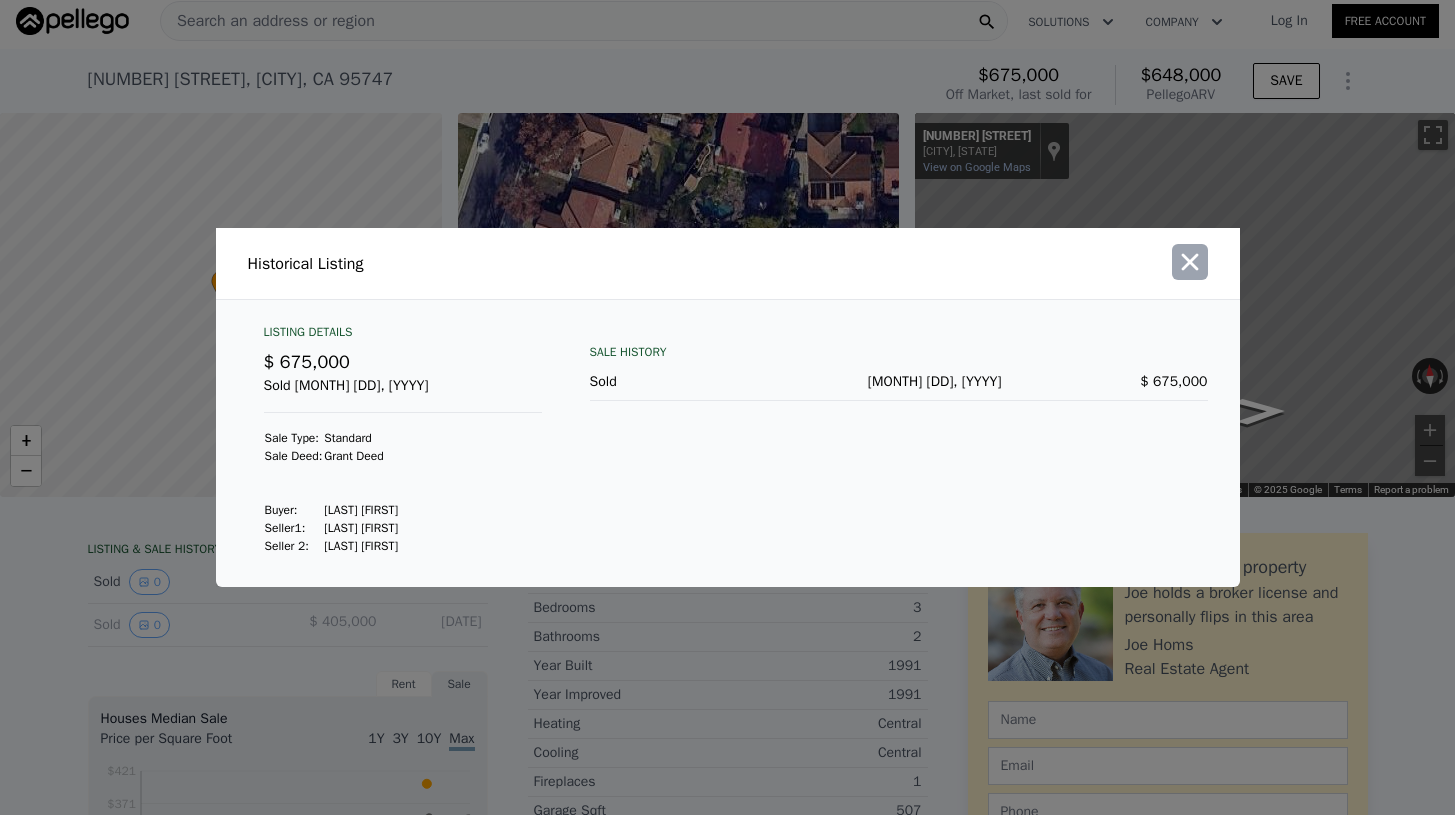 click 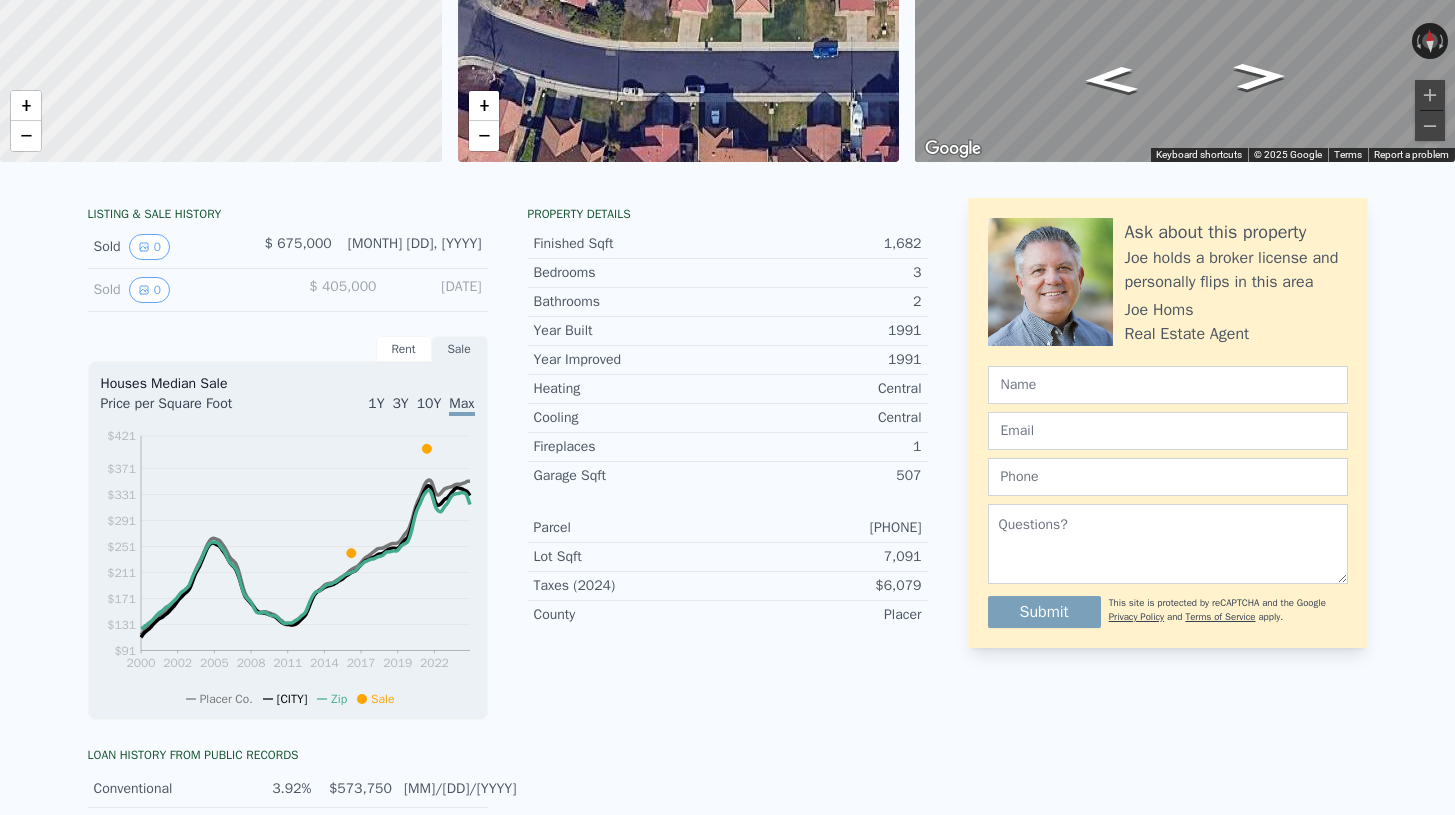 scroll, scrollTop: 0, scrollLeft: 0, axis: both 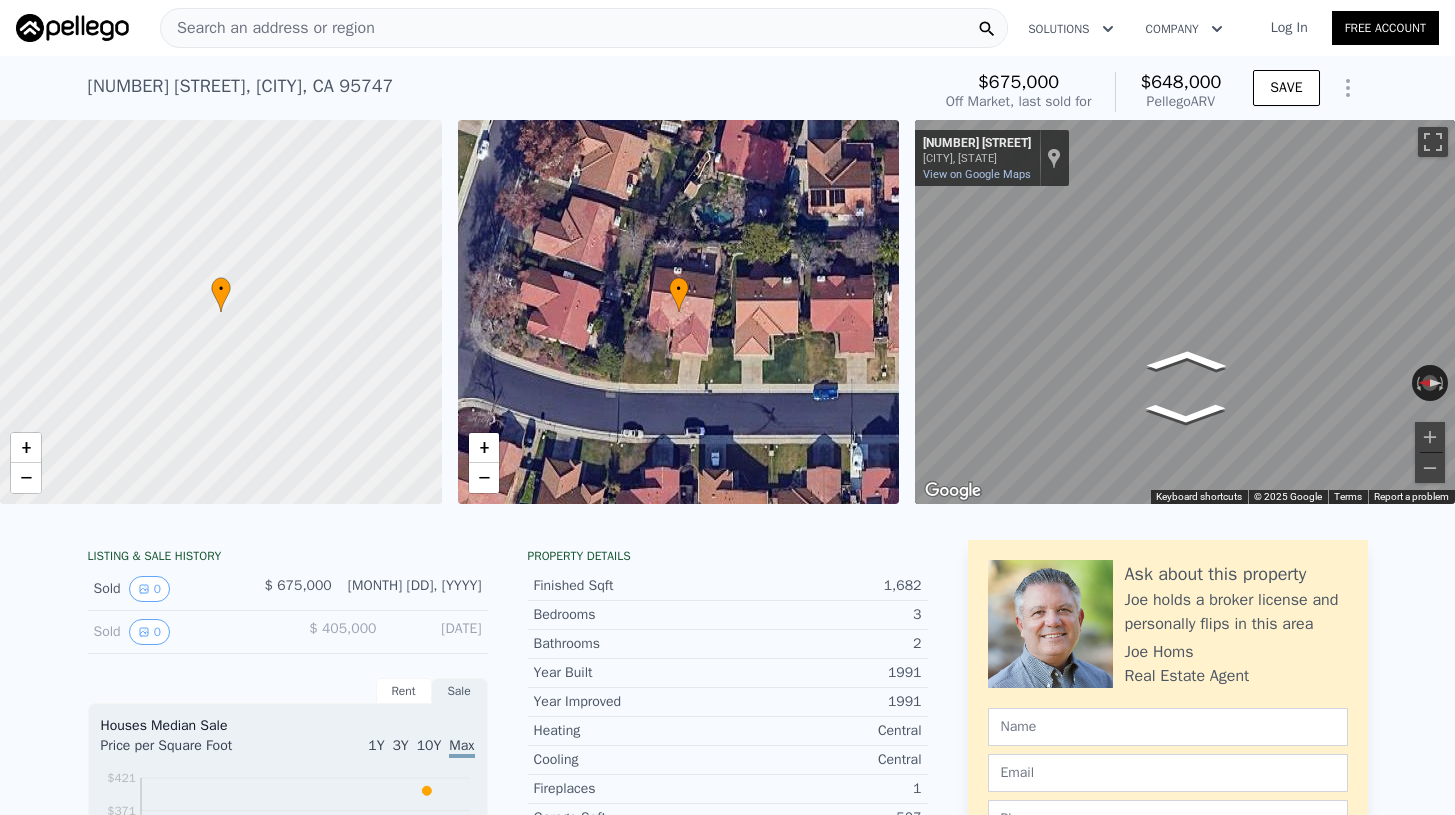 click at bounding box center (1185, 312) 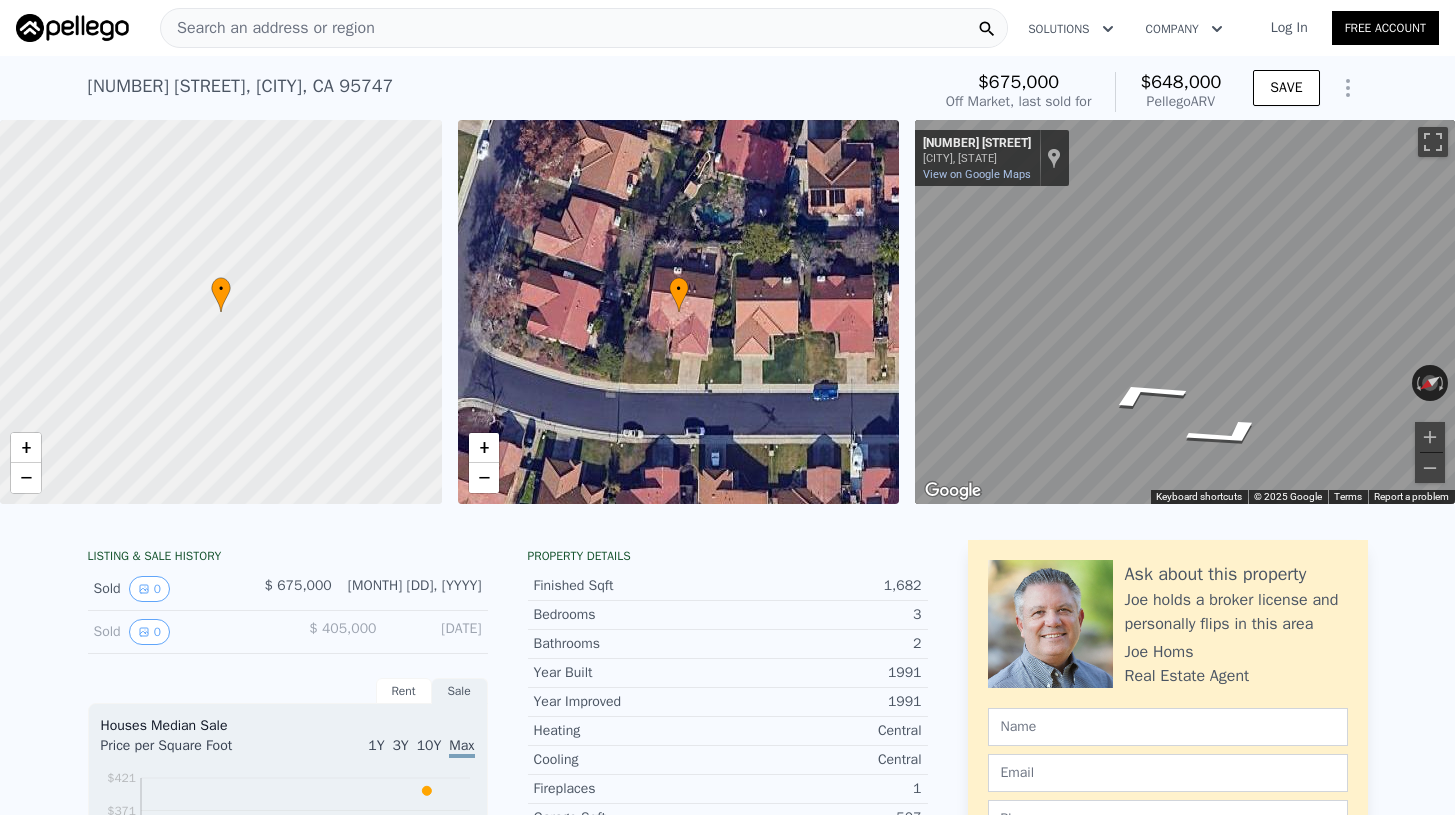 drag, startPoint x: 1199, startPoint y: 360, endPoint x: 787, endPoint y: 246, distance: 427.481 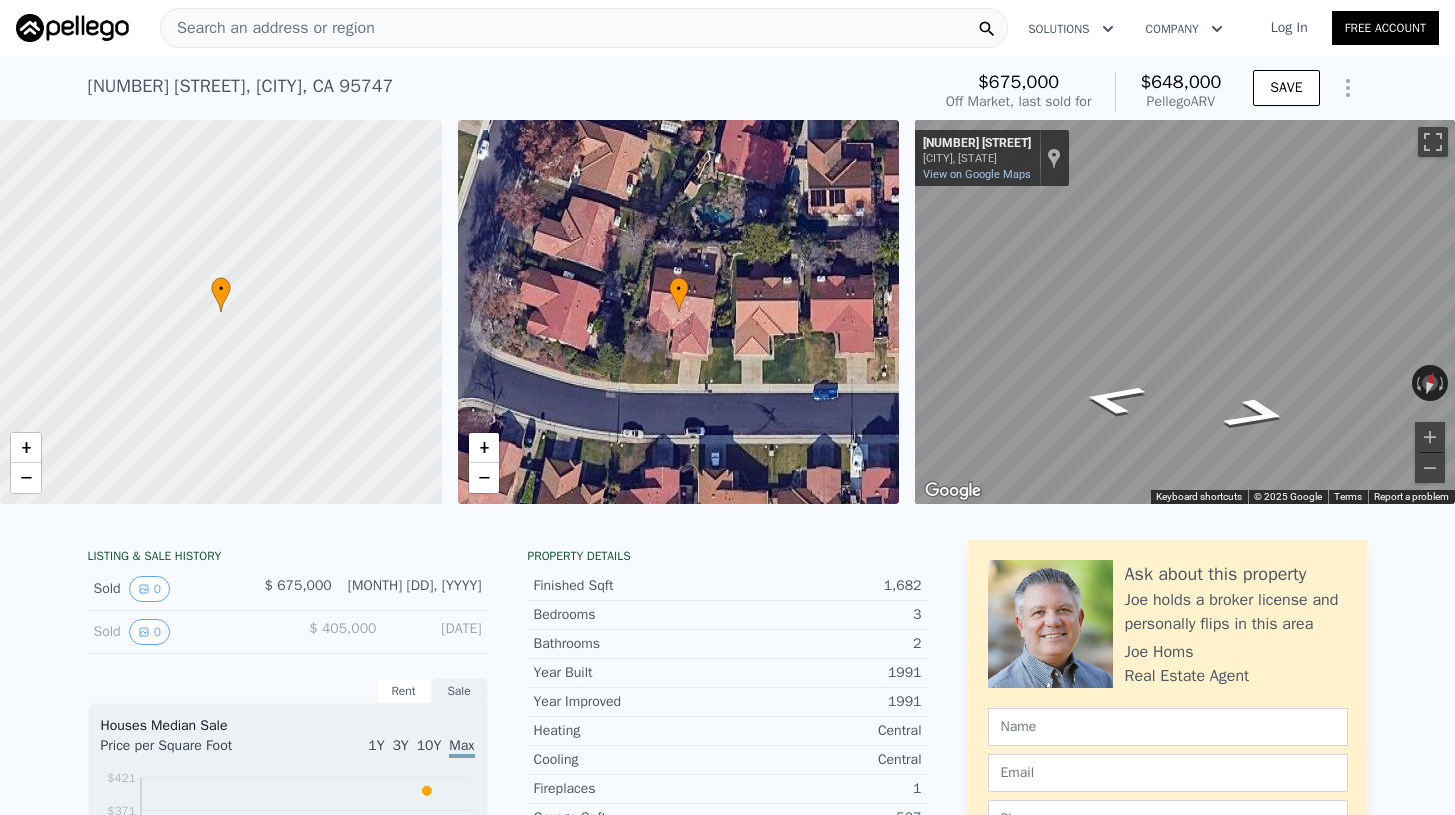 click on "Search an address or region" at bounding box center (268, 28) 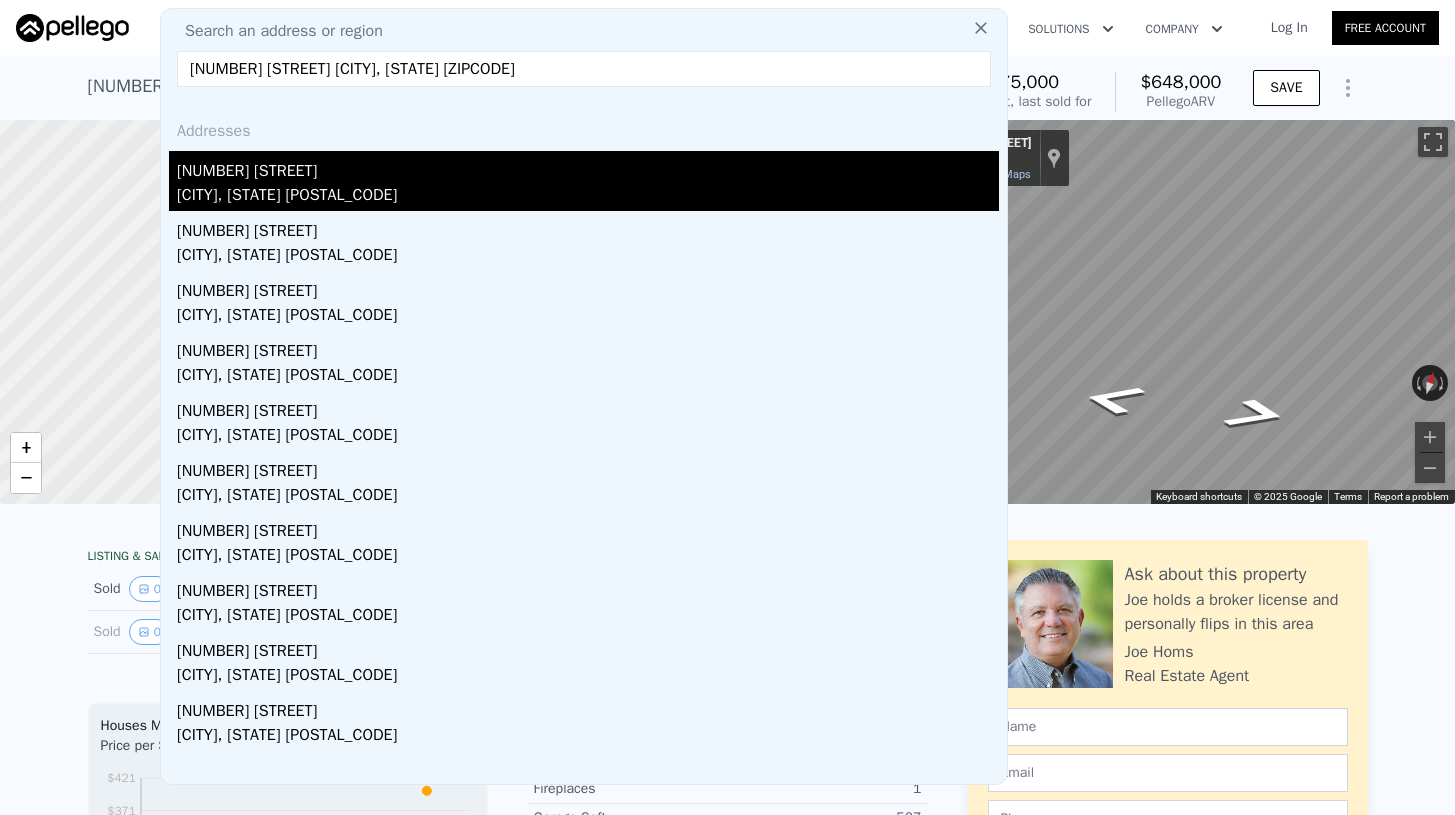 type on "645 Burlond Ct Folsom, CA 95630" 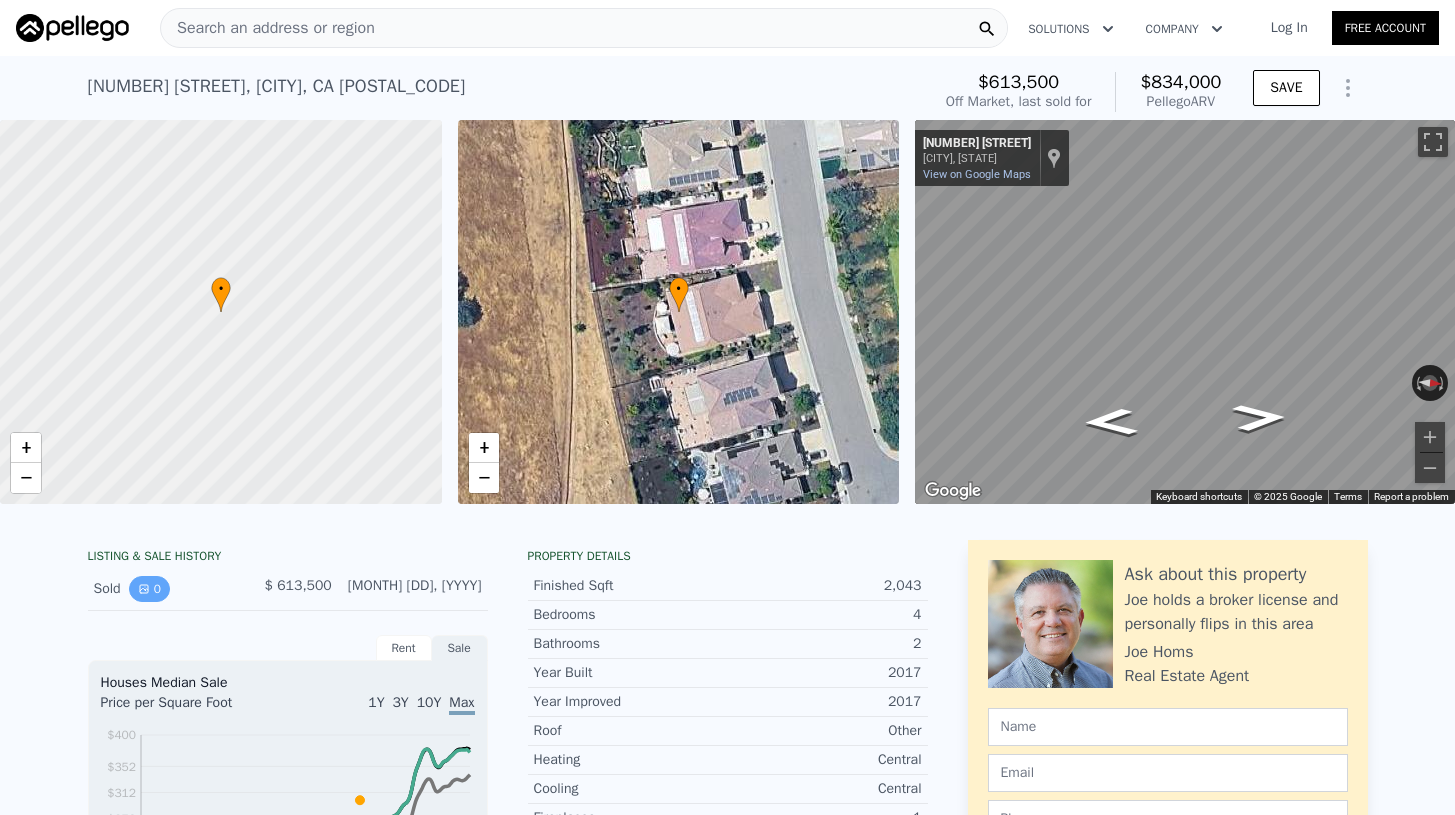 click 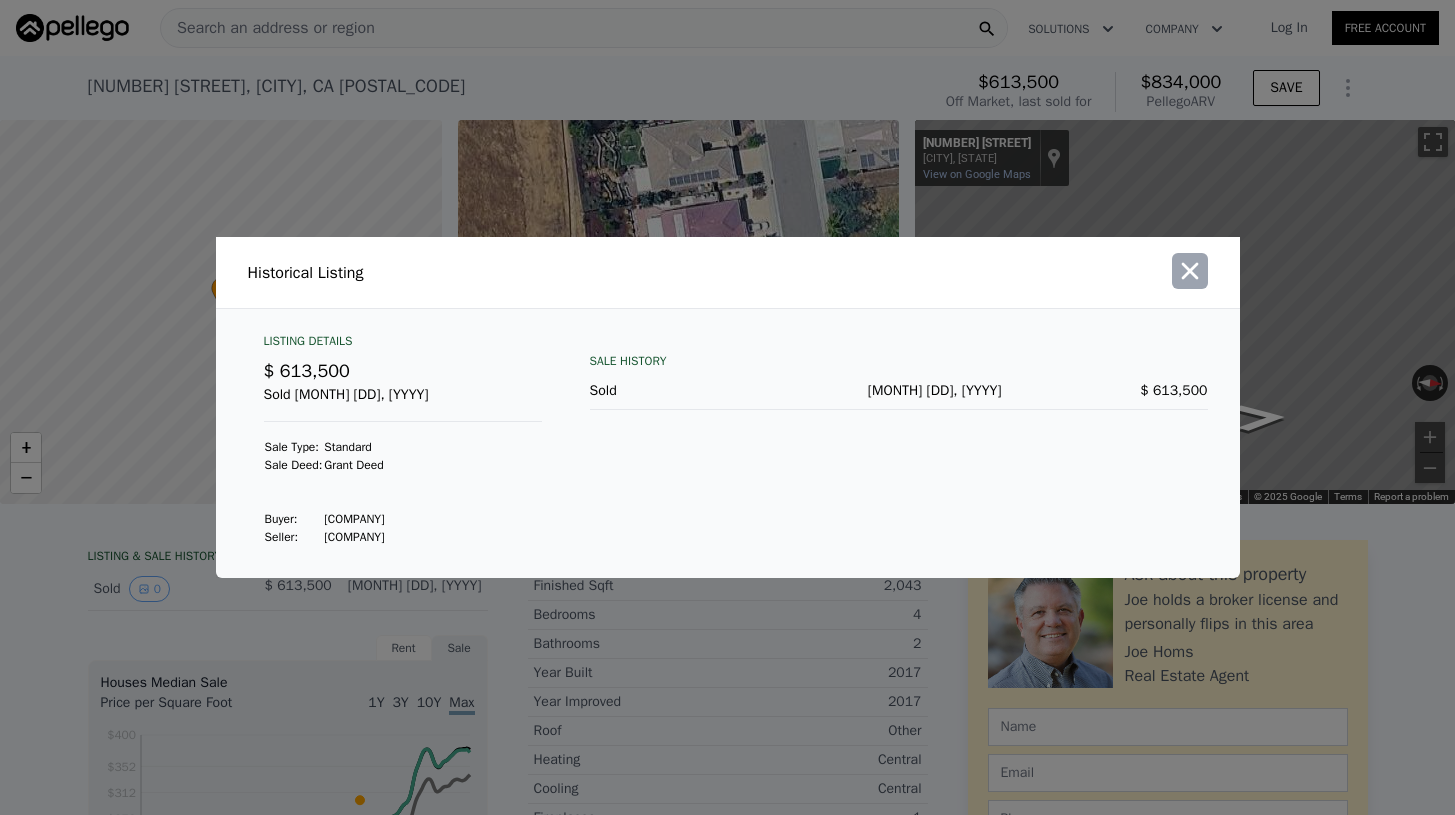 click 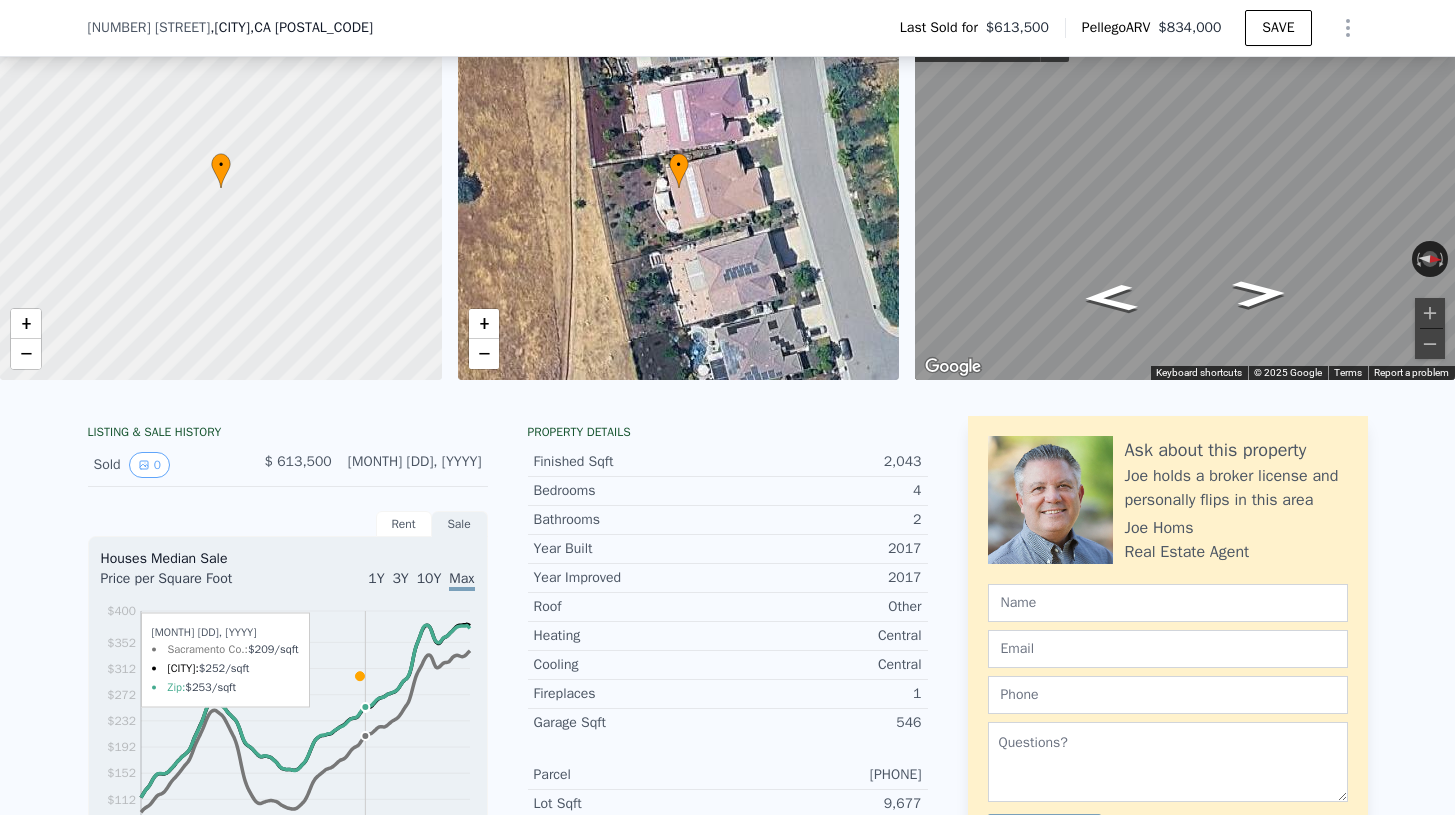 scroll, scrollTop: 0, scrollLeft: 0, axis: both 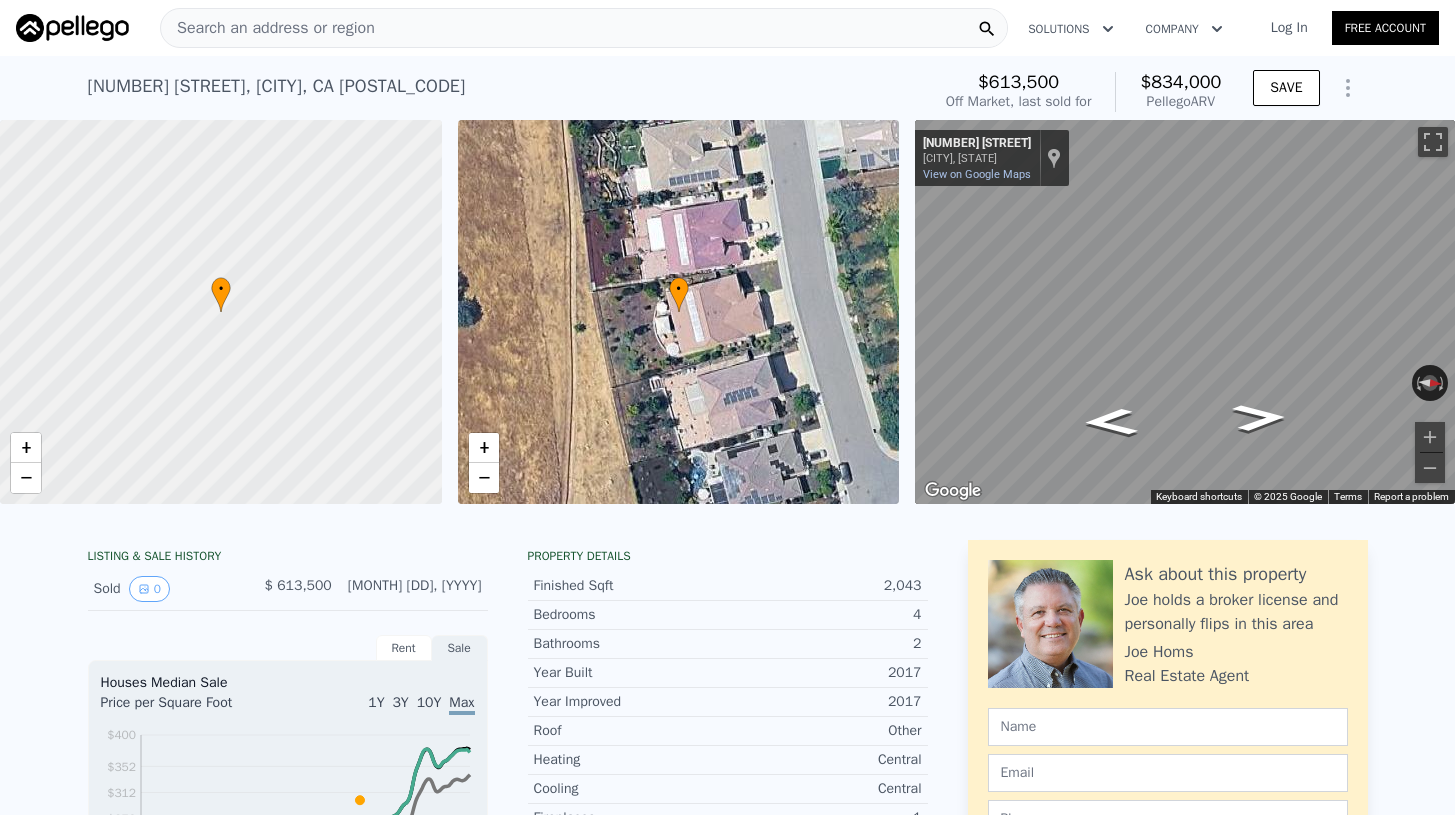 click on "Search an address or region" at bounding box center (268, 28) 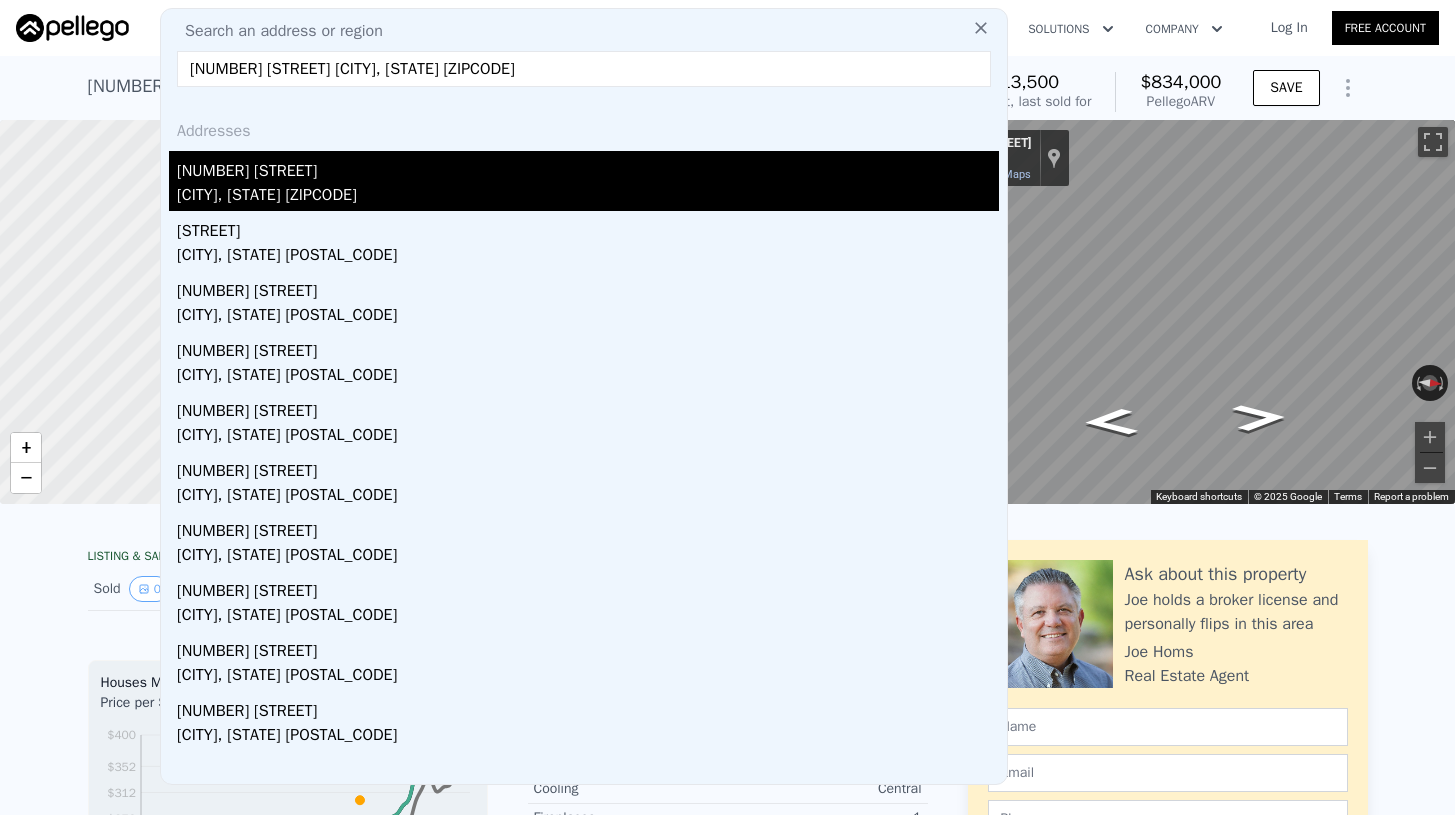 type on "7340 Rochelle Way Fair Oaks, CA 95628" 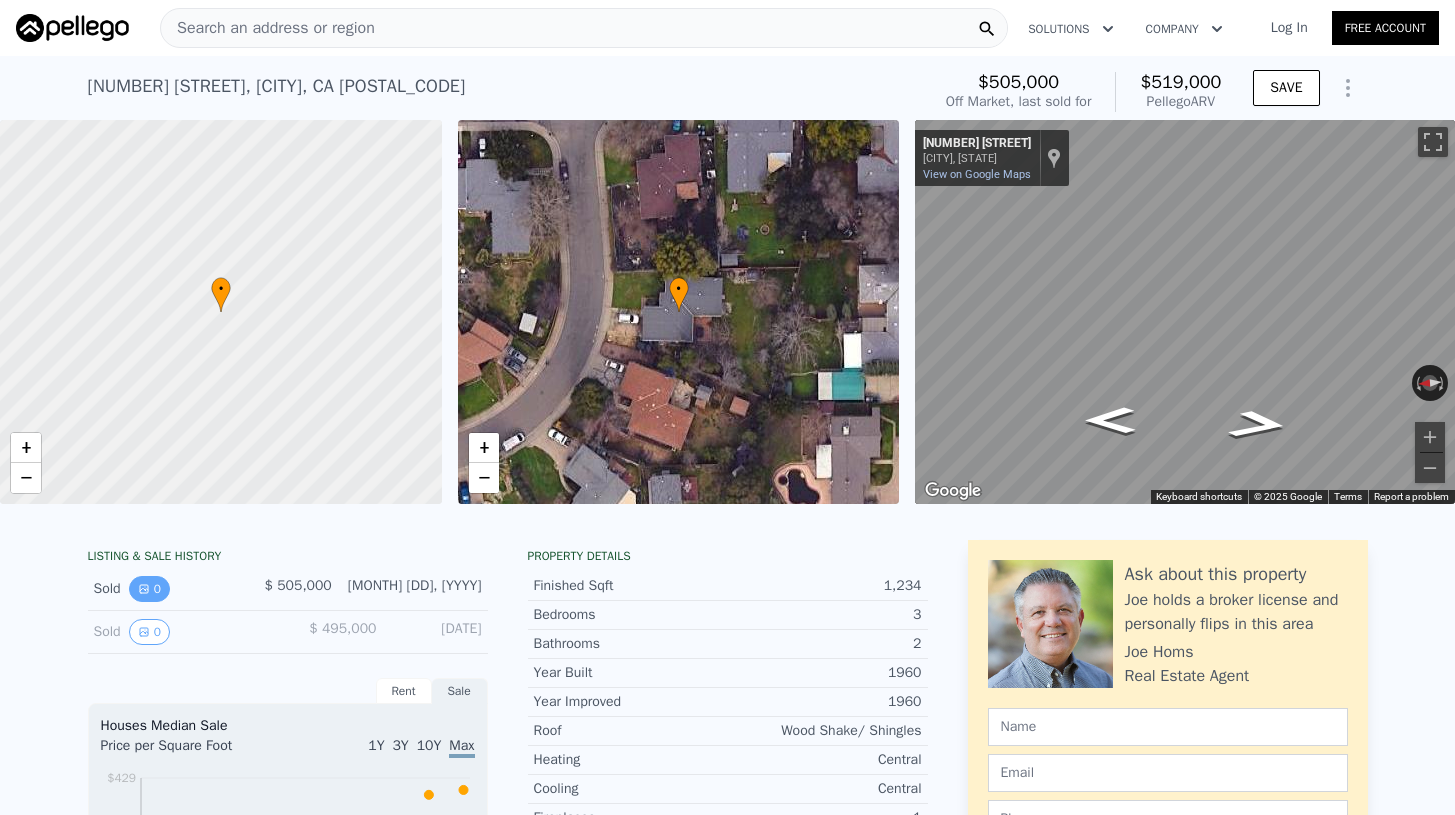 click on "0" at bounding box center [149, 589] 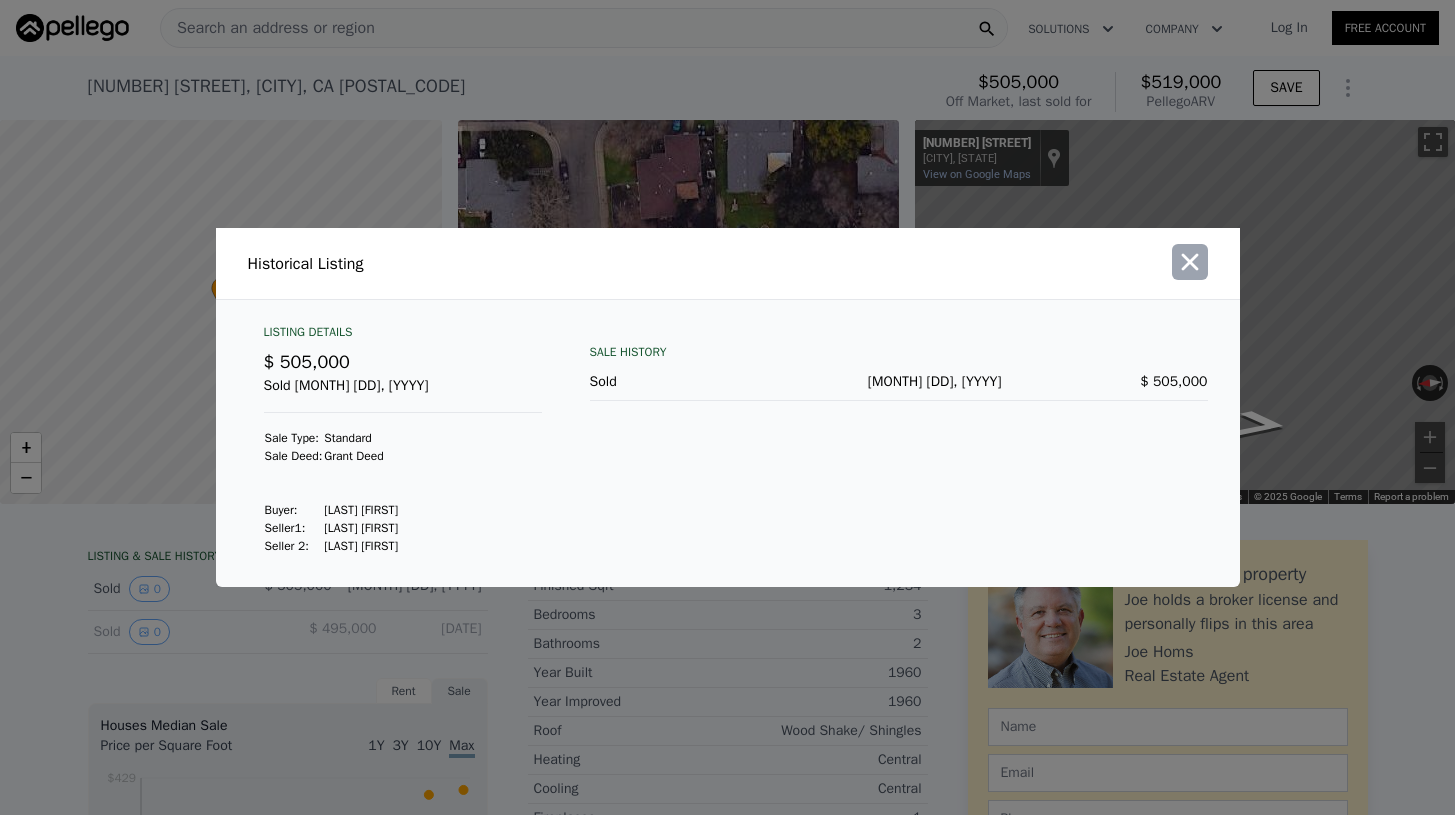 click 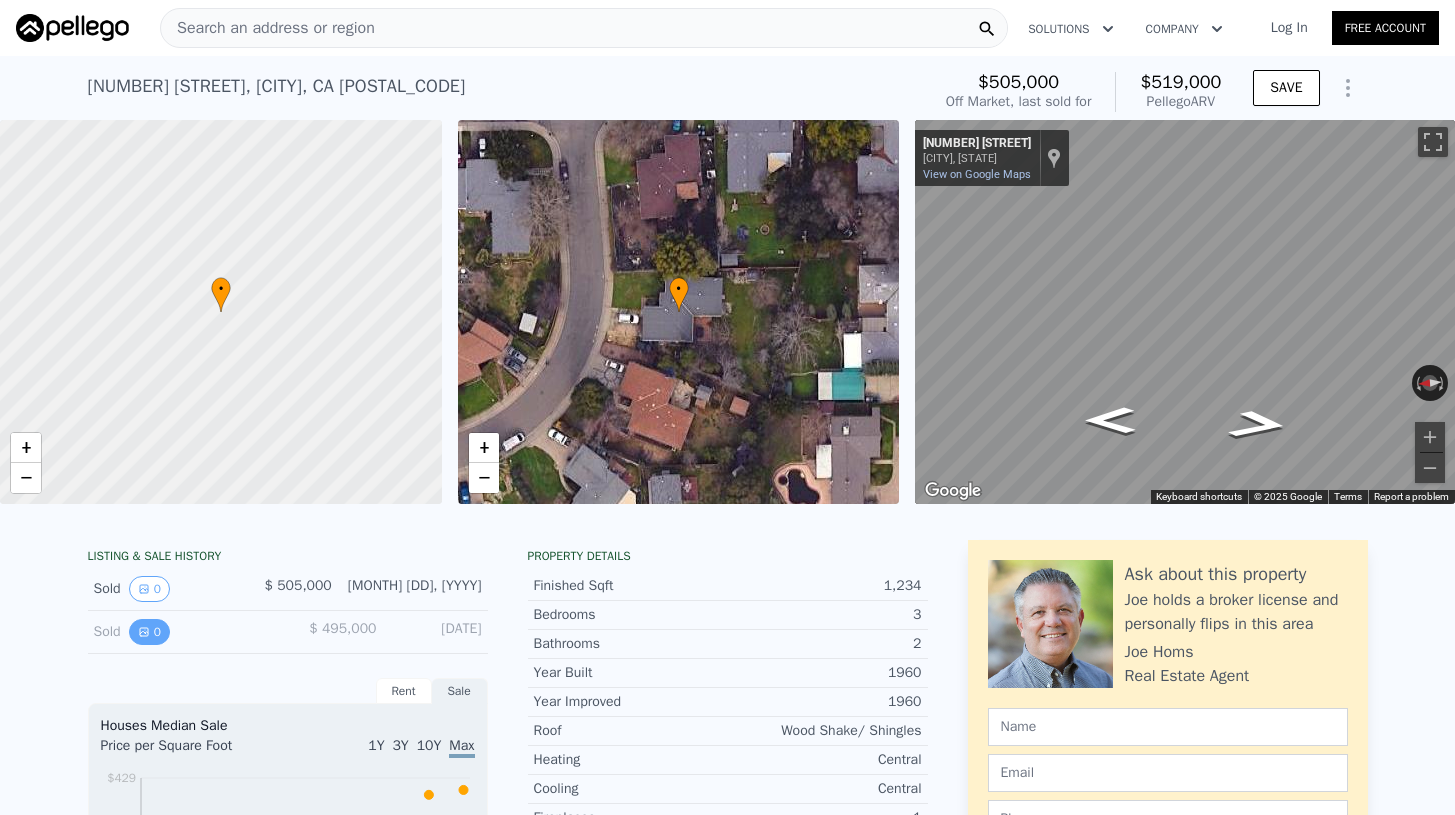 click on "0" at bounding box center [149, 632] 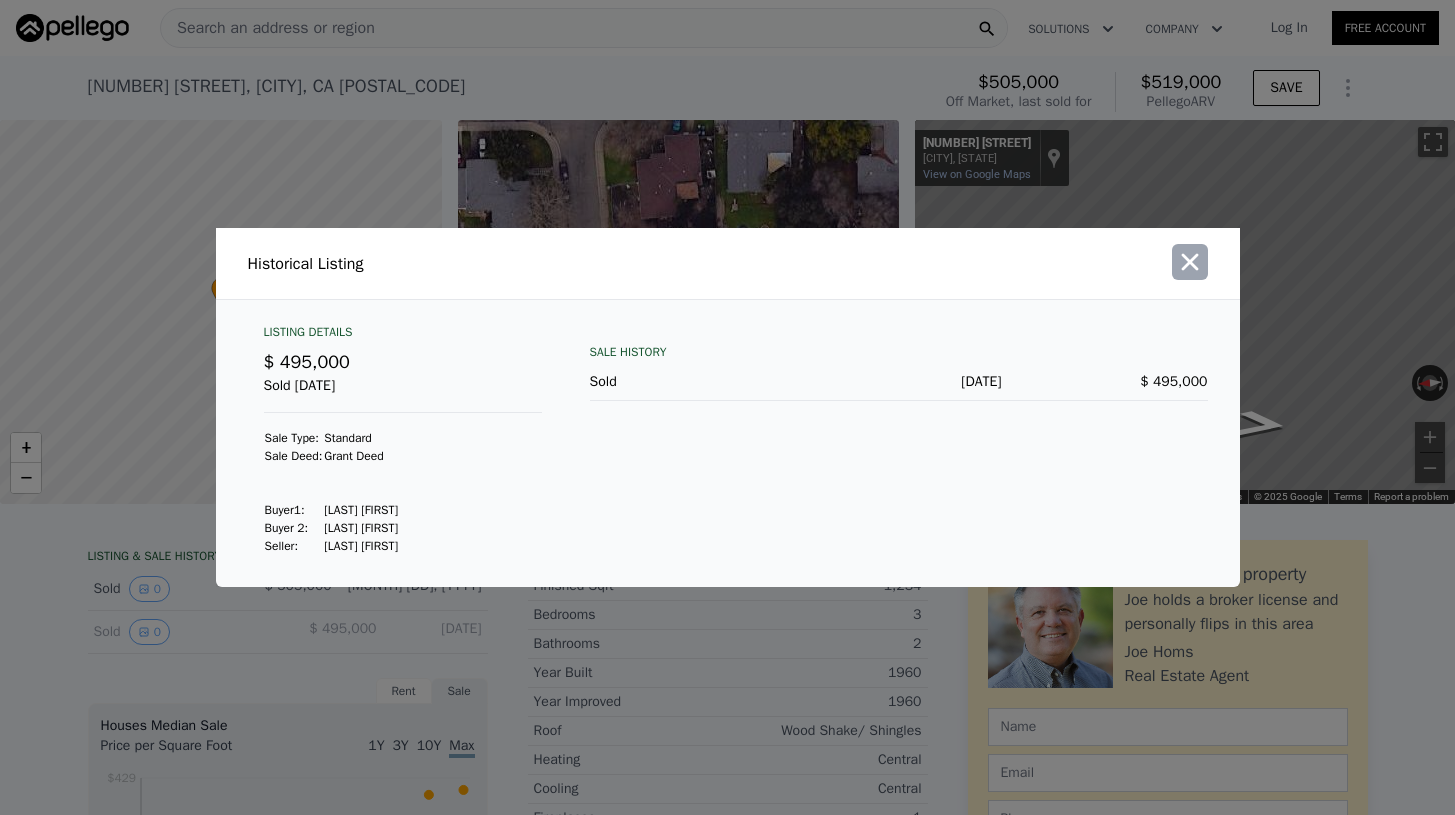 click 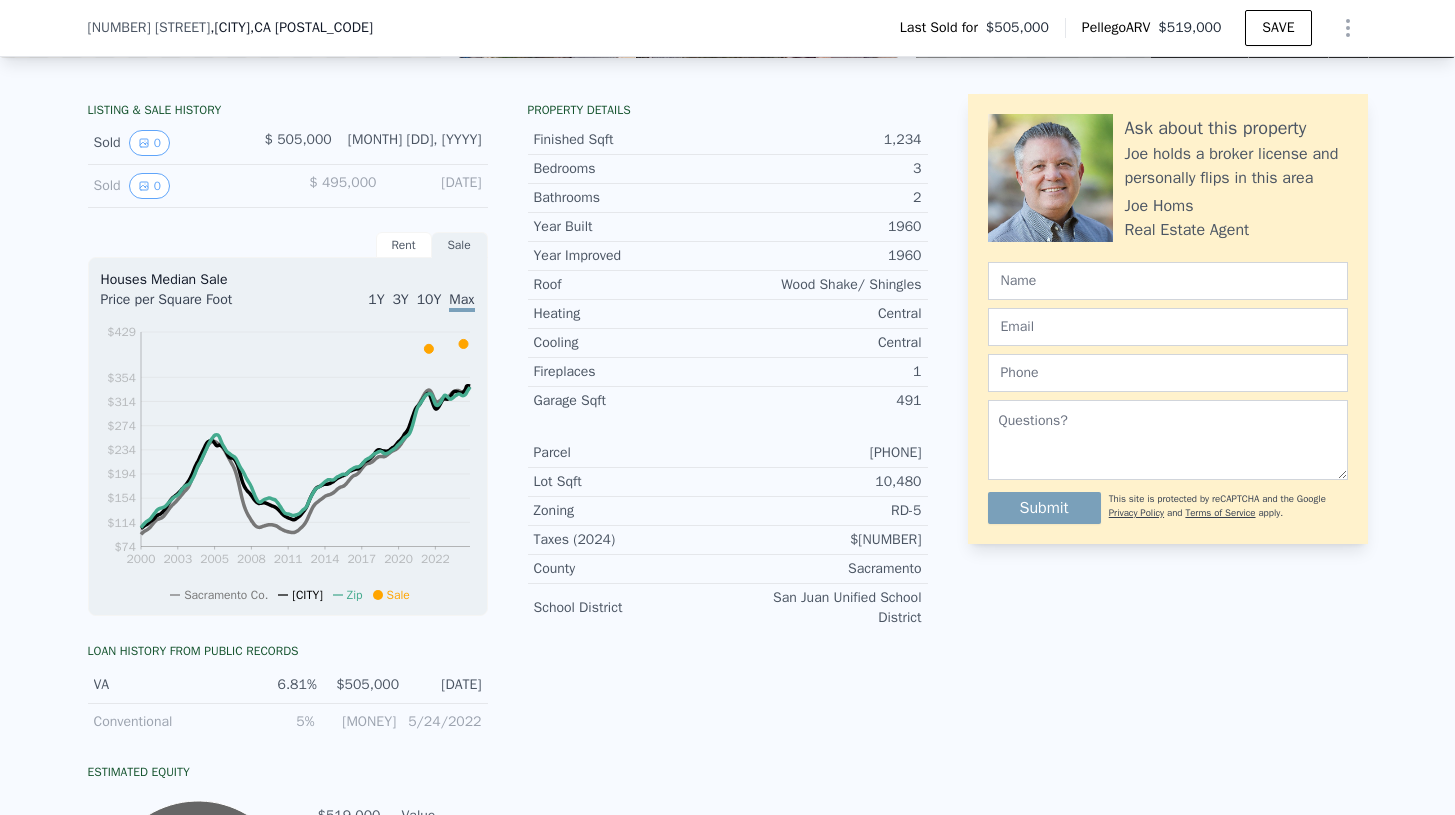 scroll, scrollTop: 766, scrollLeft: 0, axis: vertical 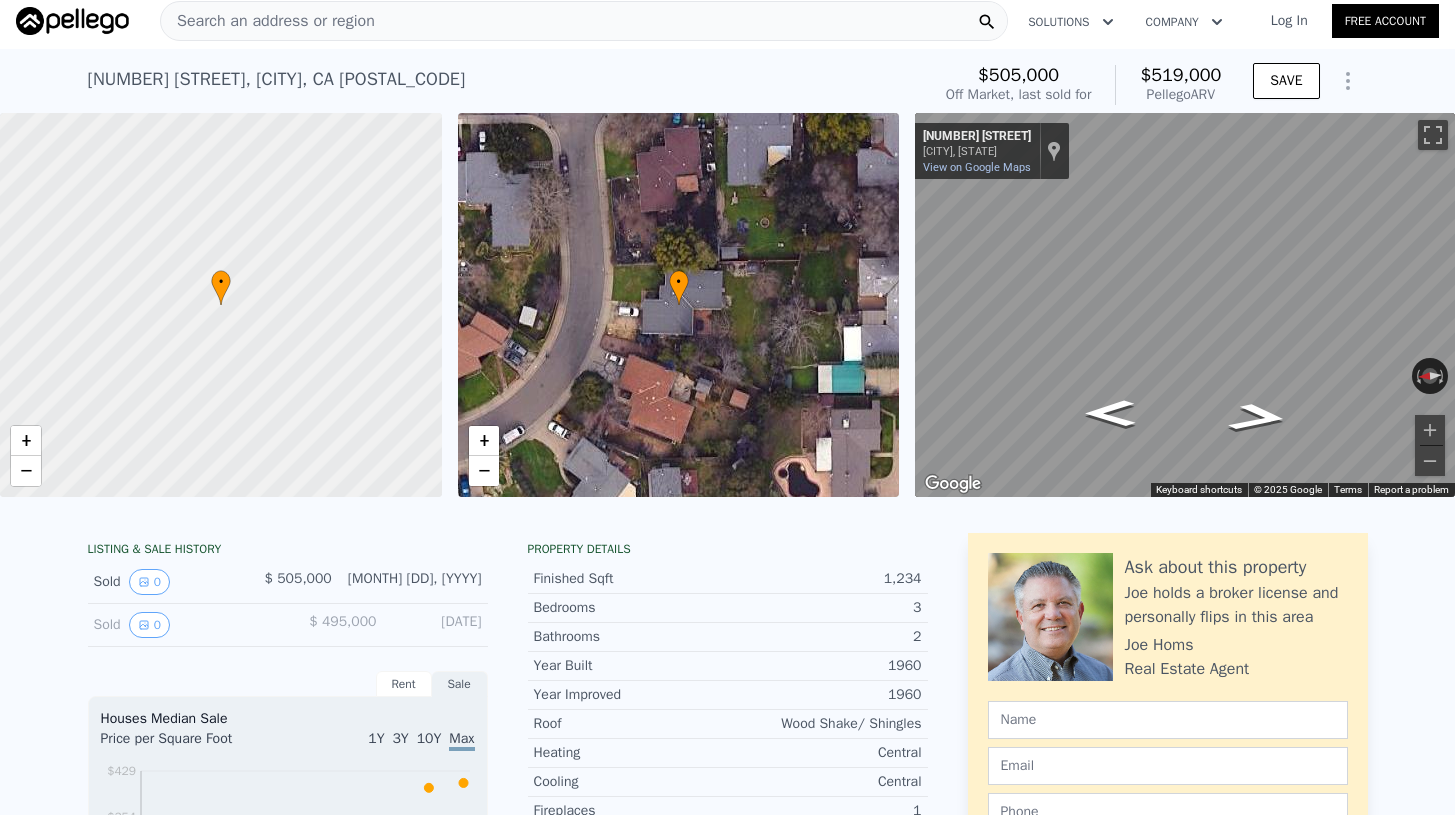 click on "Search an address or region" at bounding box center (268, 21) 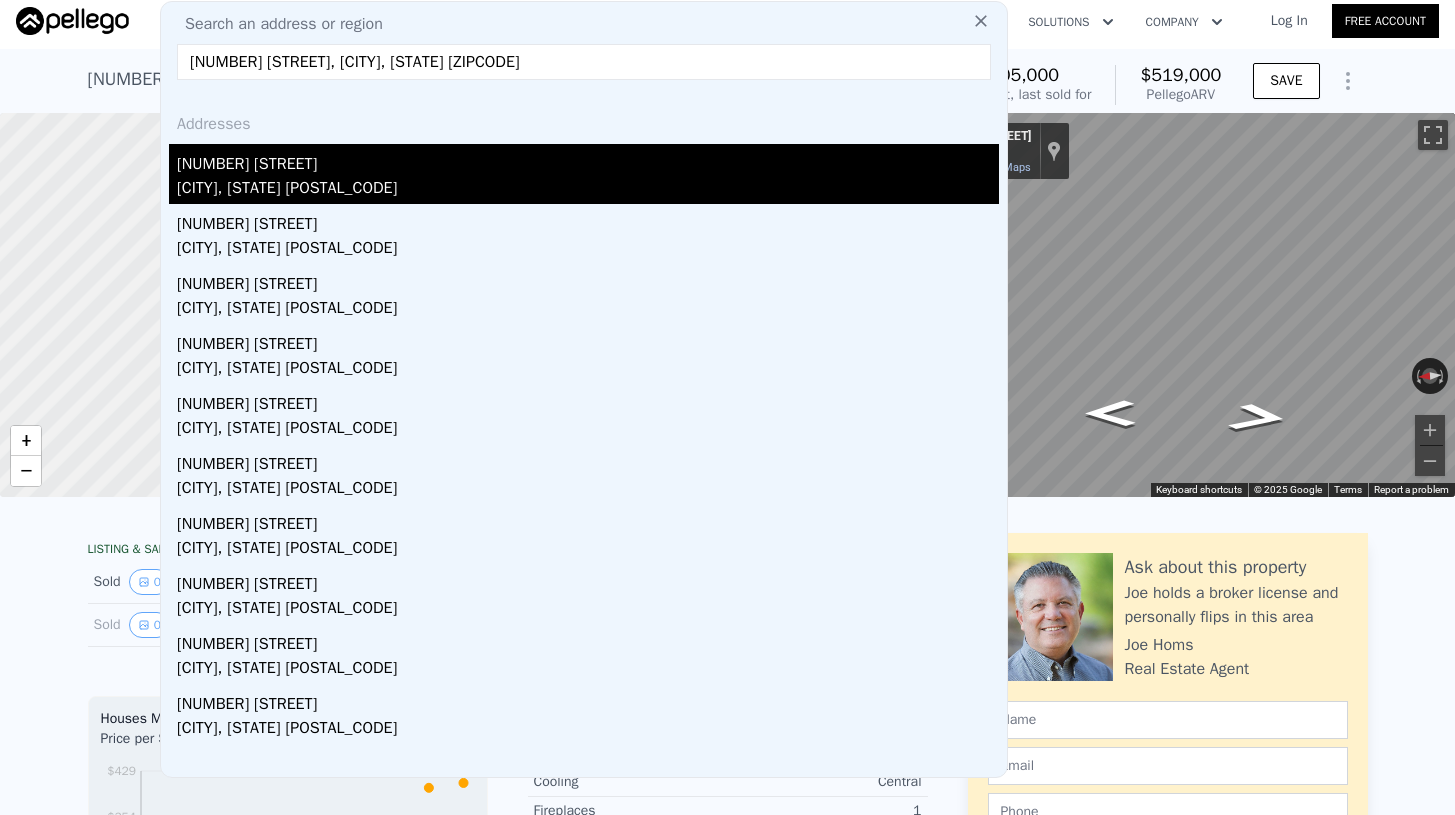 type on "87 Providence Rd, Asheville, NC 28806" 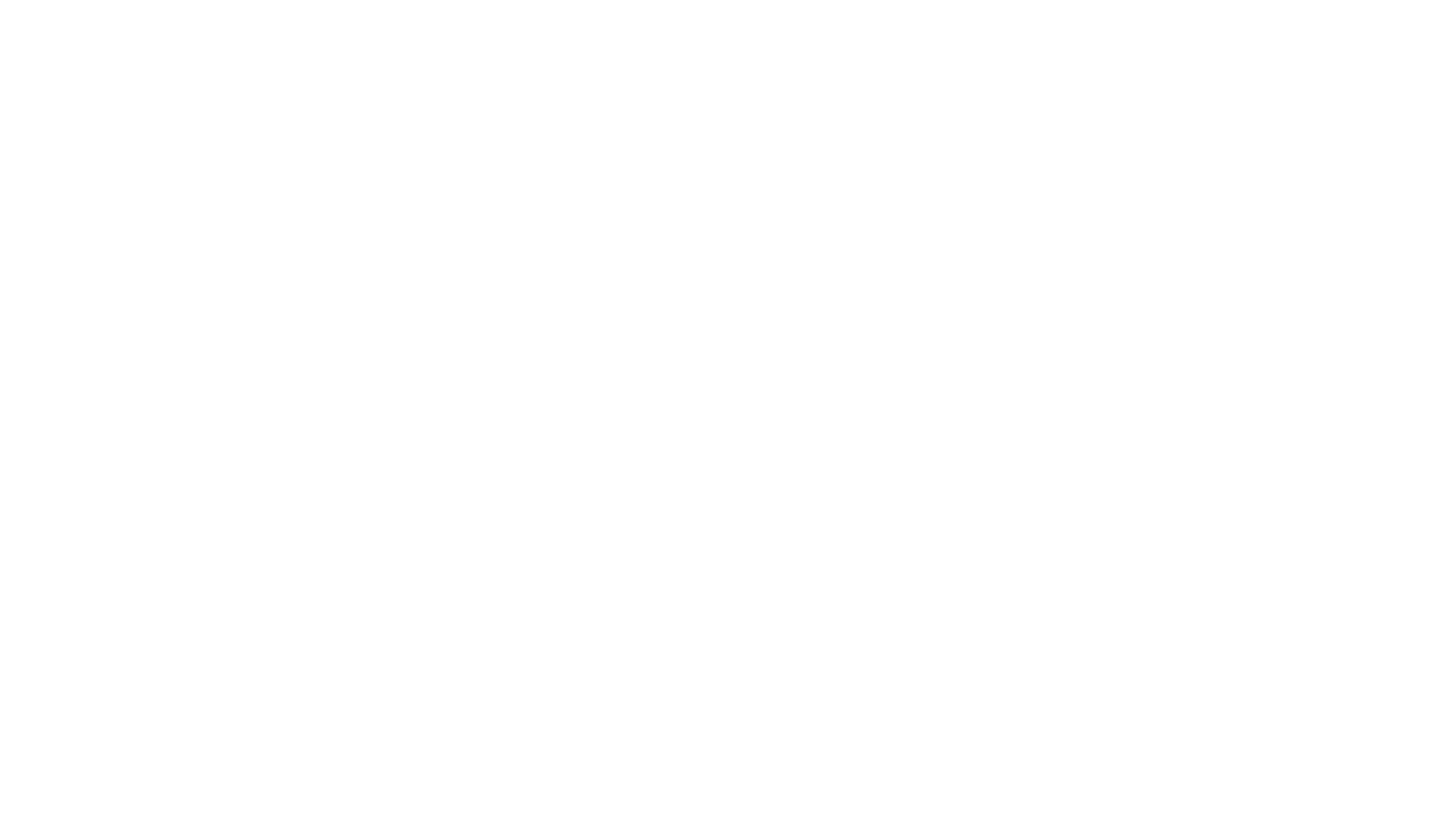 scroll, scrollTop: 0, scrollLeft: 0, axis: both 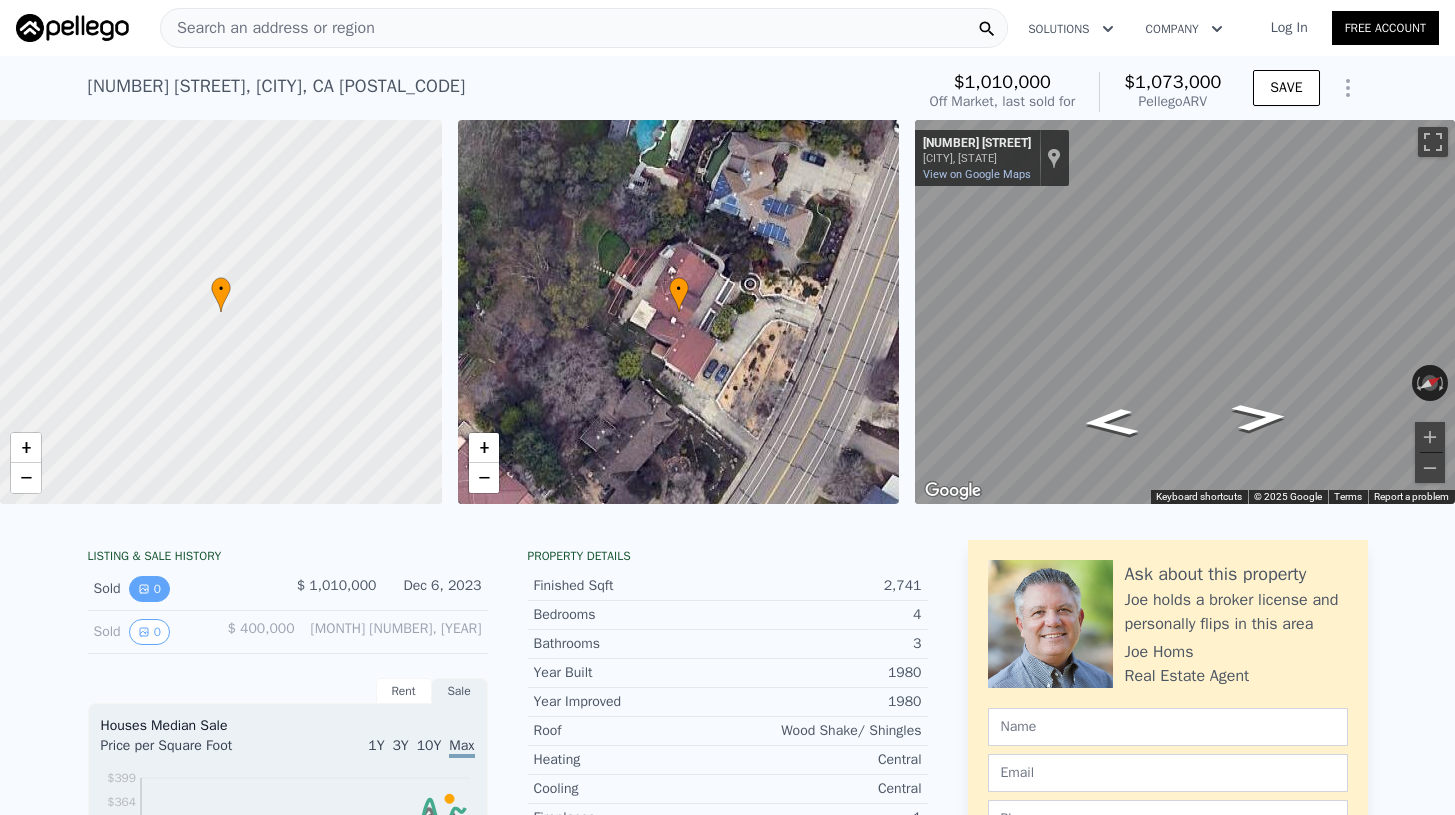click on "0" at bounding box center [149, 589] 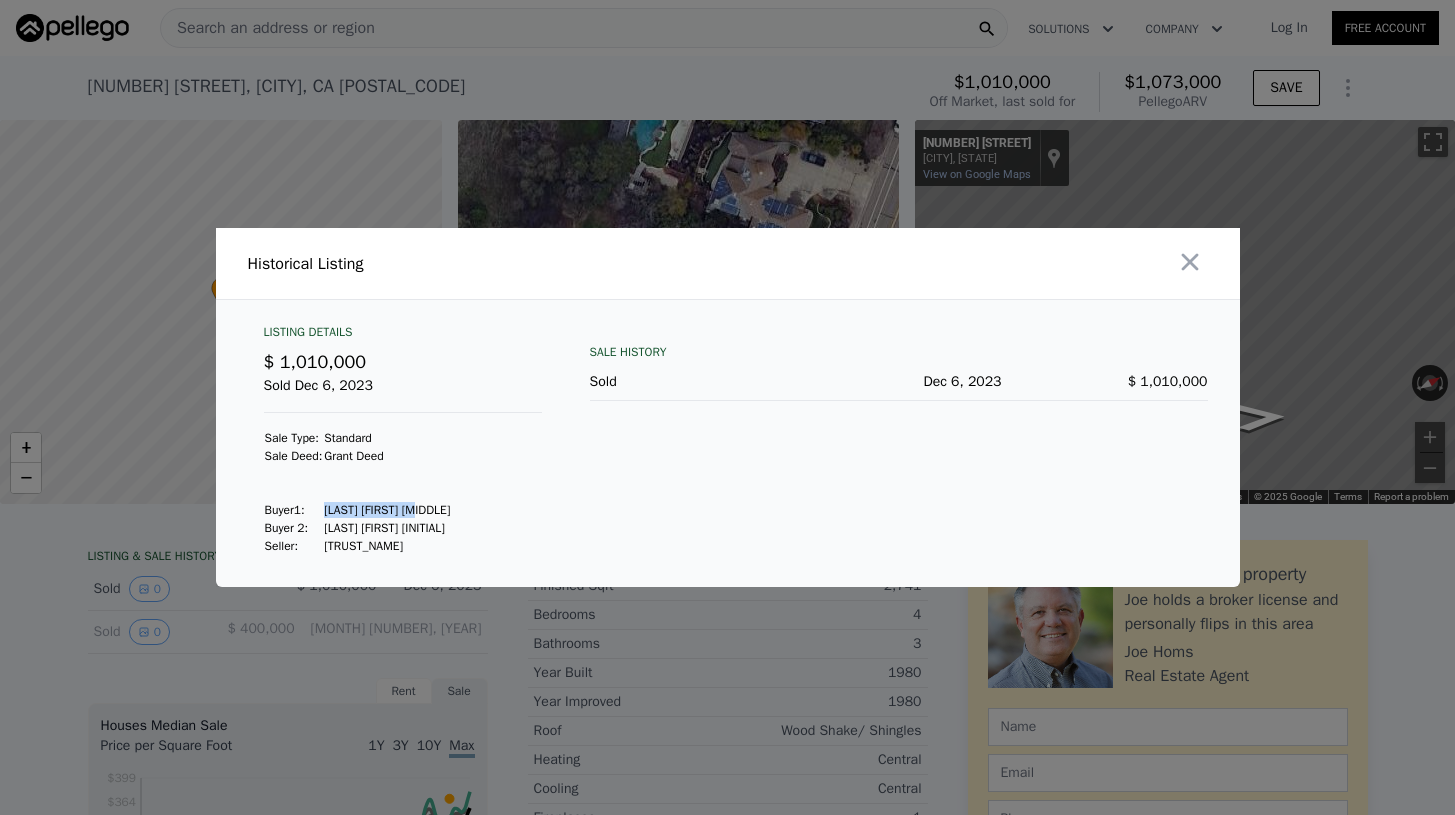 drag, startPoint x: 429, startPoint y: 510, endPoint x: 317, endPoint y: 510, distance: 112 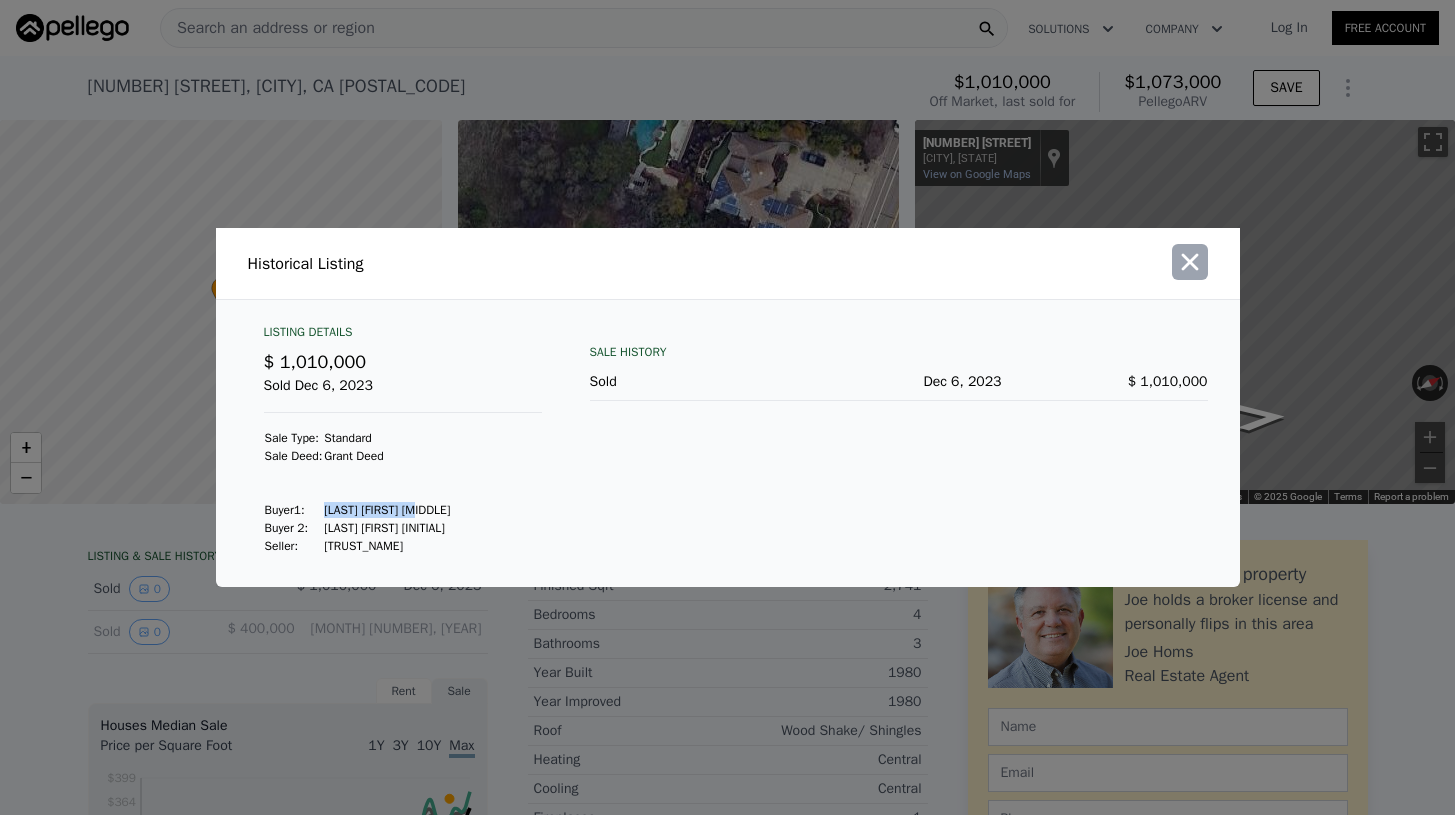 click at bounding box center [1190, 262] 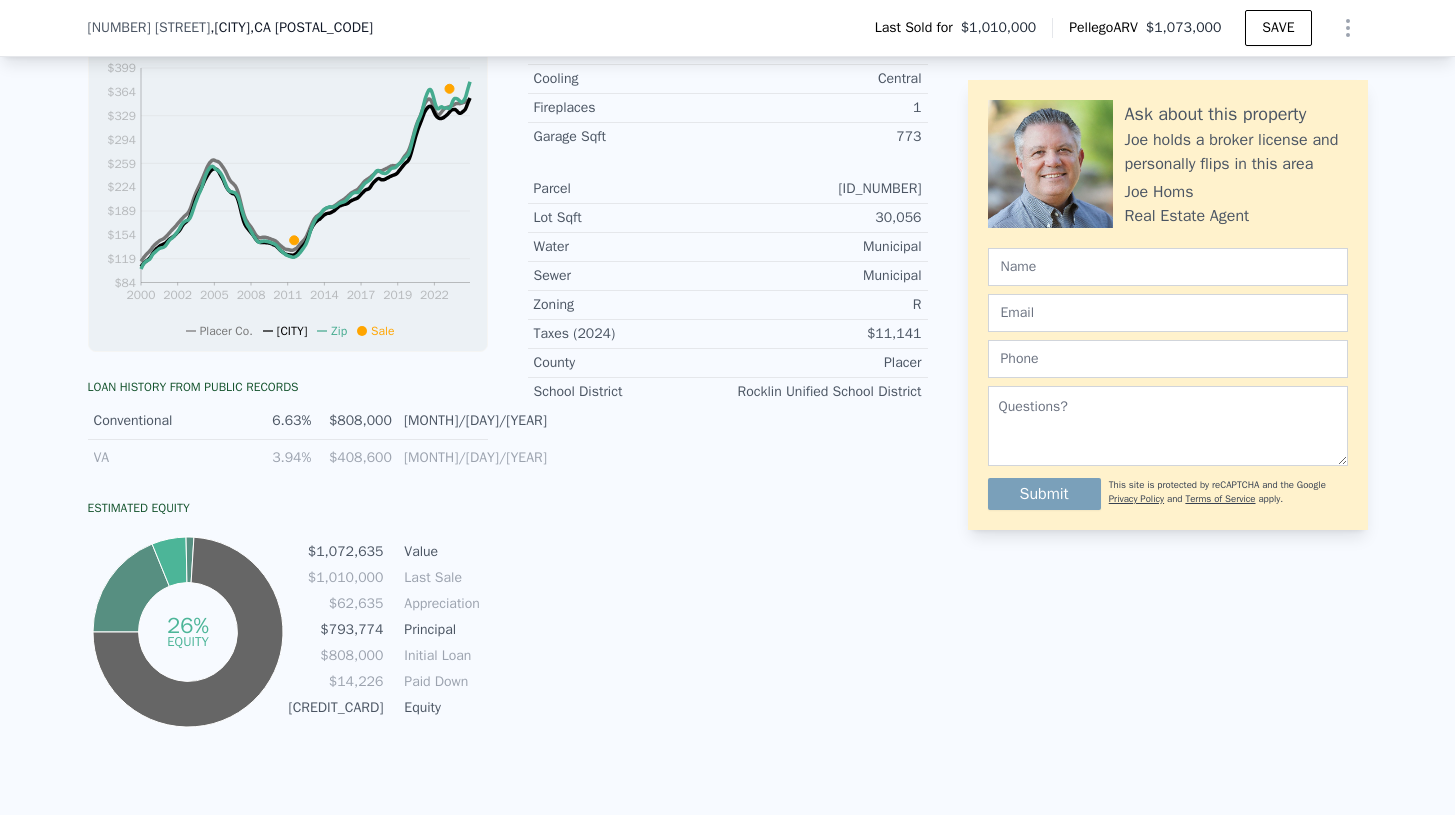 scroll, scrollTop: 704, scrollLeft: 0, axis: vertical 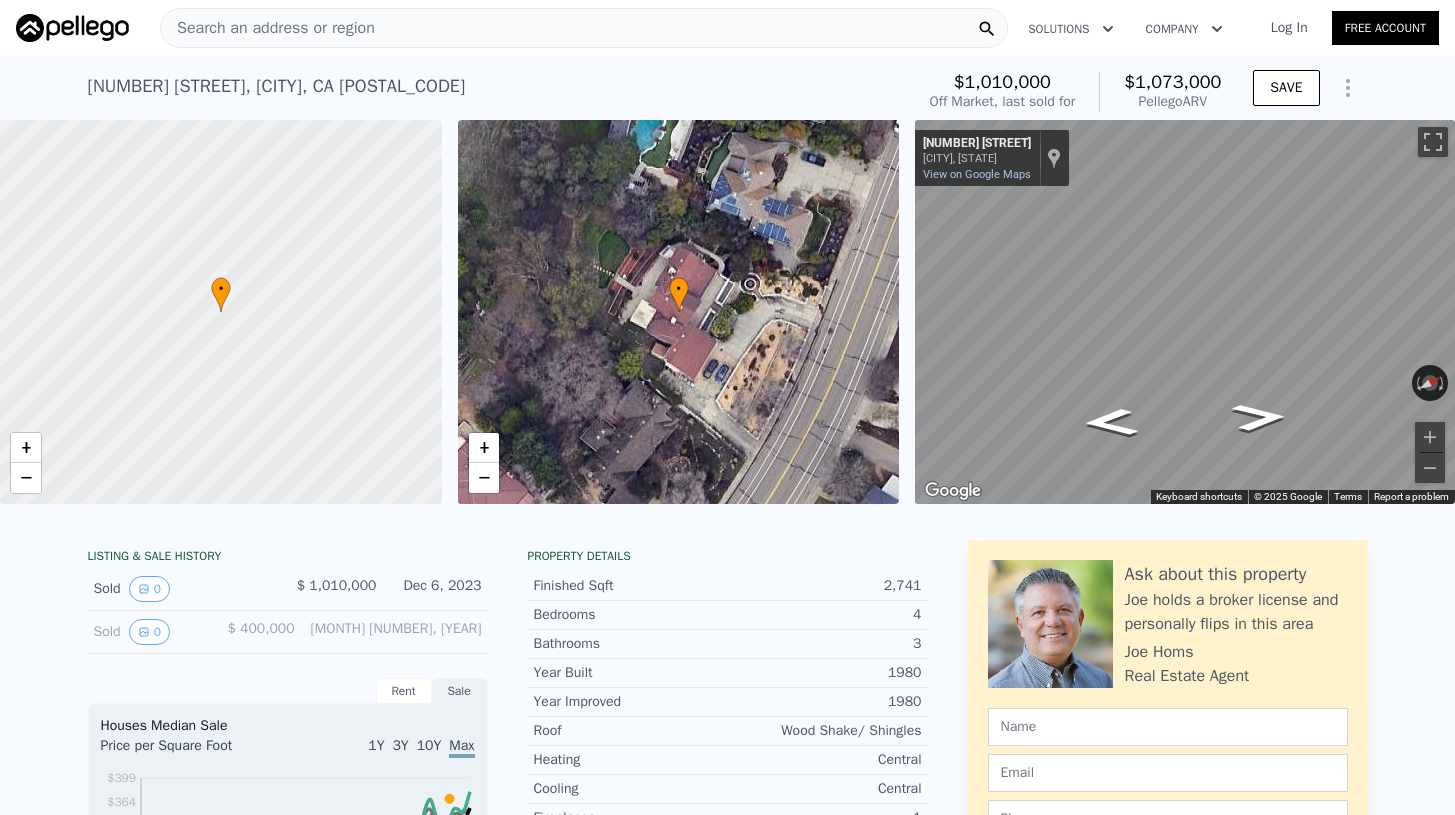 click on "Search an address or region" at bounding box center [268, 28] 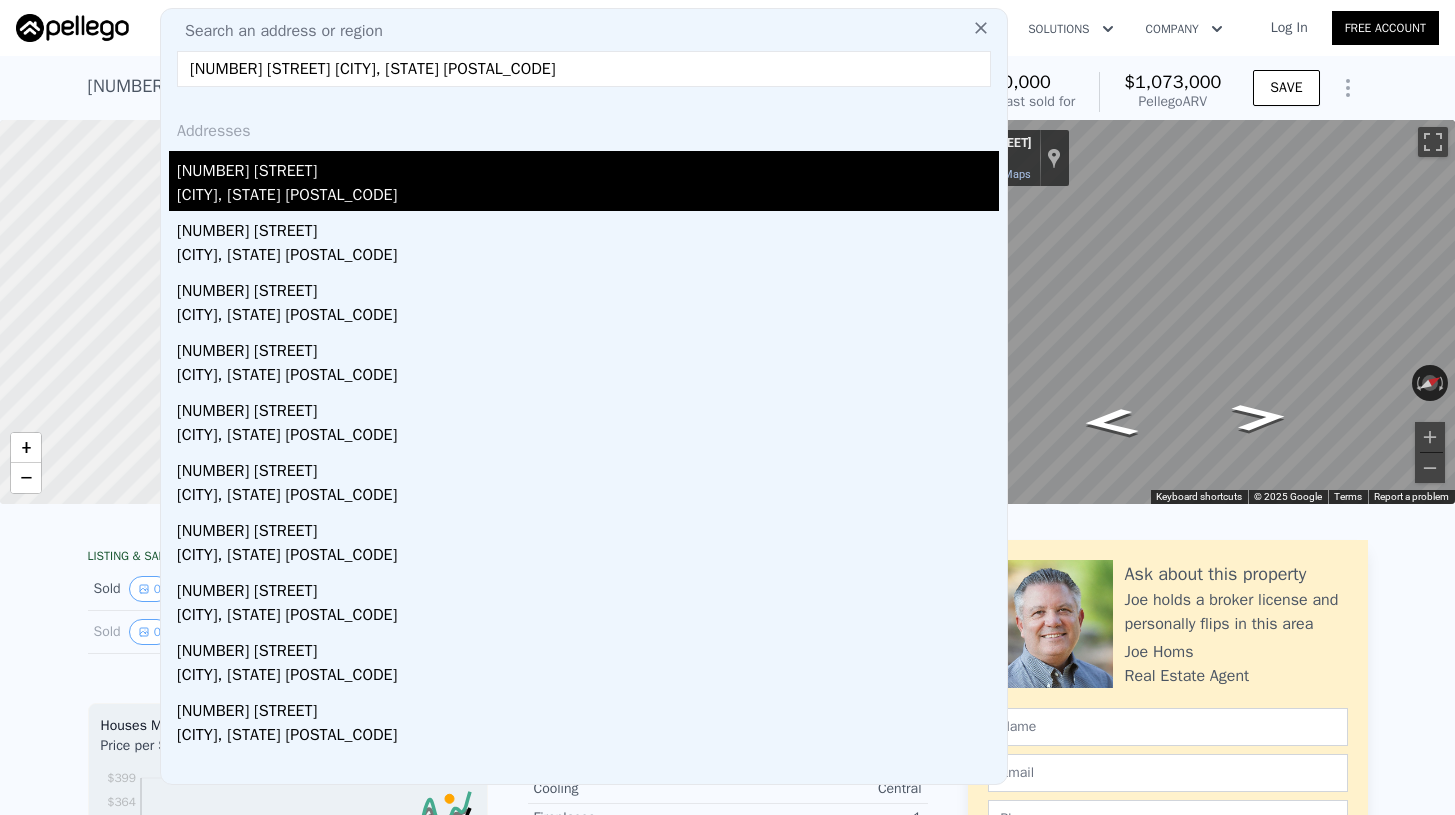 type on "105 Locust Ave Mill Valley, CA 94941" 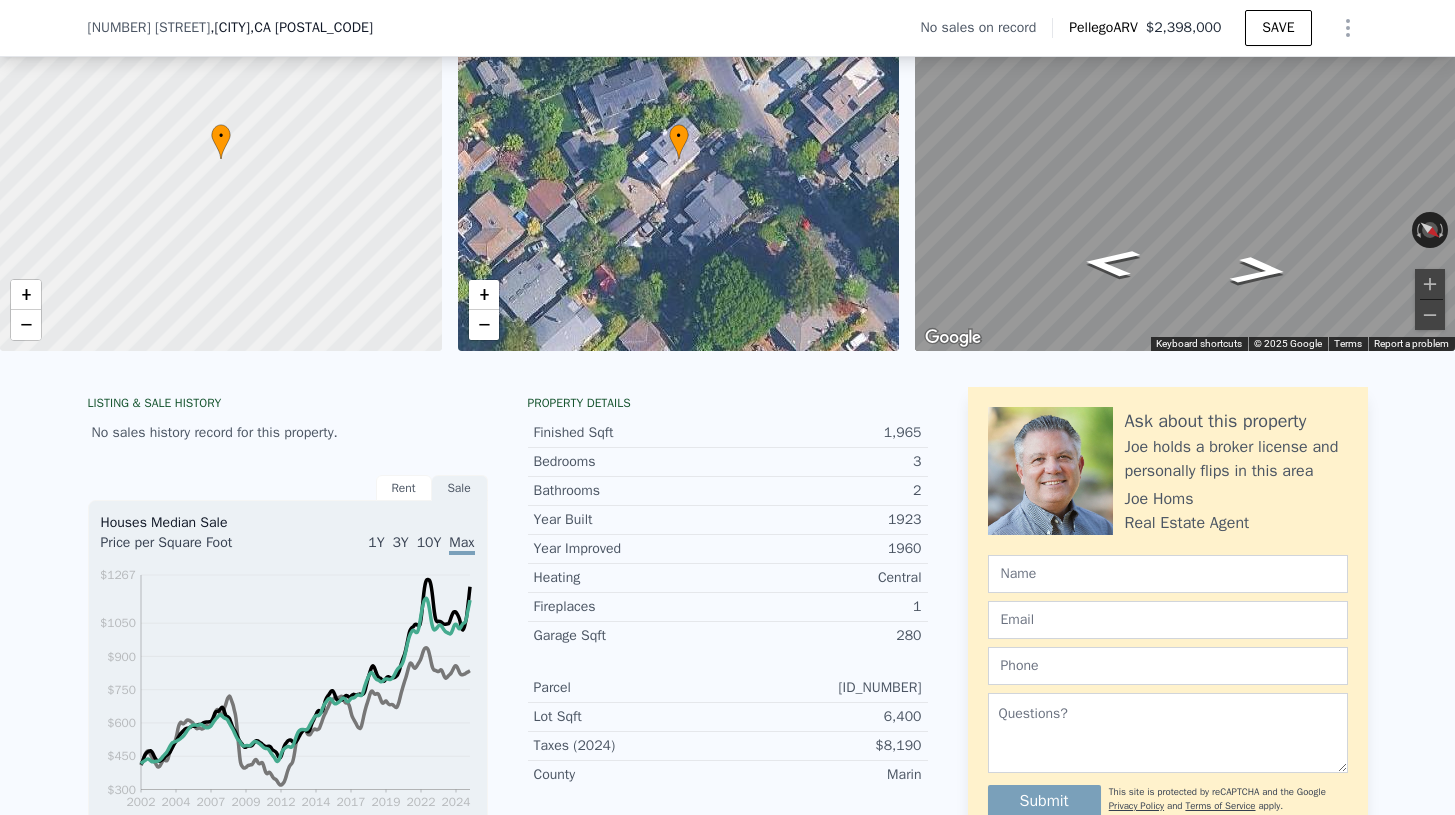 scroll, scrollTop: 7, scrollLeft: 0, axis: vertical 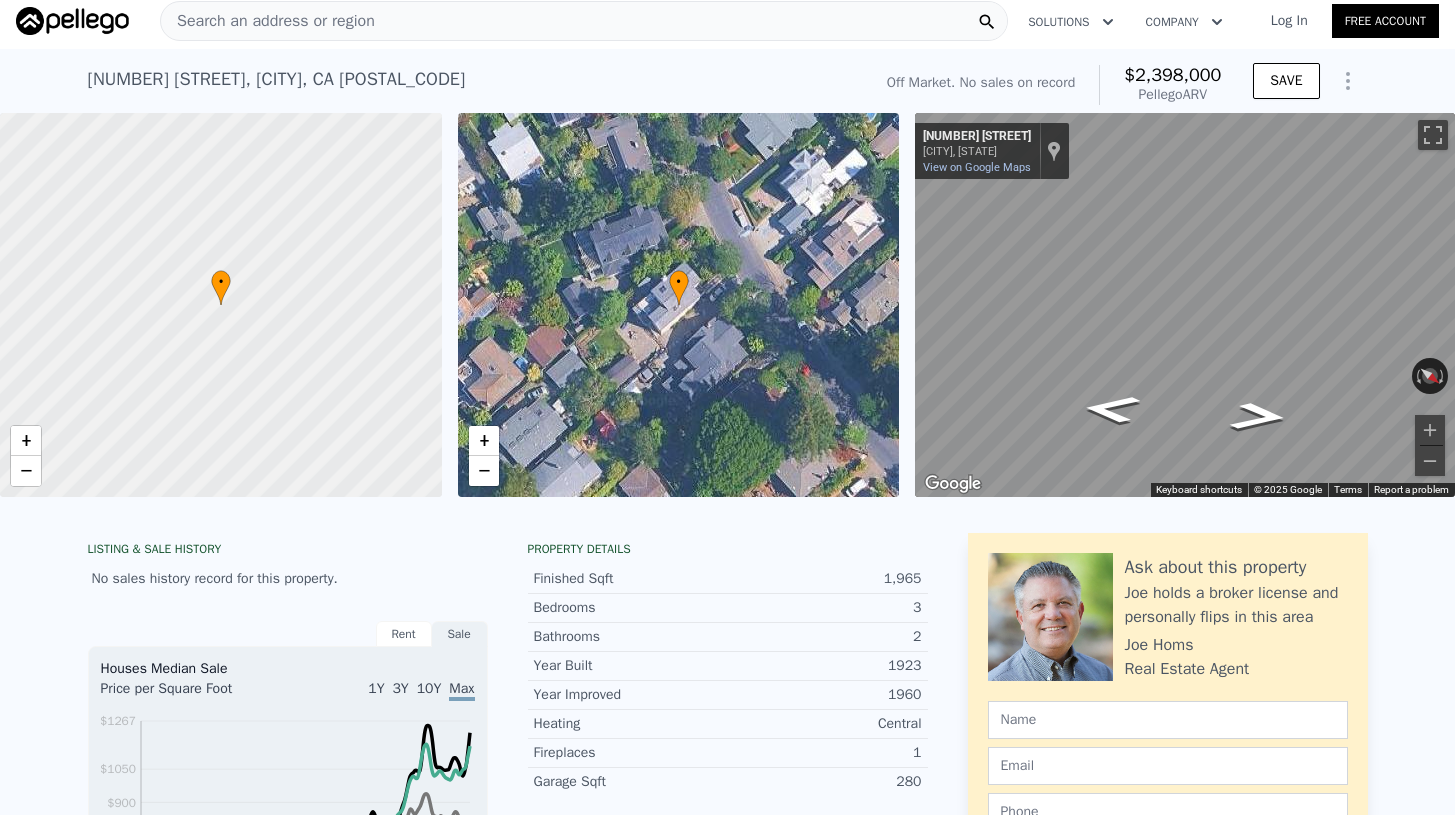 click on "Search an address or region" at bounding box center [268, 21] 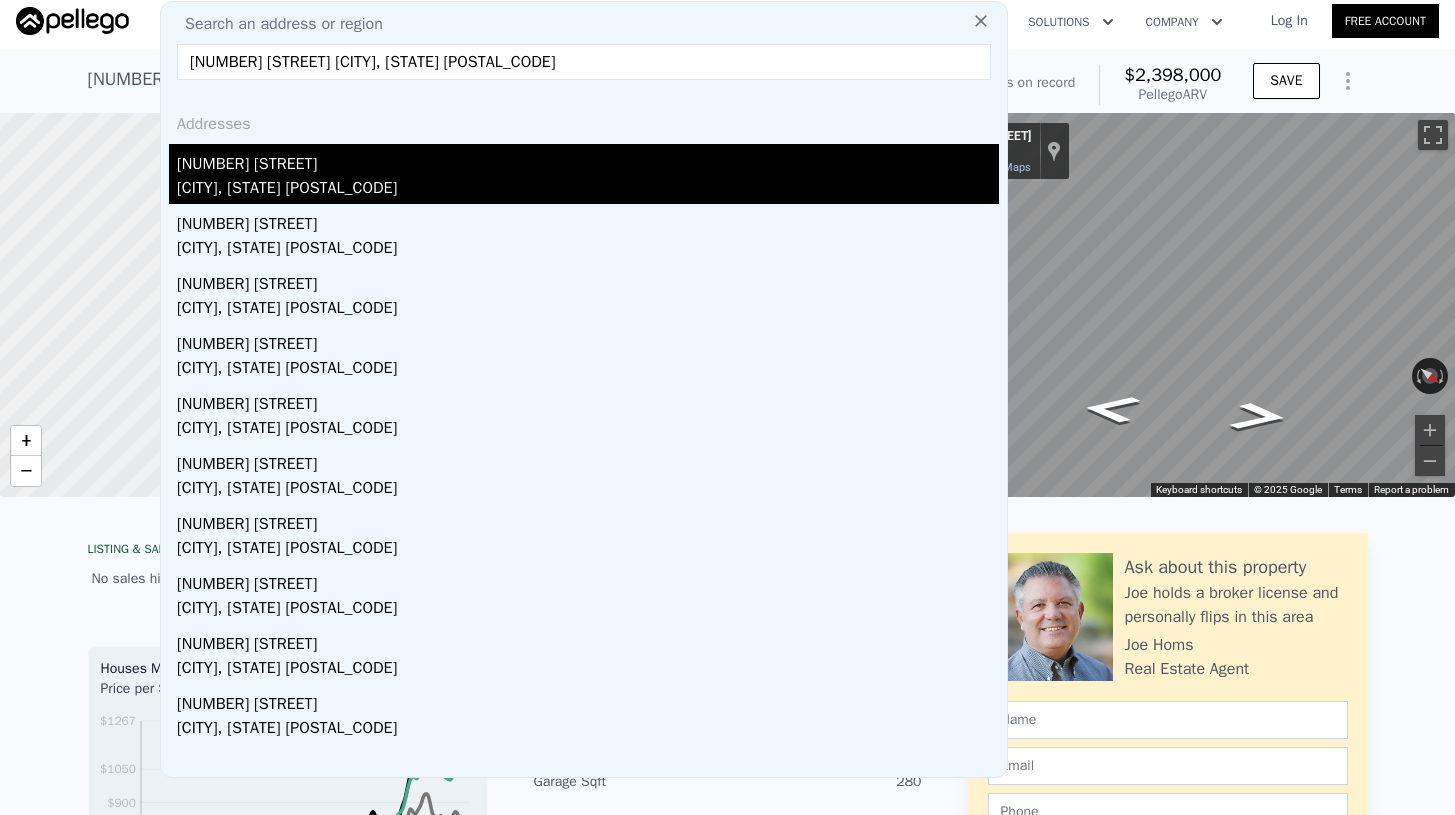 type on "8 Elegant Tern Rd Novato, CA 94949" 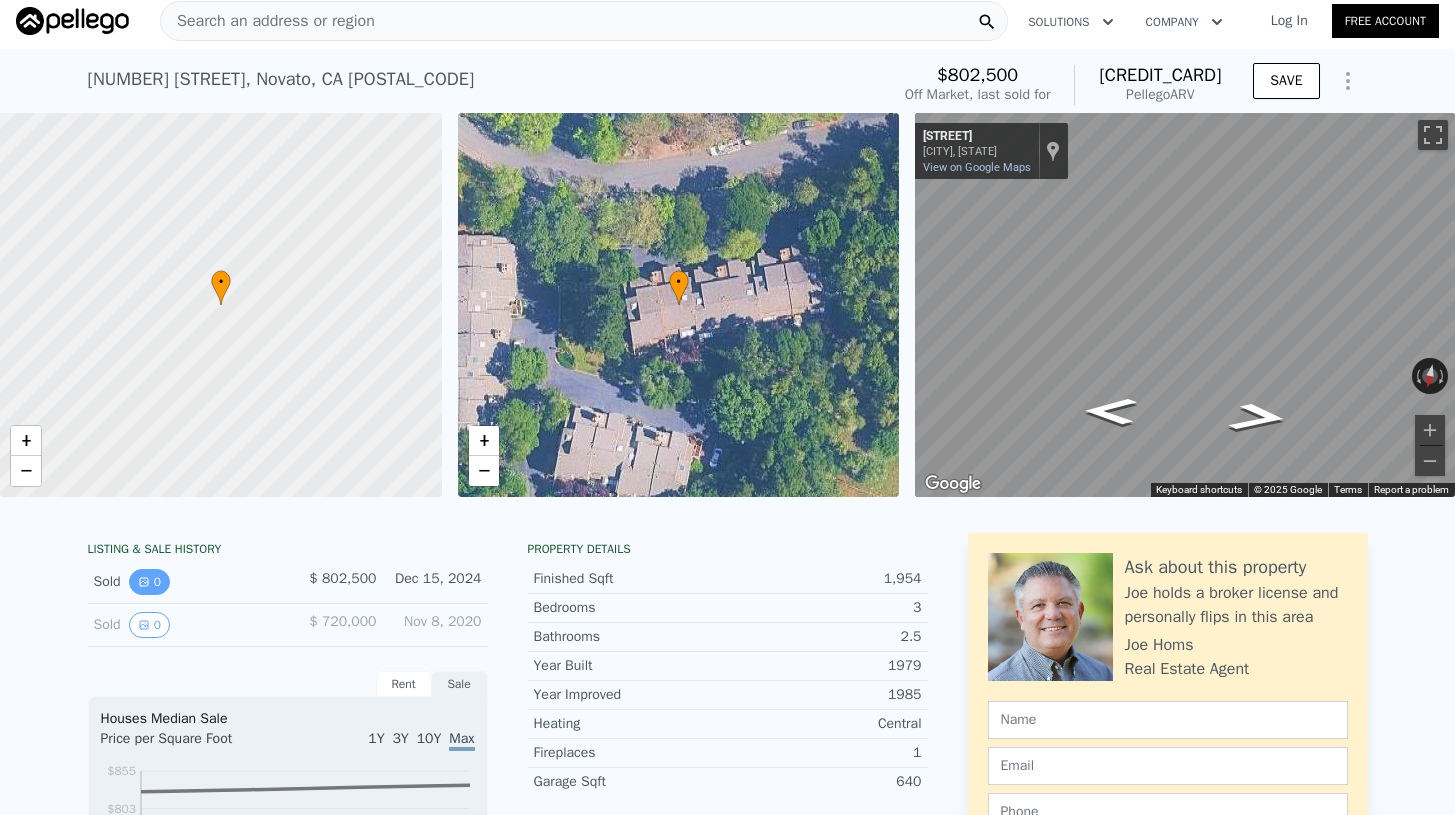 click on "0" at bounding box center [149, 582] 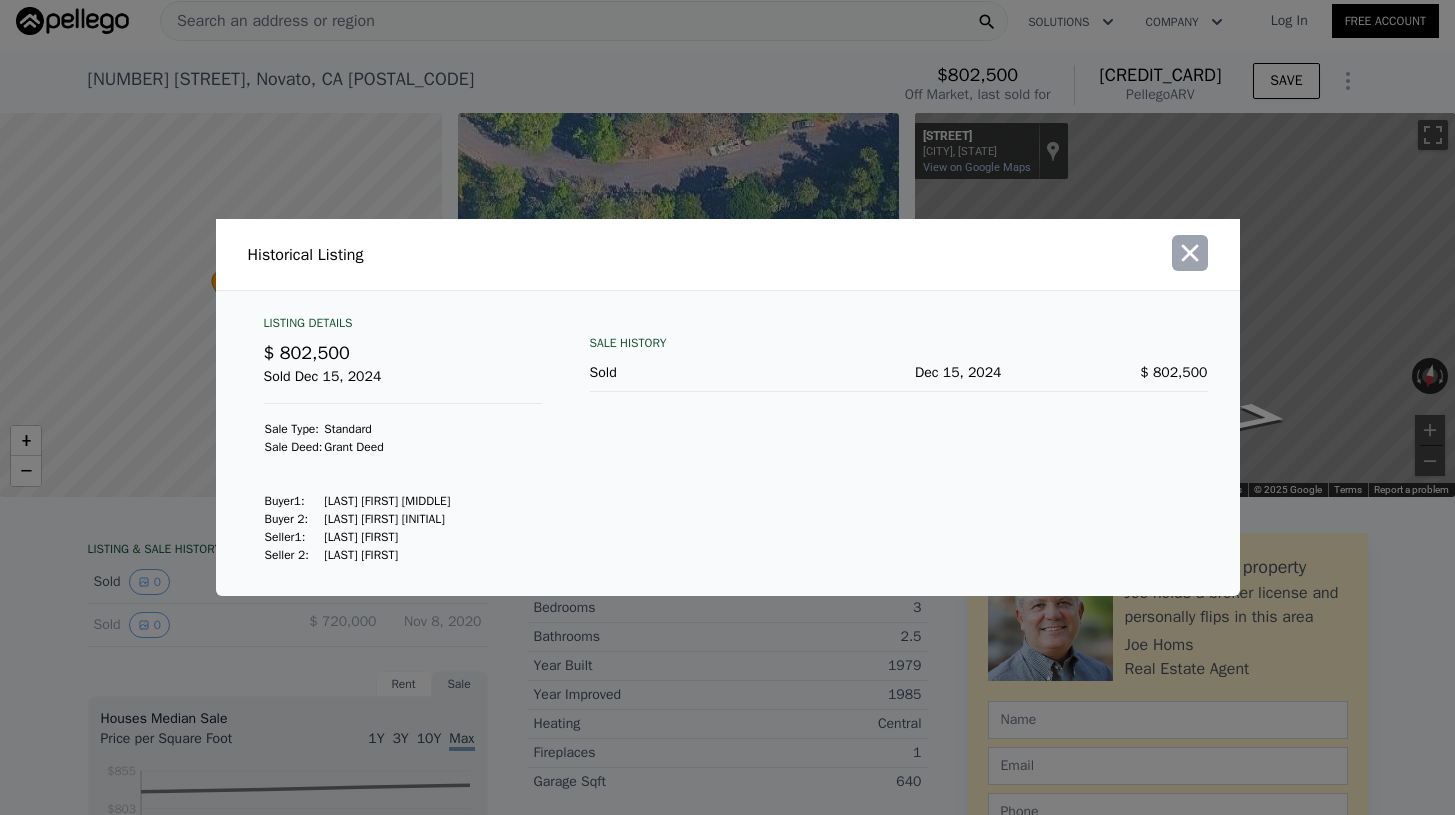click 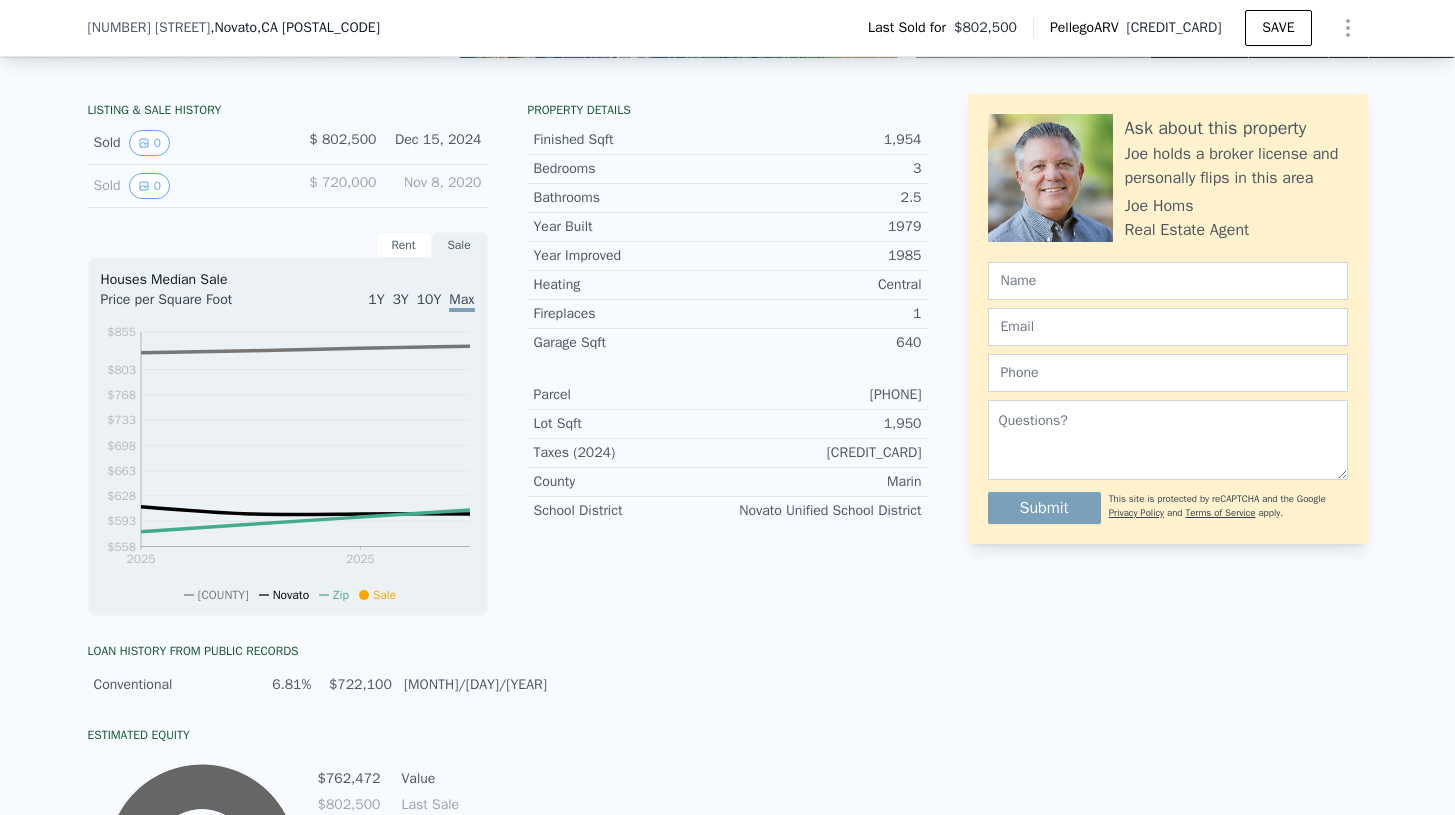 scroll, scrollTop: 564, scrollLeft: 0, axis: vertical 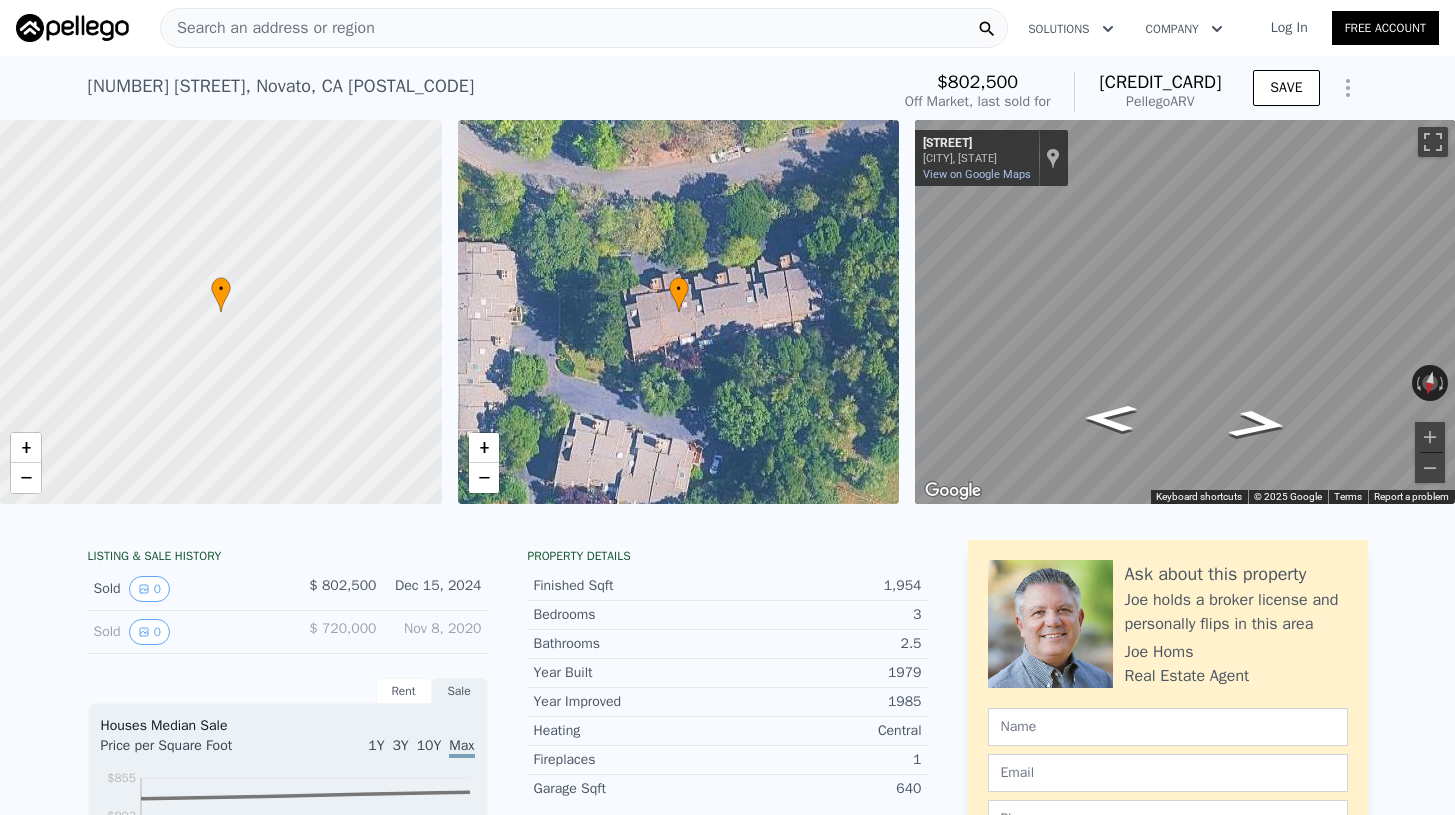 click on "Search an address or region" at bounding box center [268, 28] 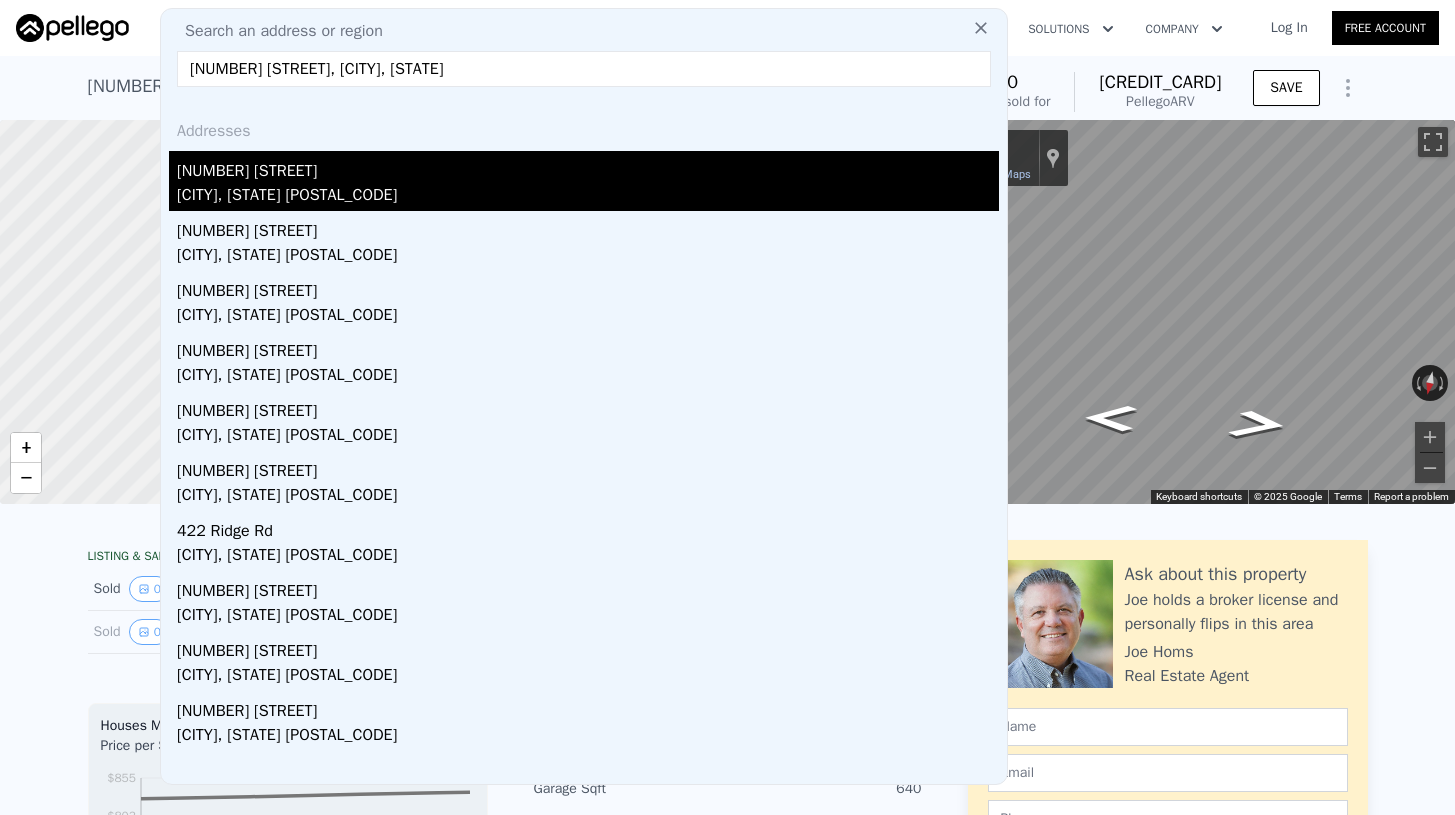 type on "445 Ridge Rd Novato, CA 94947" 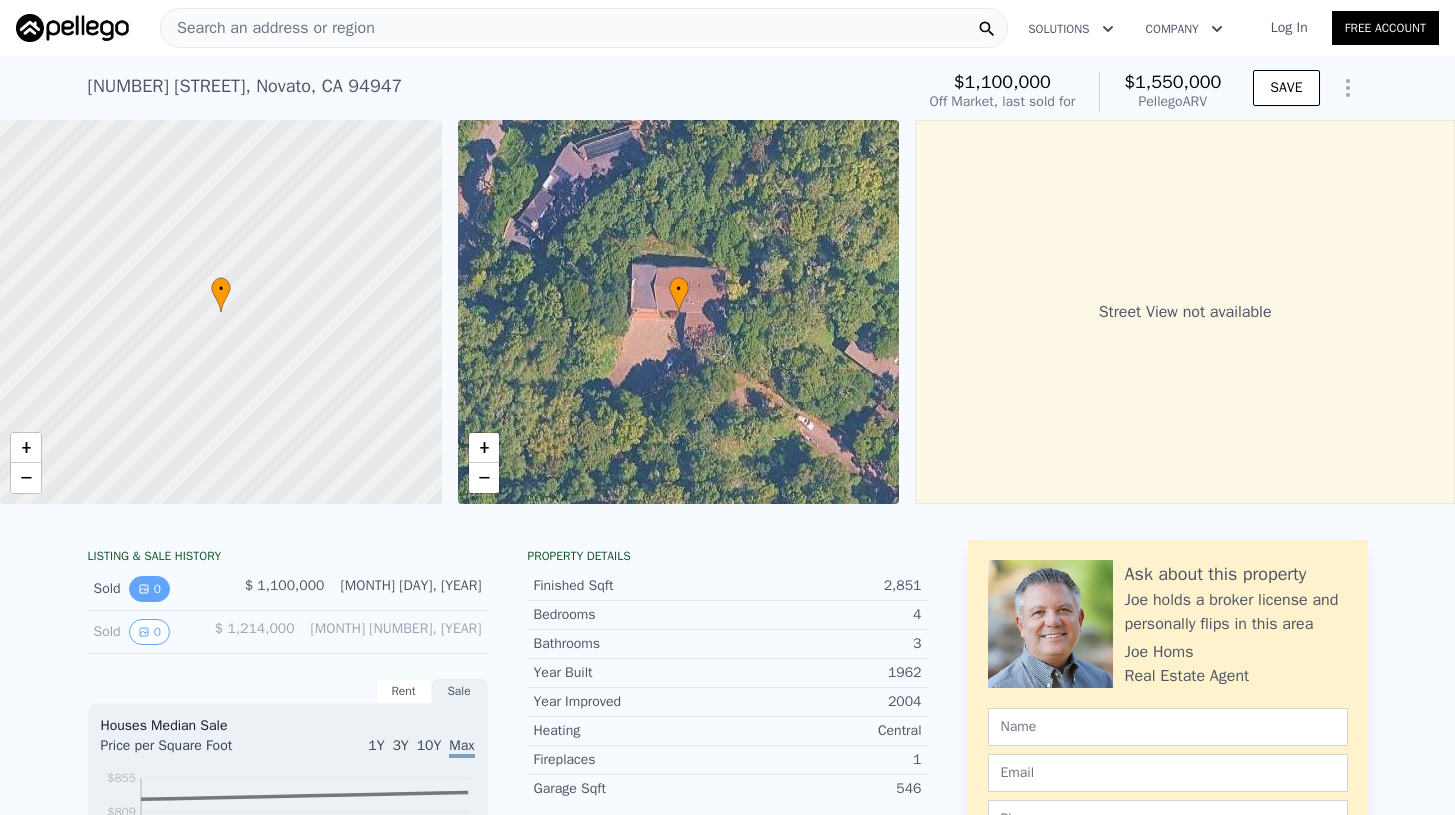 click 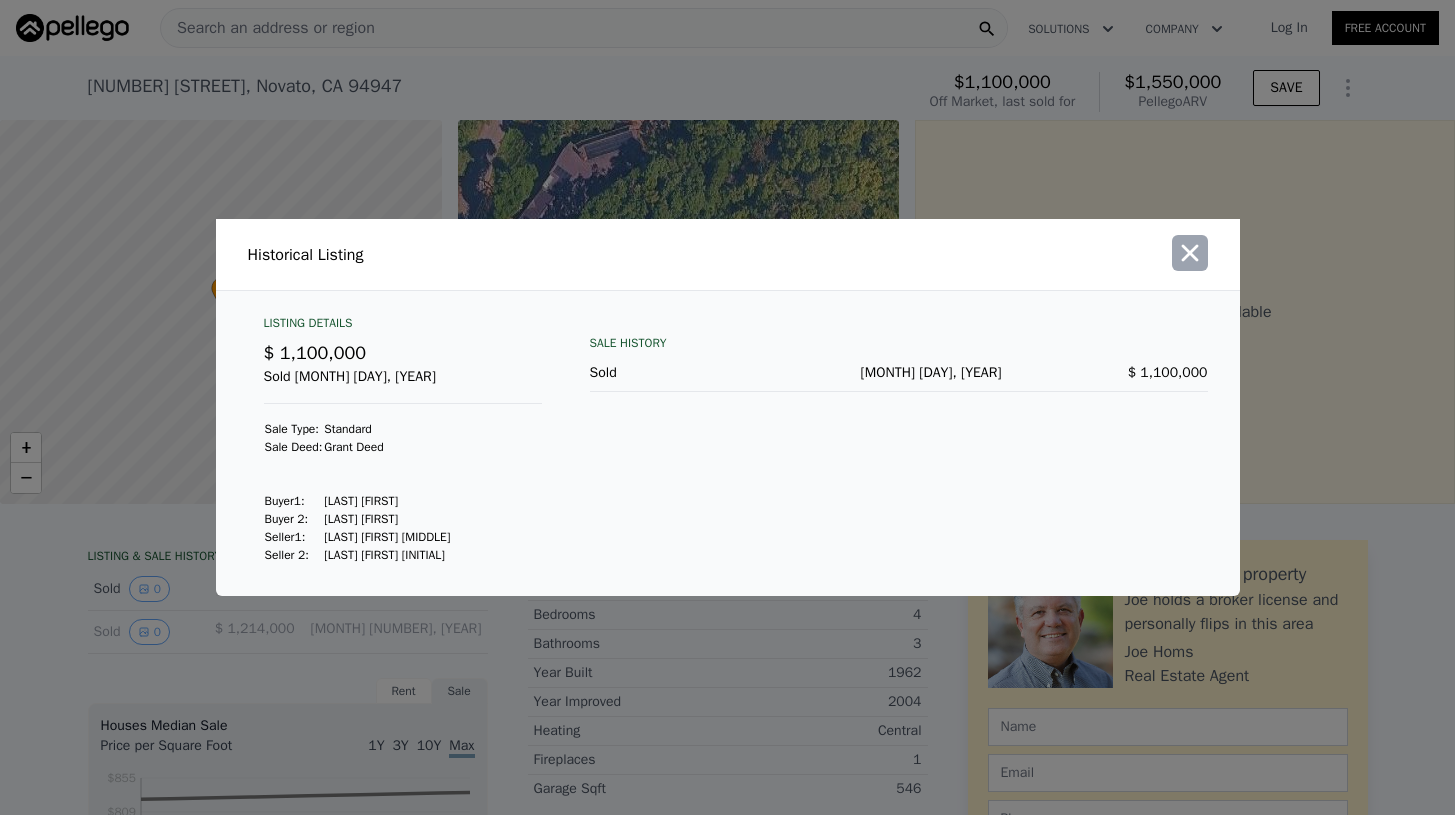 click 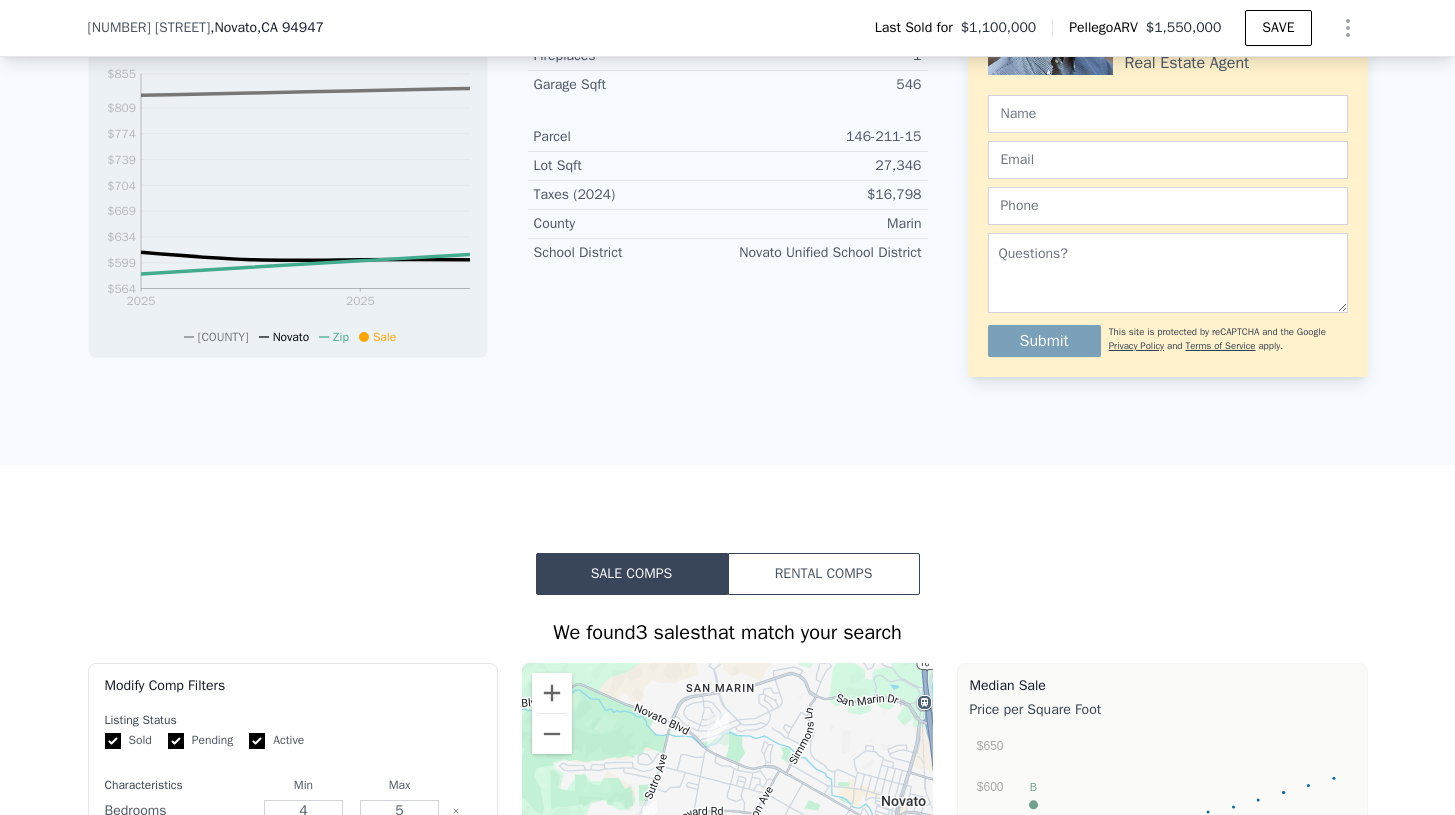 scroll, scrollTop: 698, scrollLeft: 0, axis: vertical 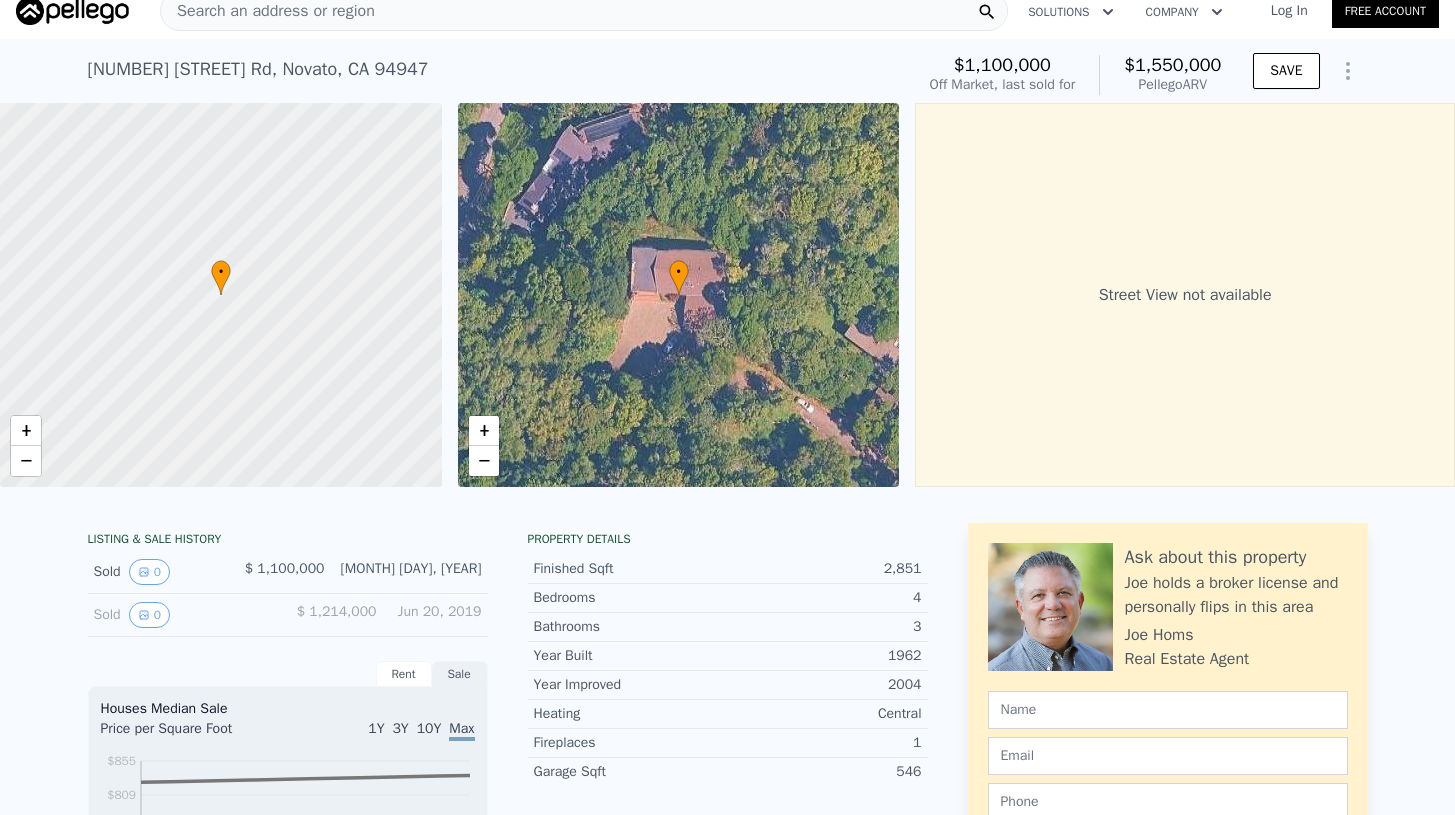 click on "Search an address or region" at bounding box center [268, 11] 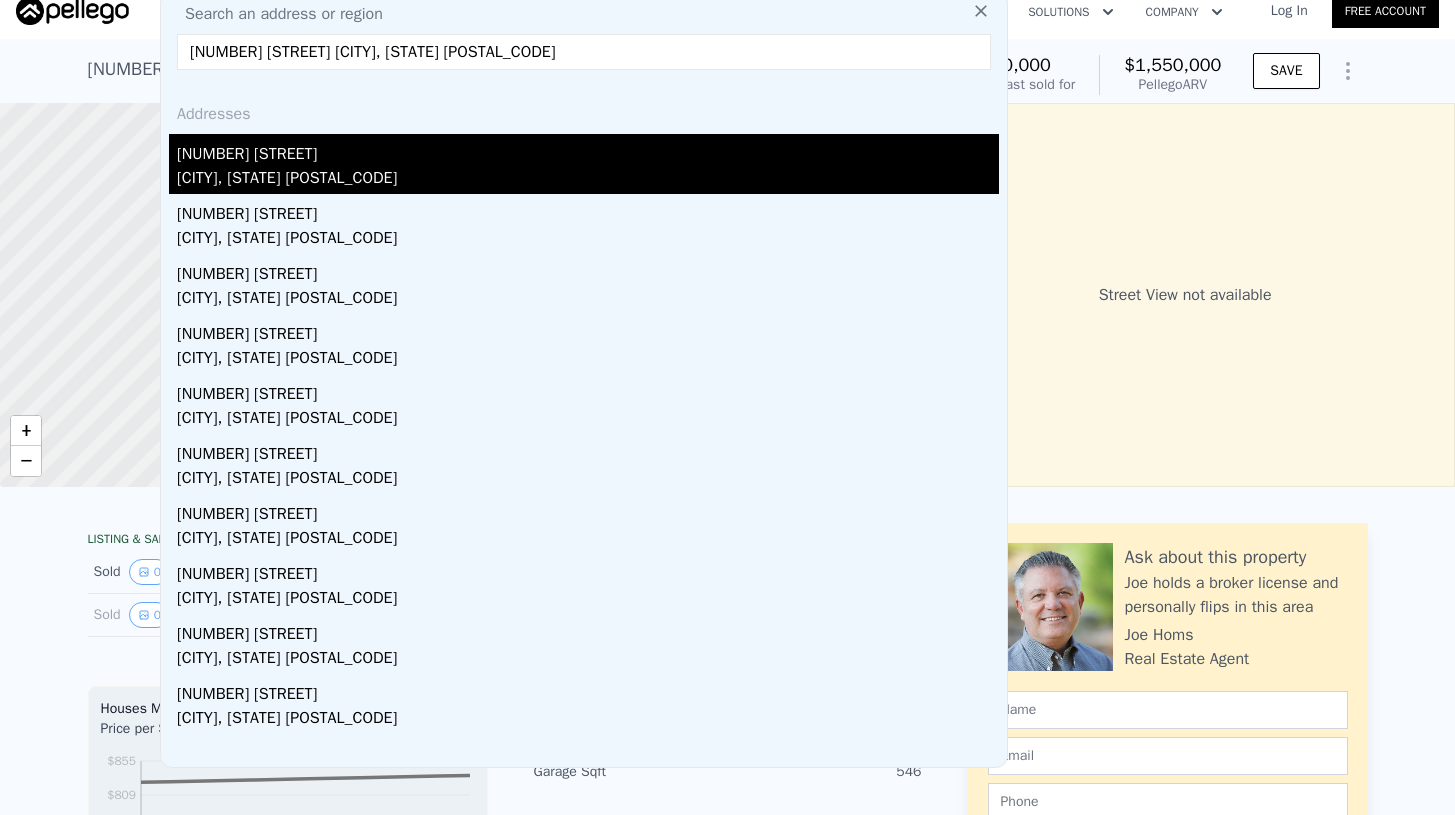 type on "[NUMBER] [STREET] [CITY], [STATE] [POSTAL_CODE]" 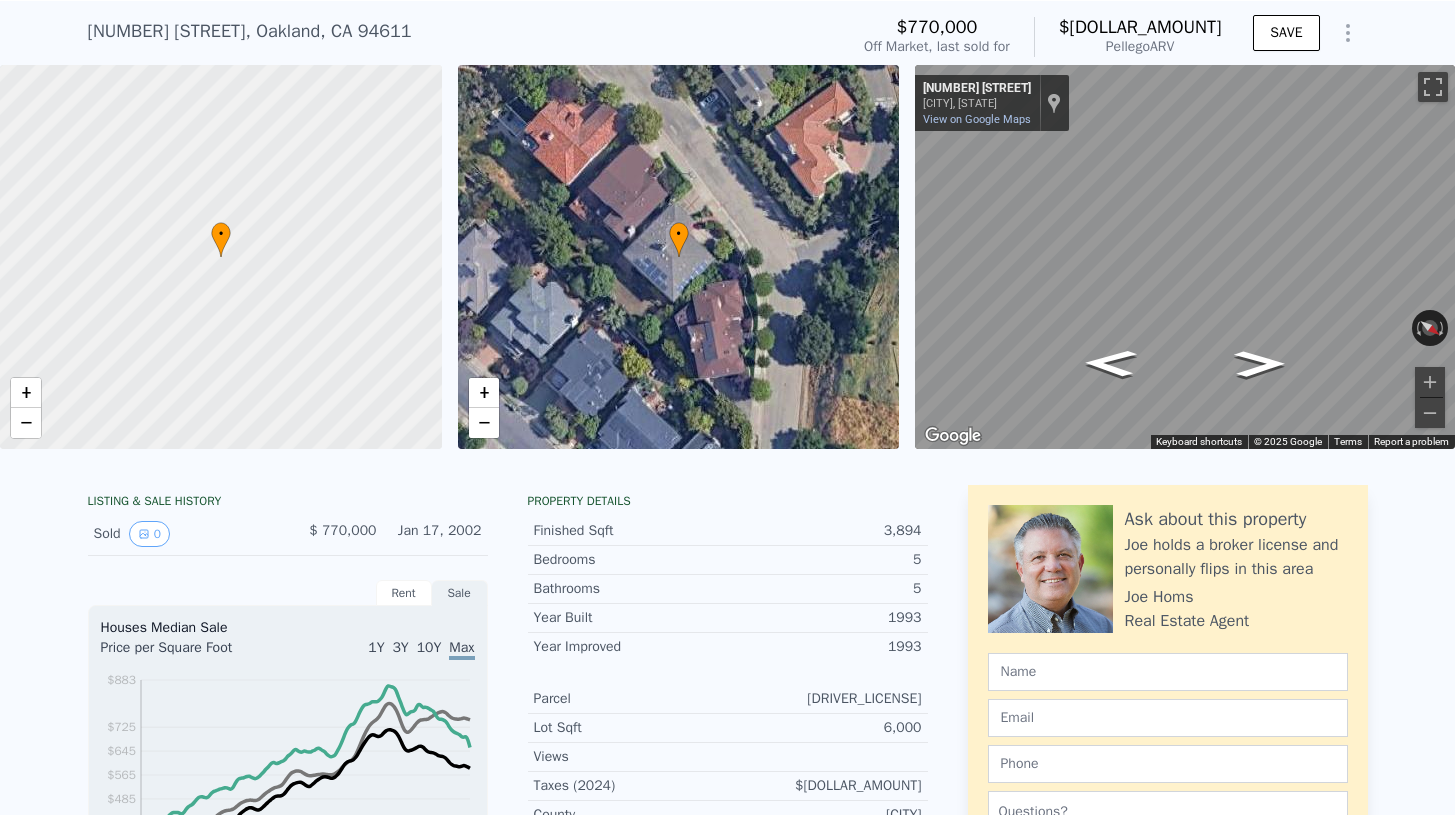 scroll, scrollTop: 243, scrollLeft: 0, axis: vertical 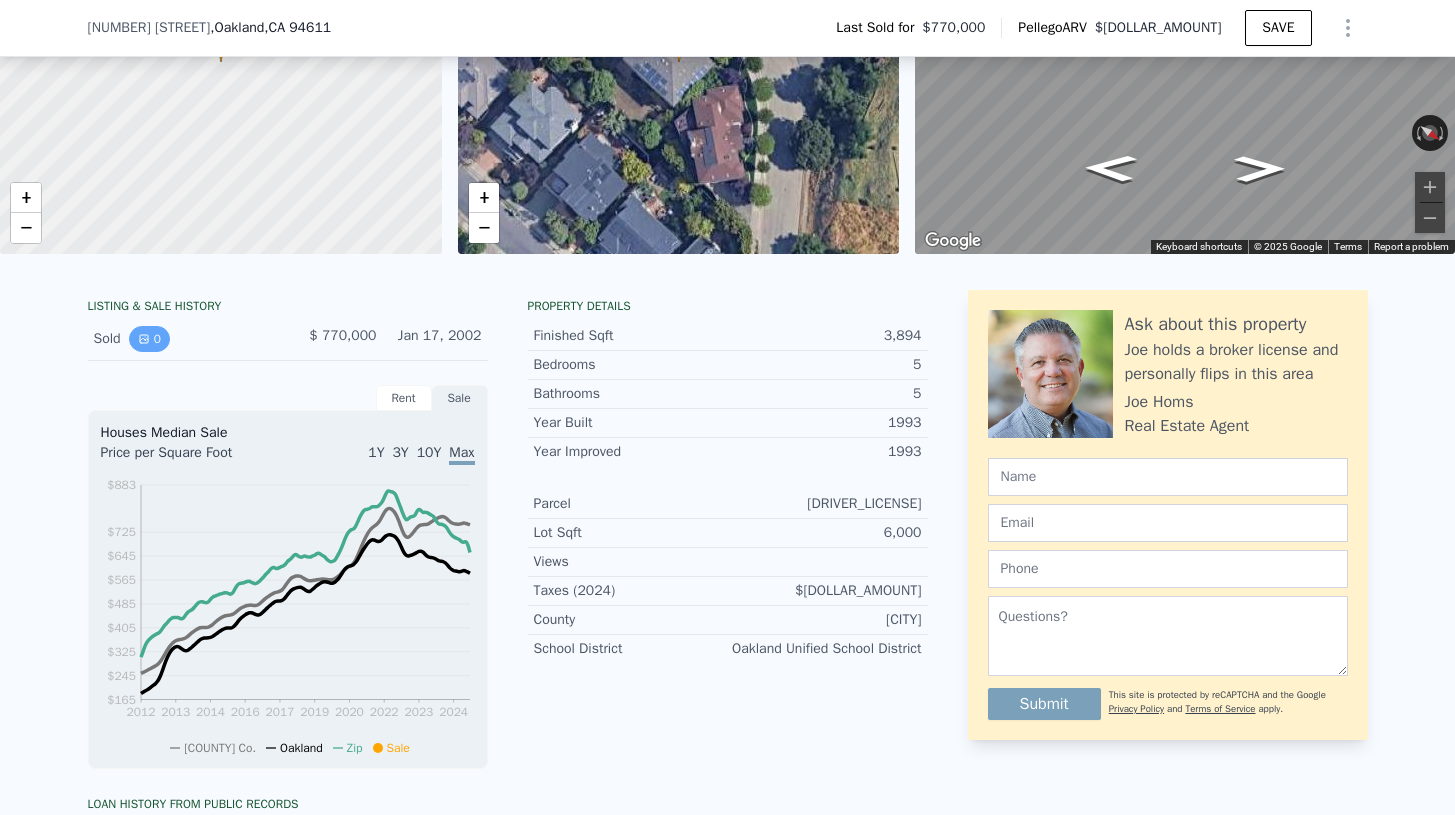 click on "0" at bounding box center [149, 339] 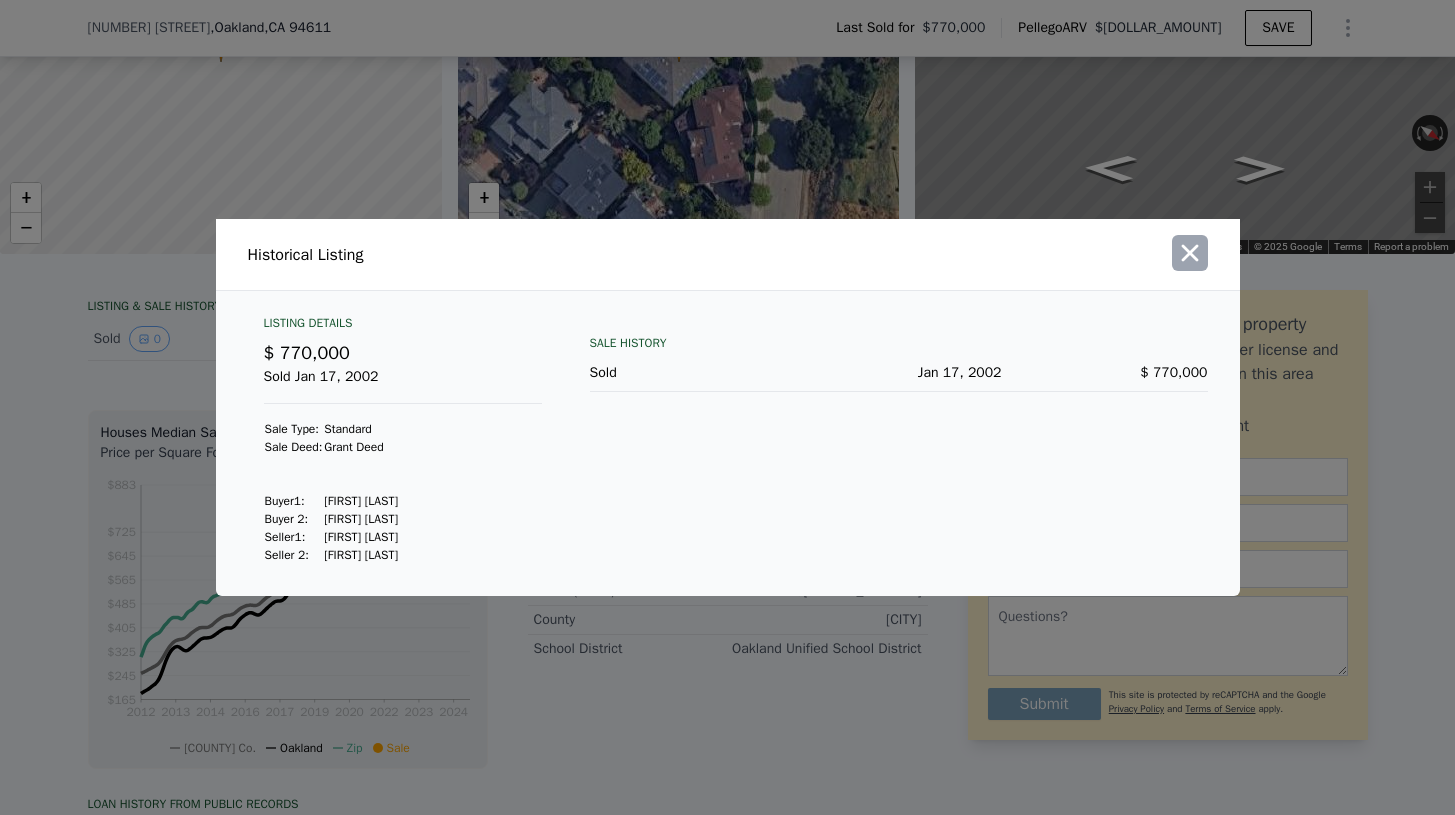 click 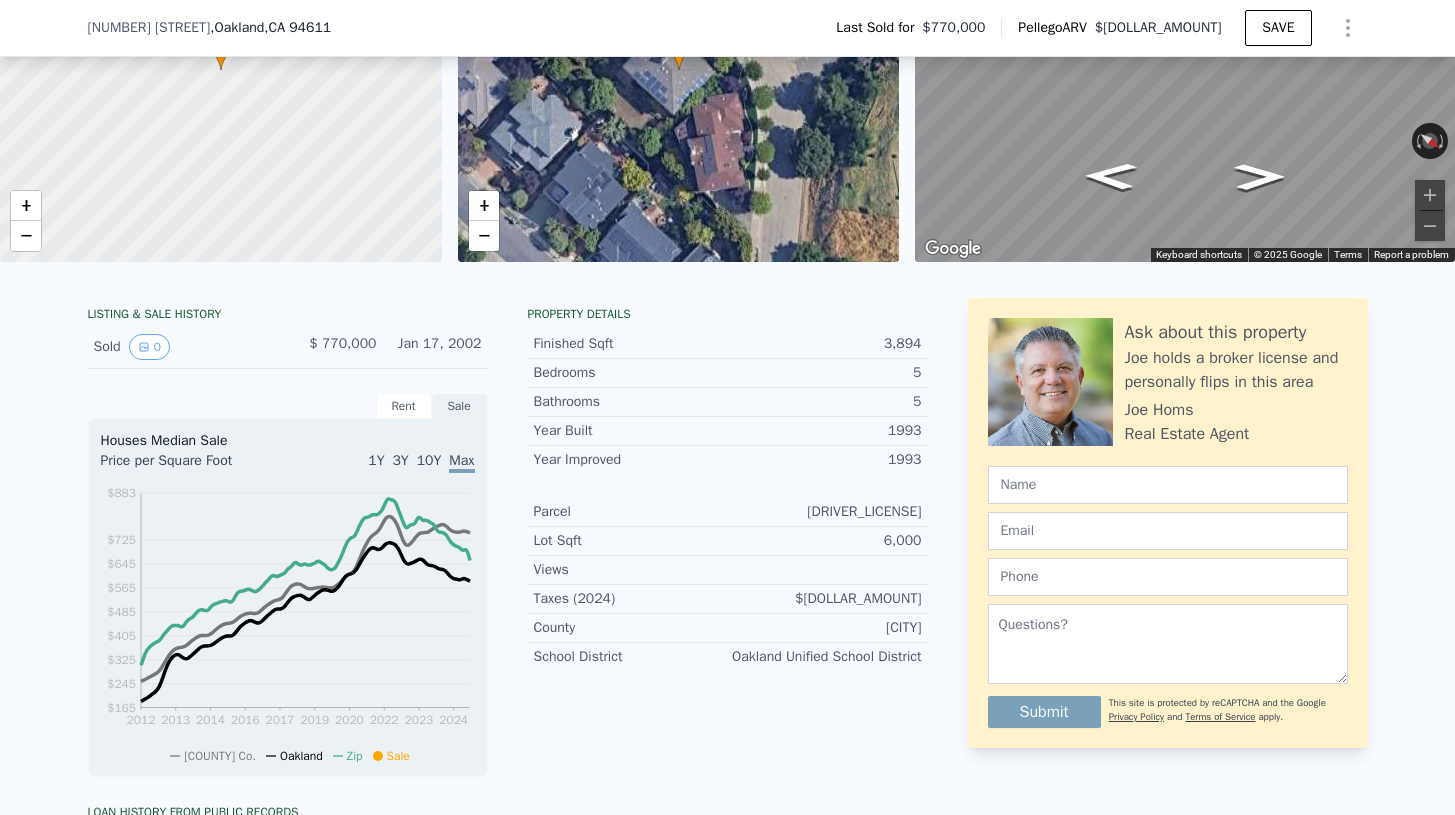 scroll, scrollTop: 0, scrollLeft: 0, axis: both 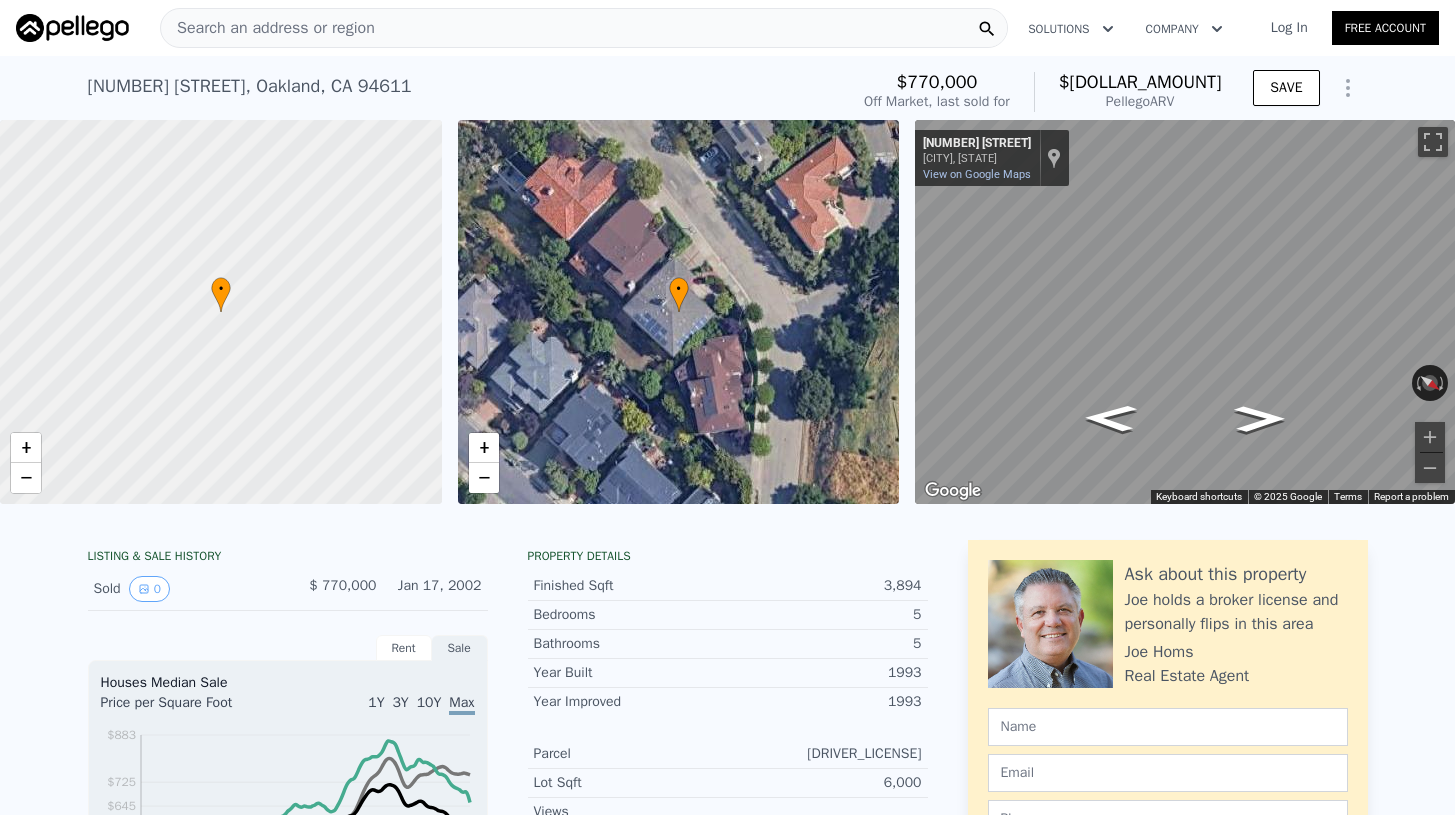 click on "Search an address or region" at bounding box center (268, 28) 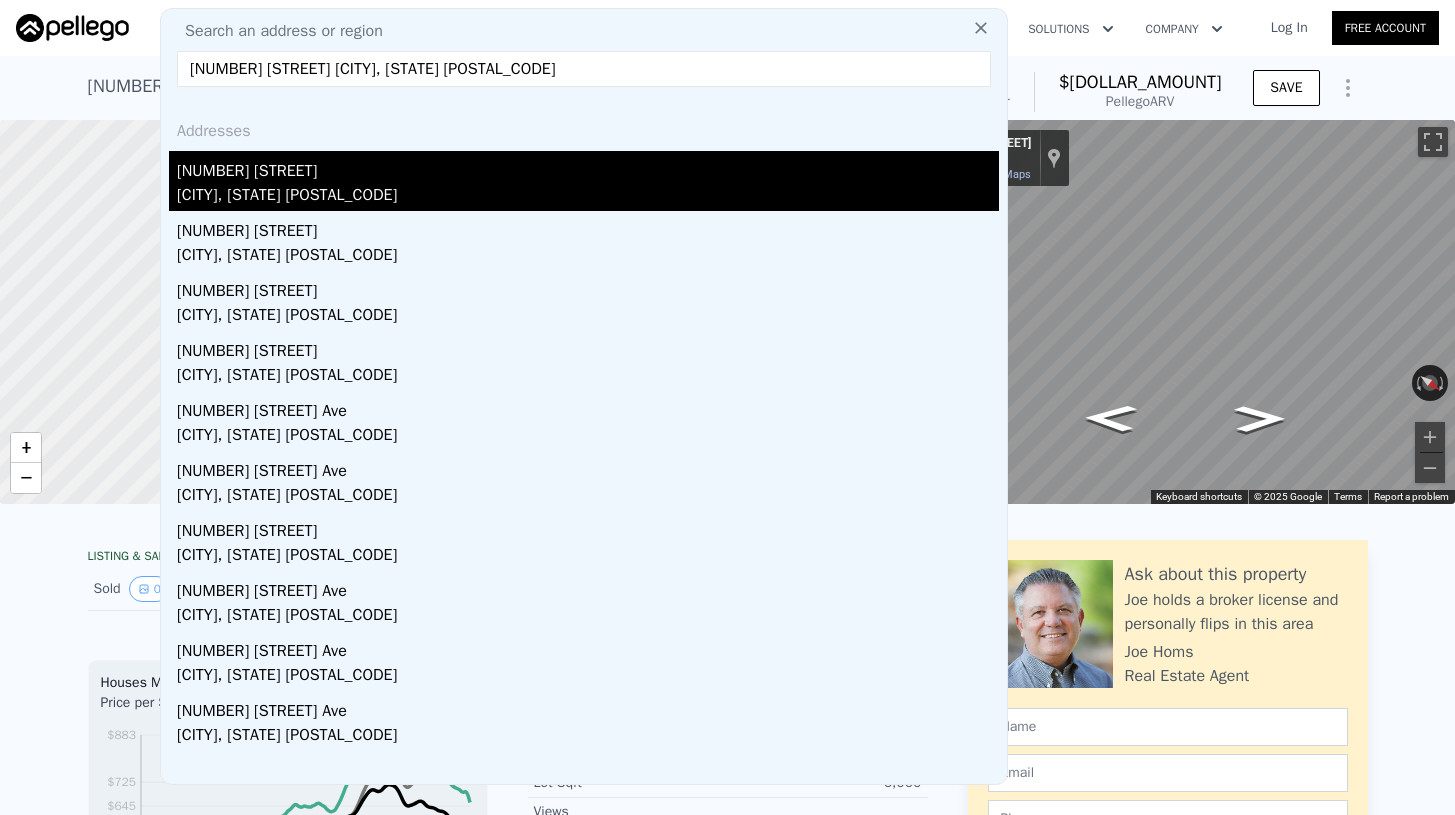 type on "134 W Blithedale Ave Mill Valley, CA 94941" 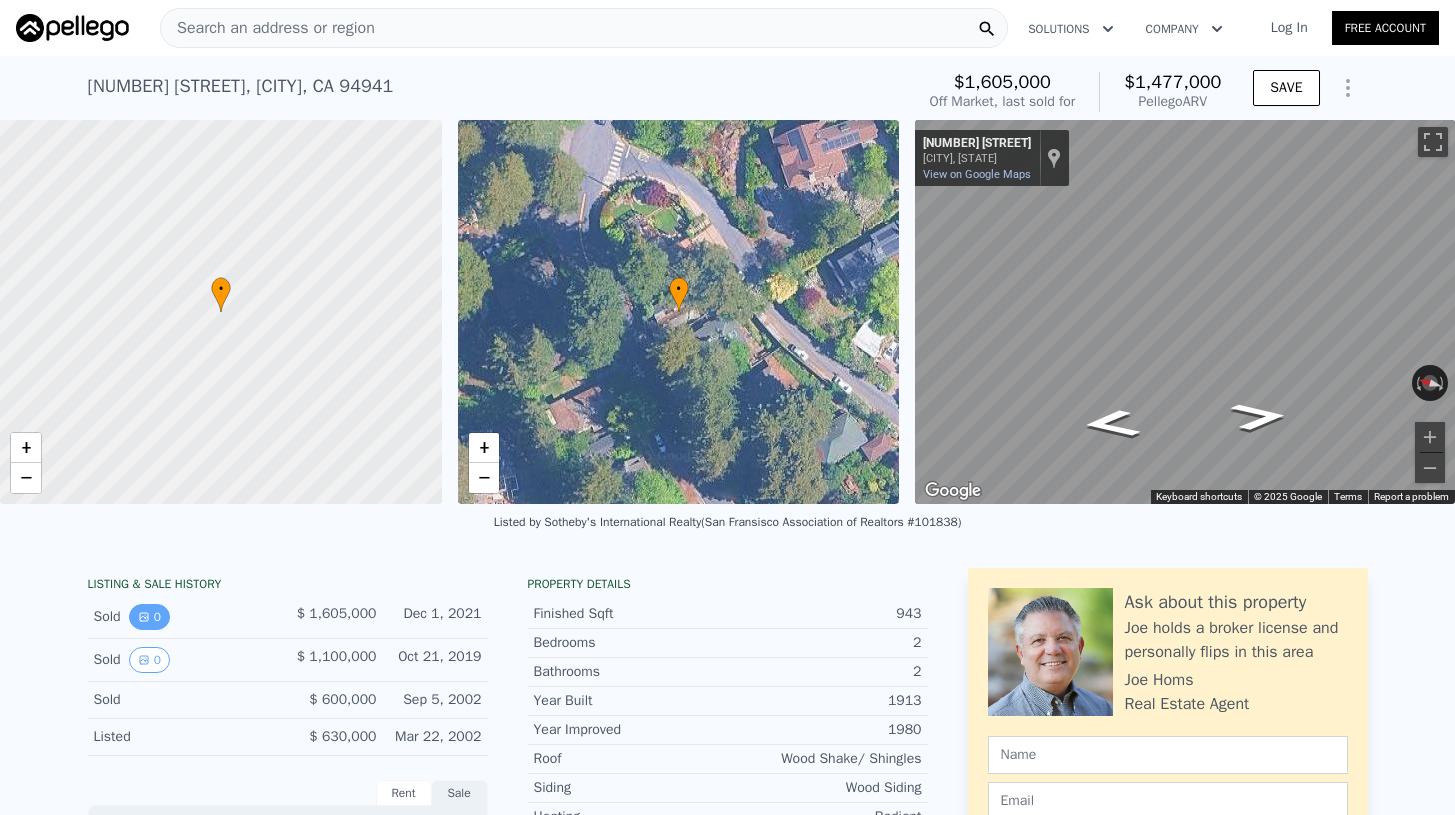 click on "0" at bounding box center [149, 617] 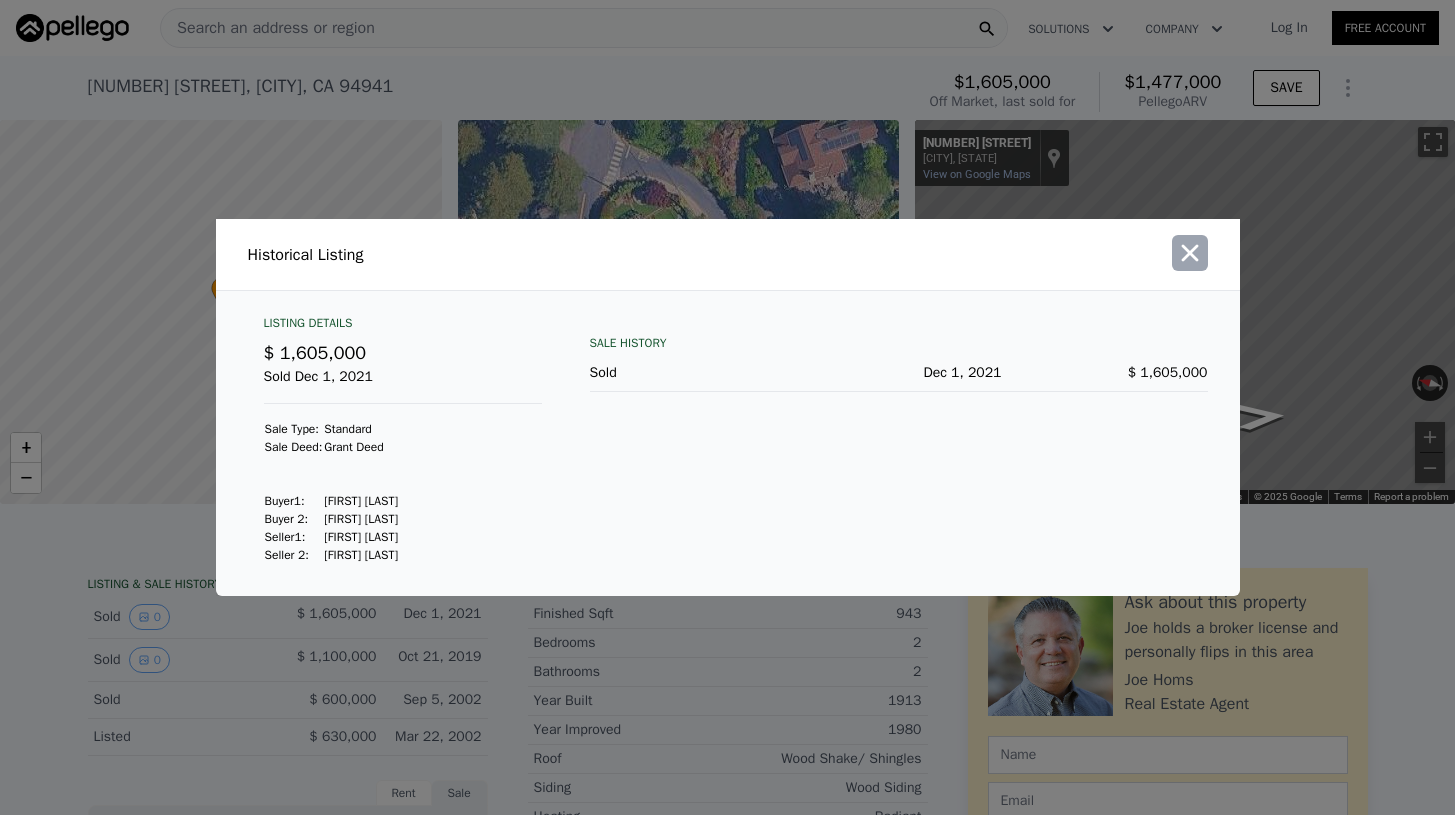 click 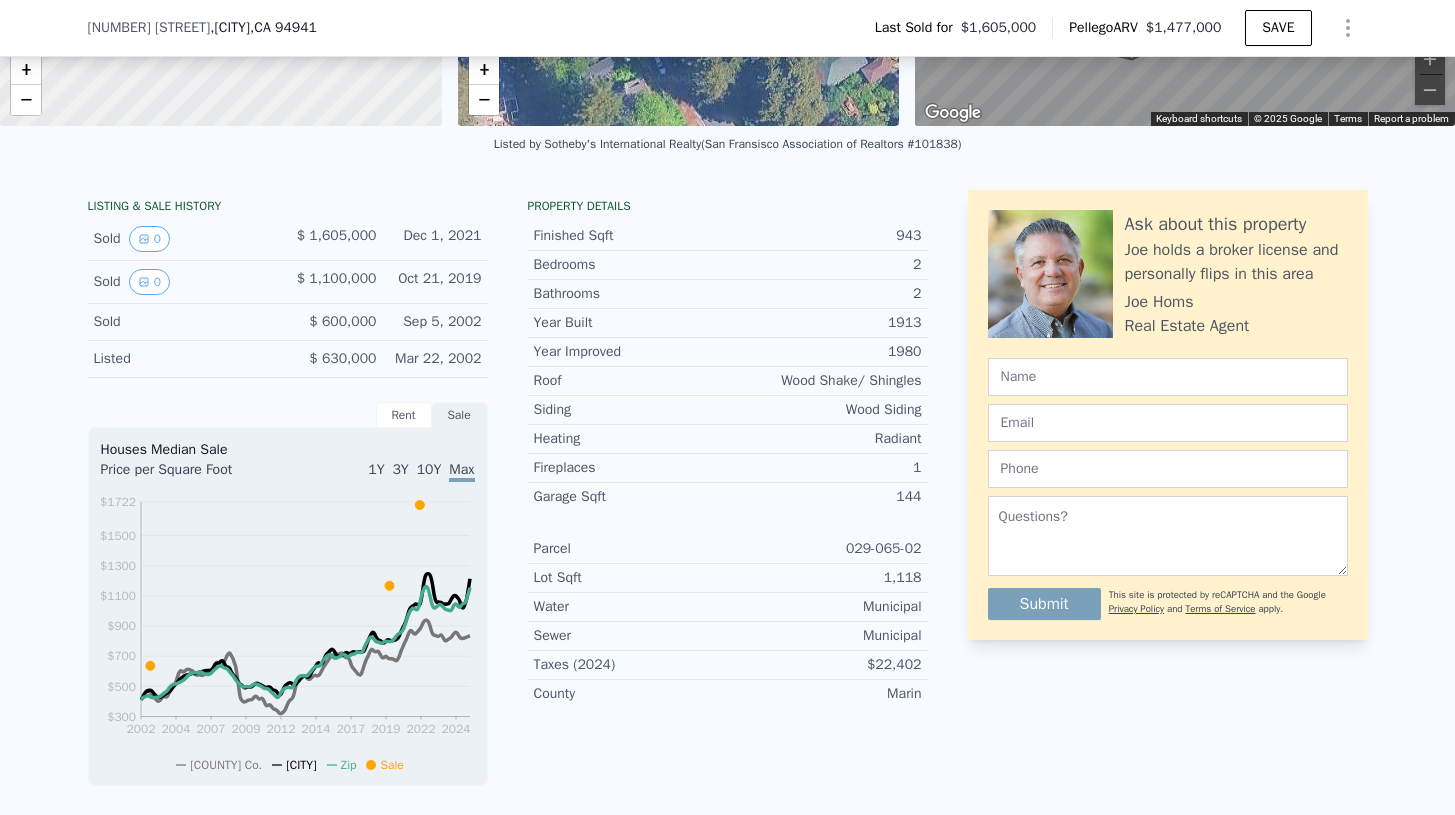 scroll, scrollTop: 773, scrollLeft: 0, axis: vertical 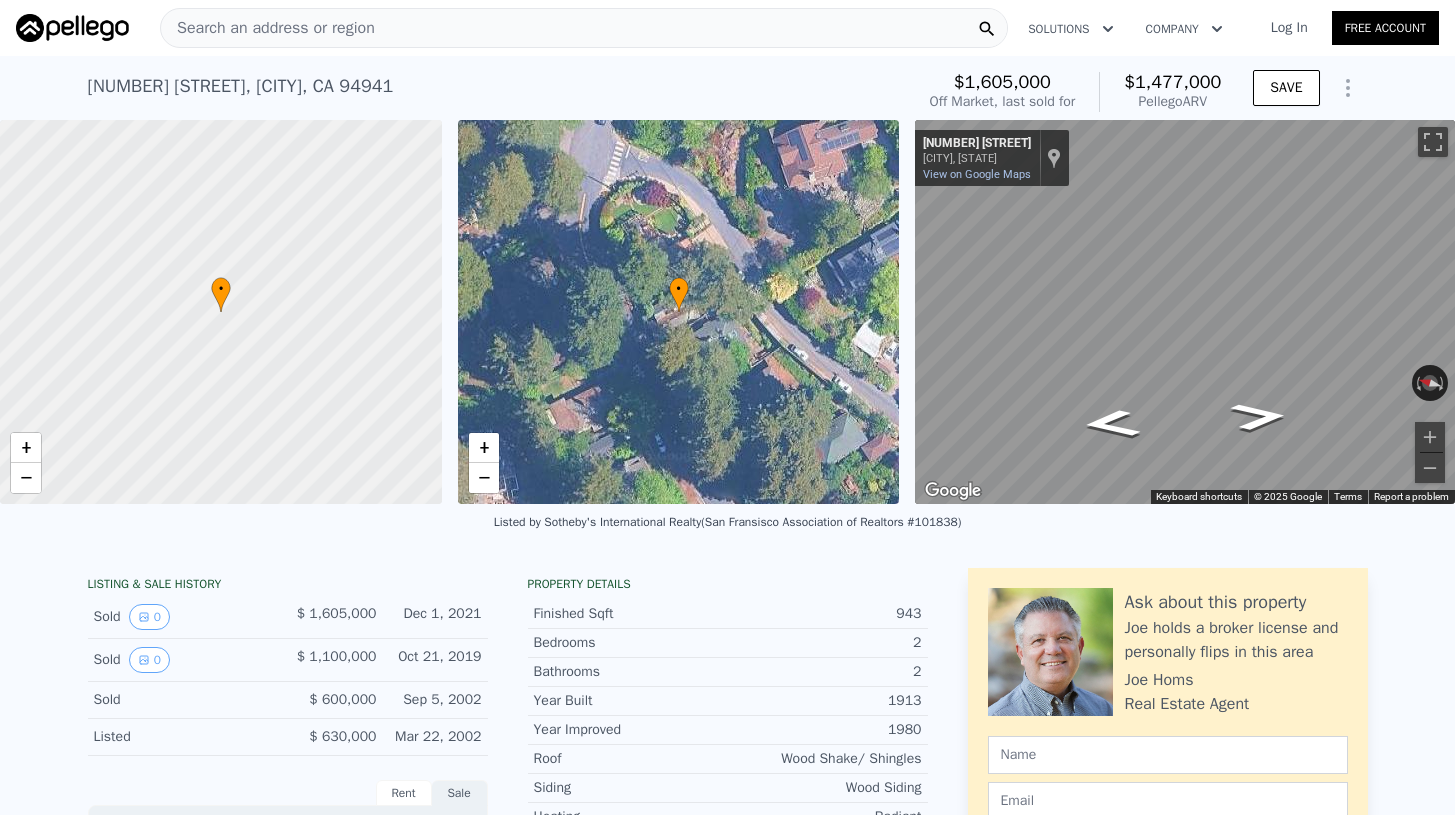 click on "Search an address or region" at bounding box center (268, 28) 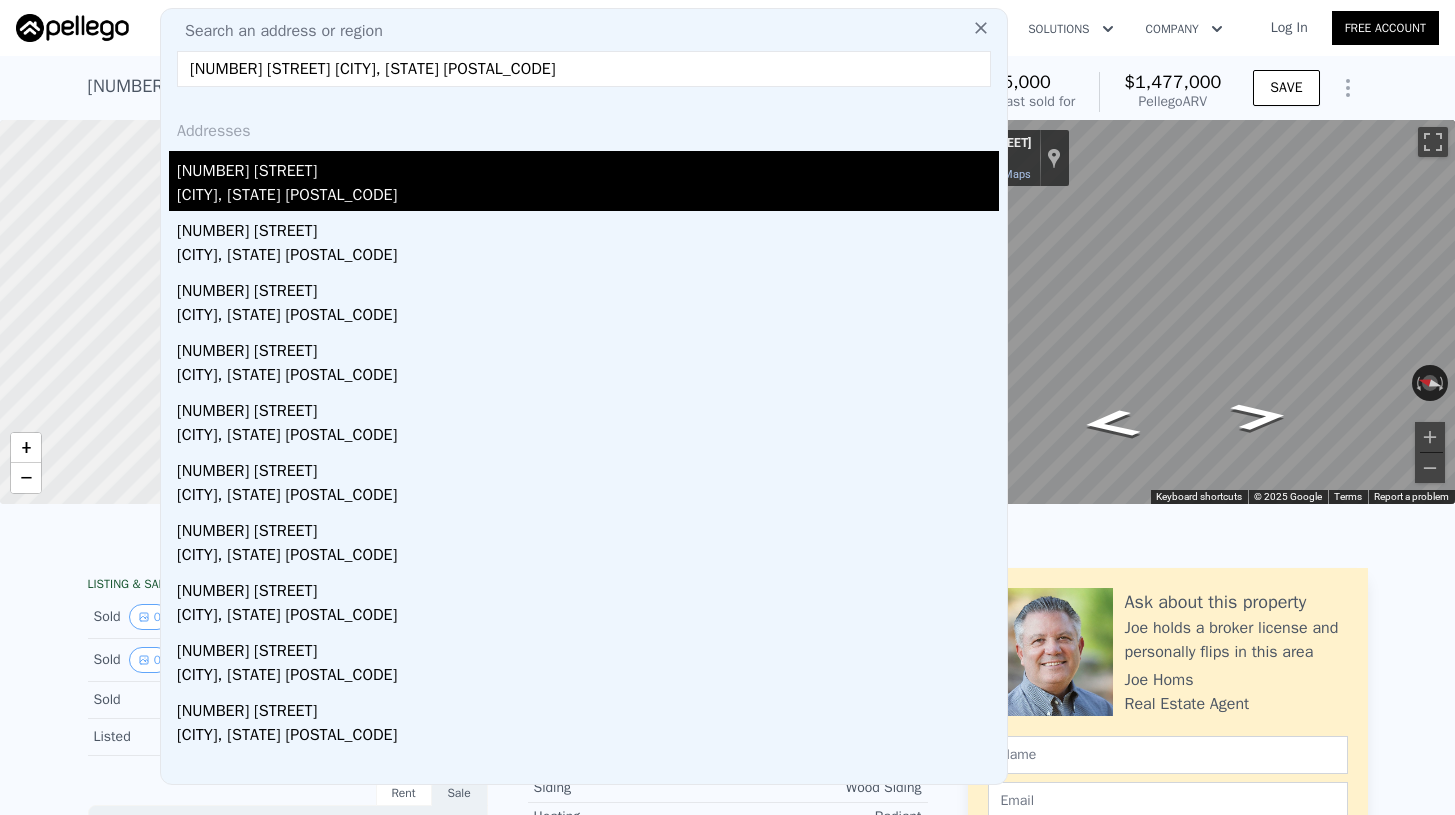 type on "1900 Alden St Belmont, CA 94002" 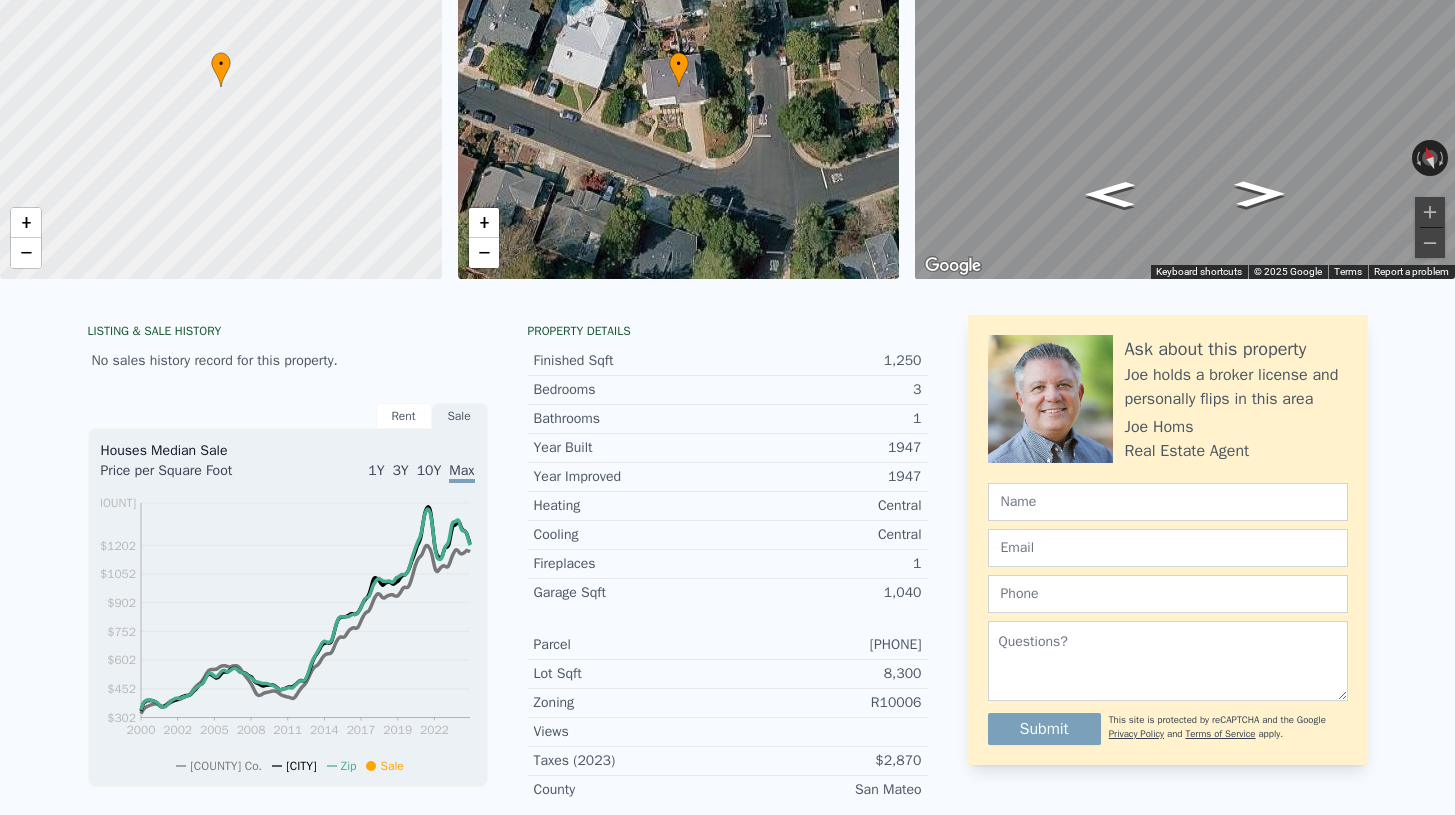 scroll, scrollTop: 0, scrollLeft: 0, axis: both 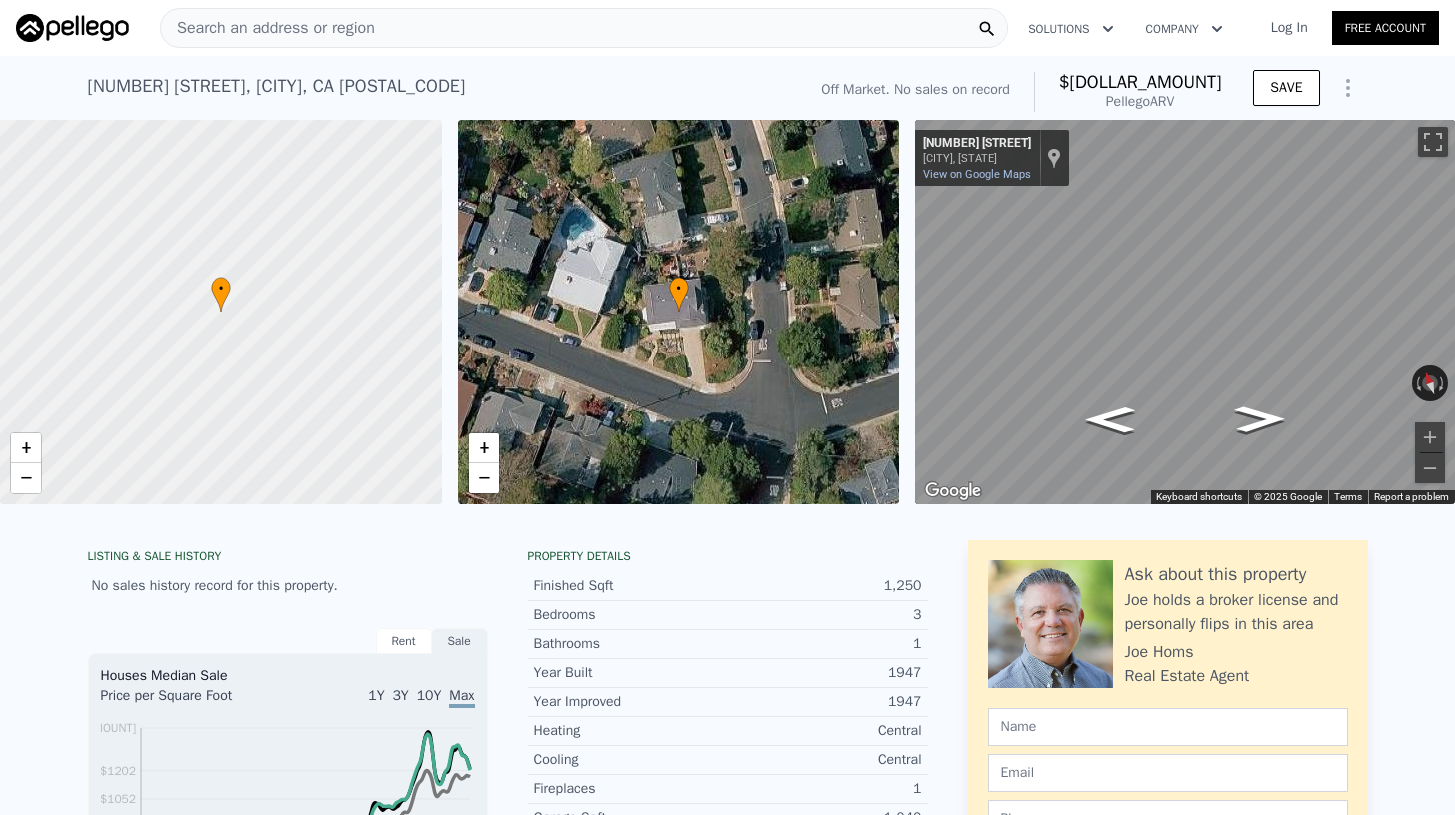 click on "Search an address or region" at bounding box center (268, 28) 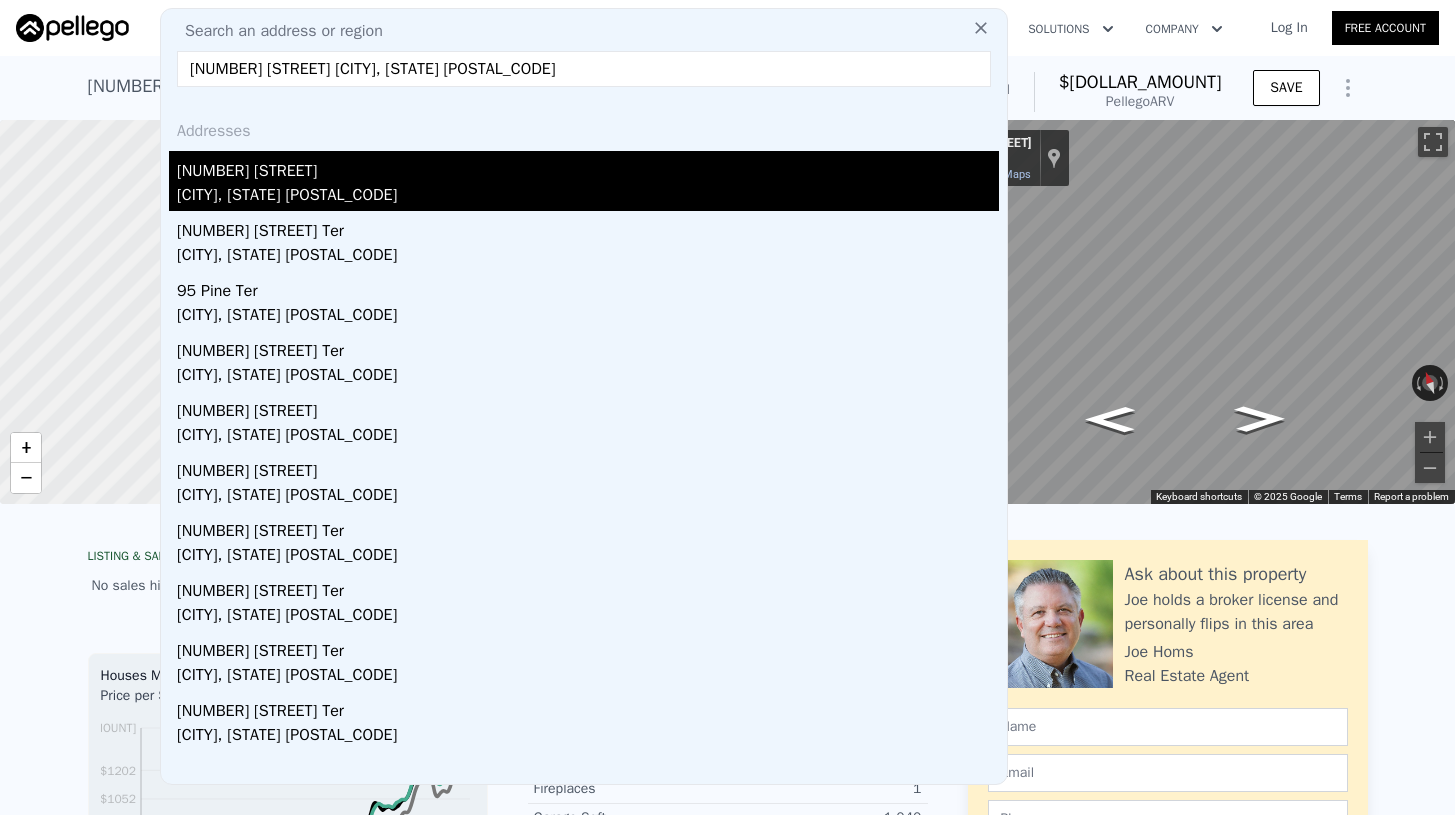 type on "10 Pine Ter Belvedere Tiburon, CA 94920" 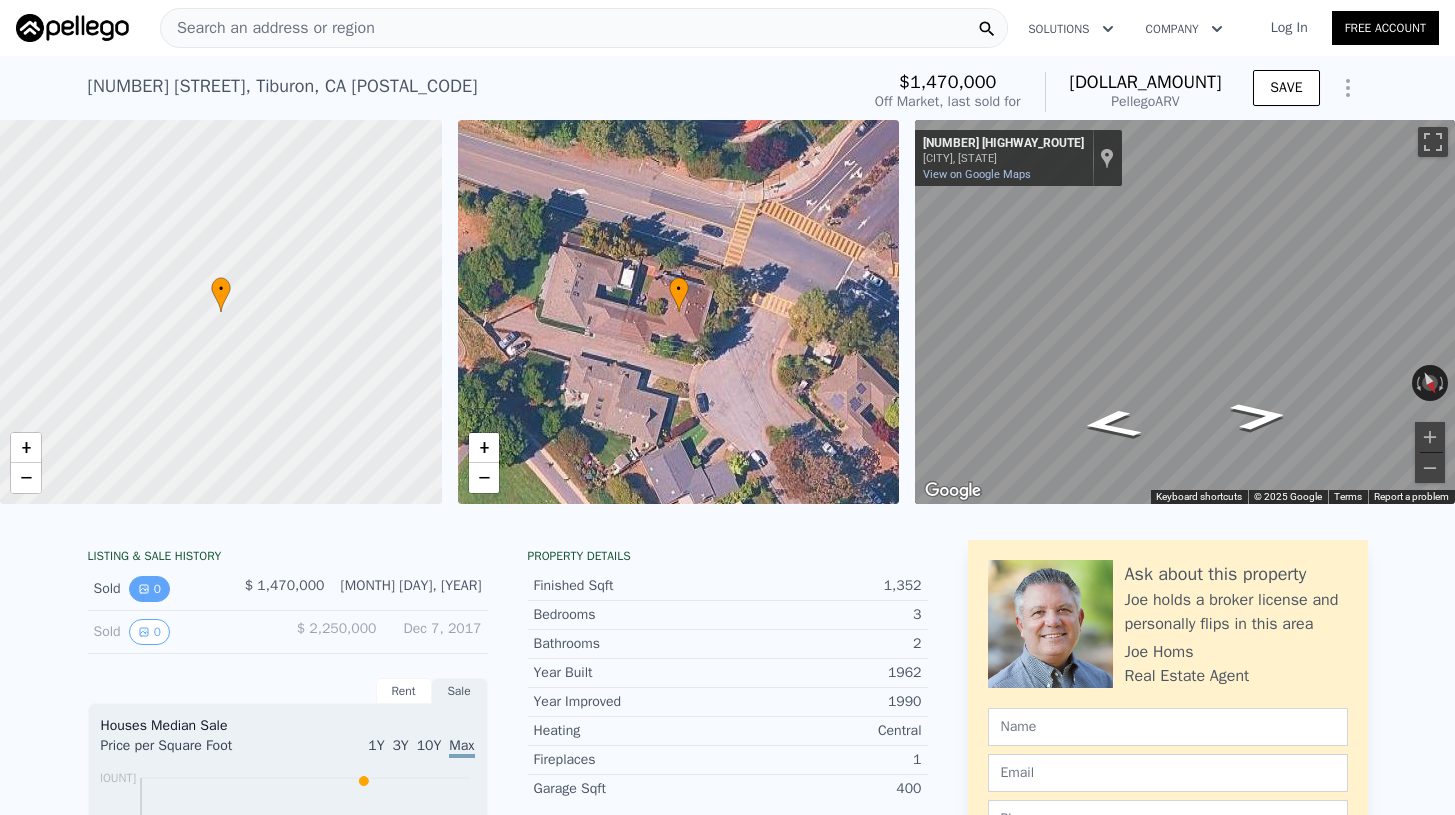 click on "0" at bounding box center (149, 589) 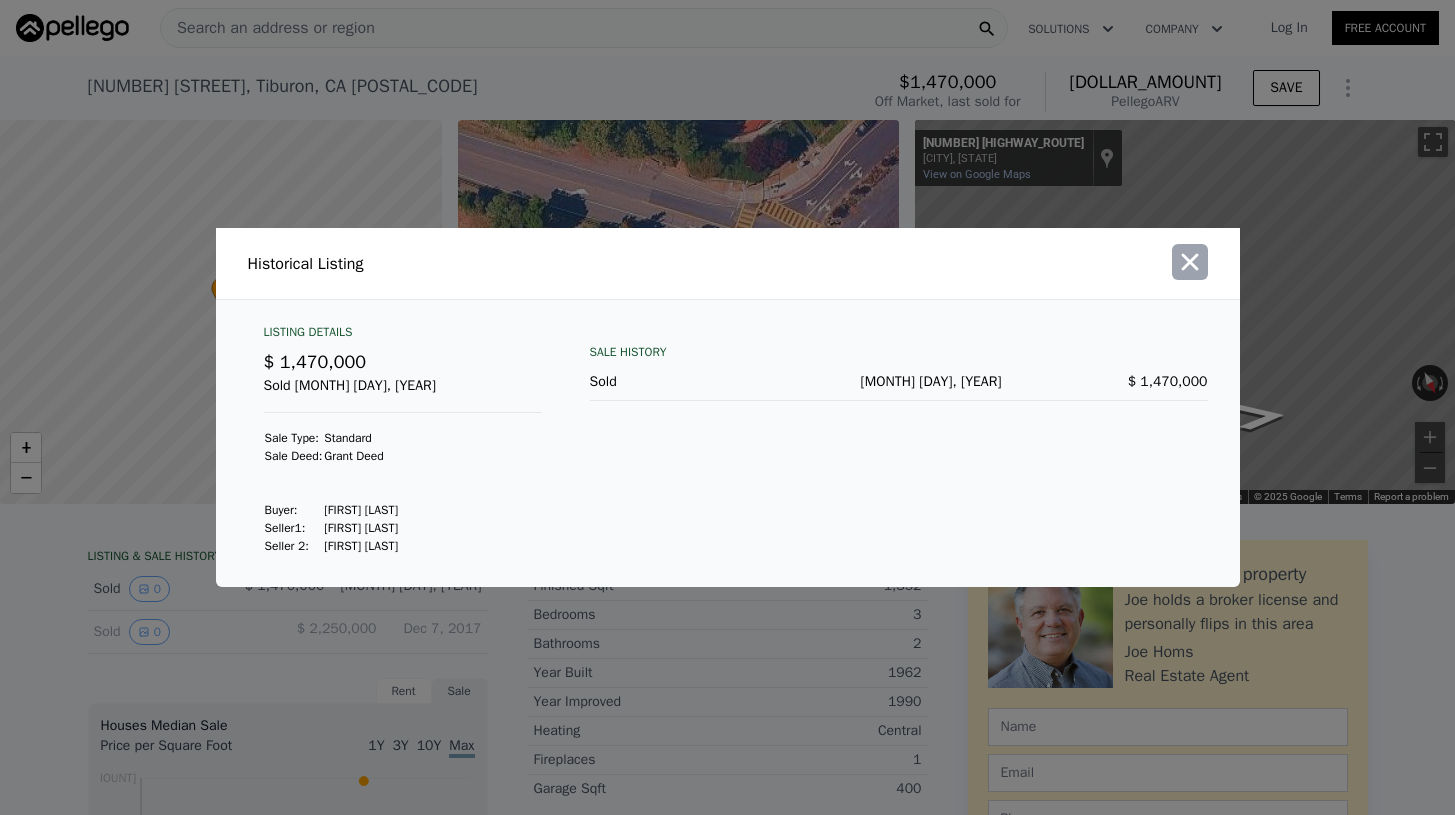 click 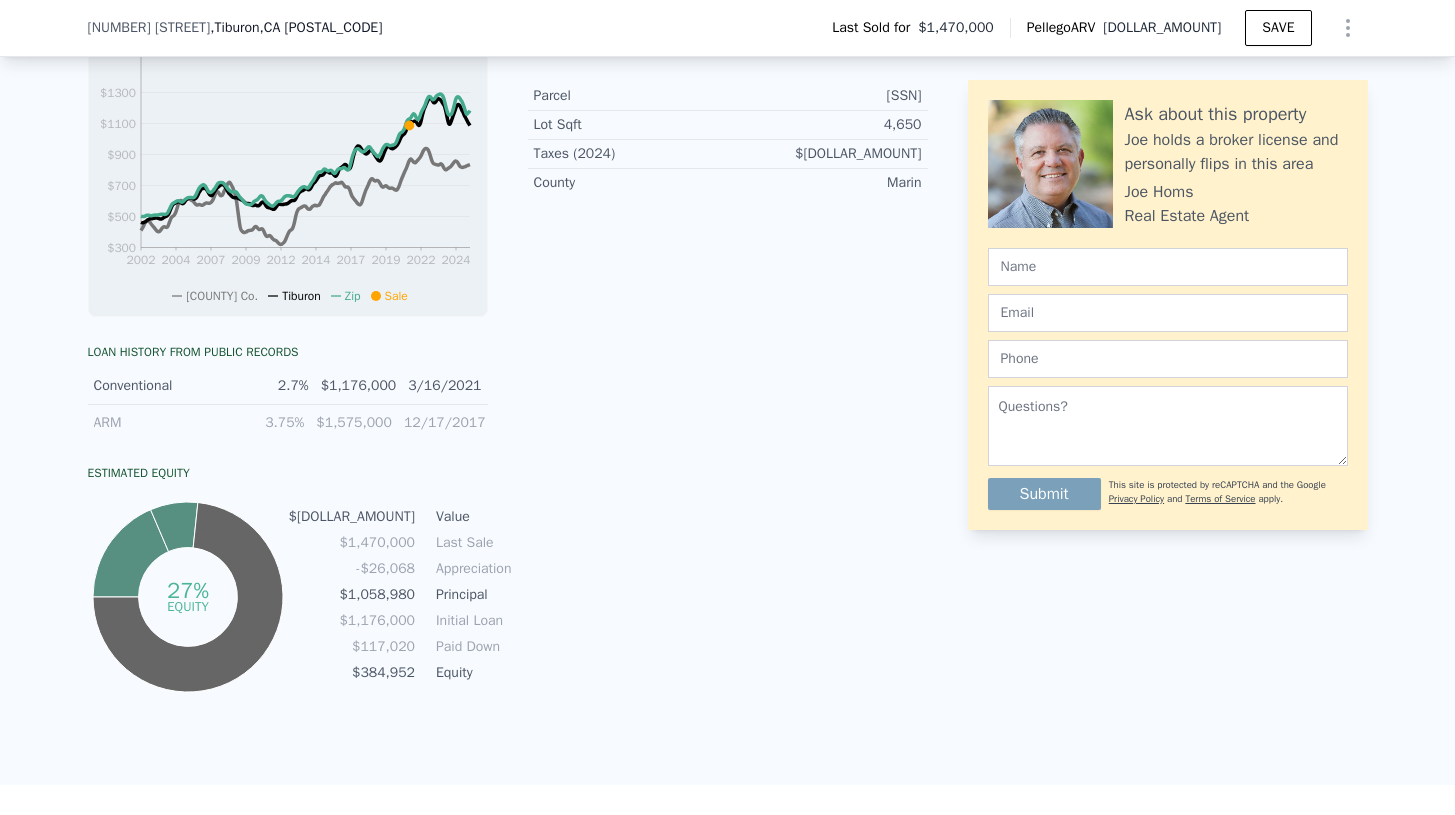 scroll, scrollTop: 739, scrollLeft: 0, axis: vertical 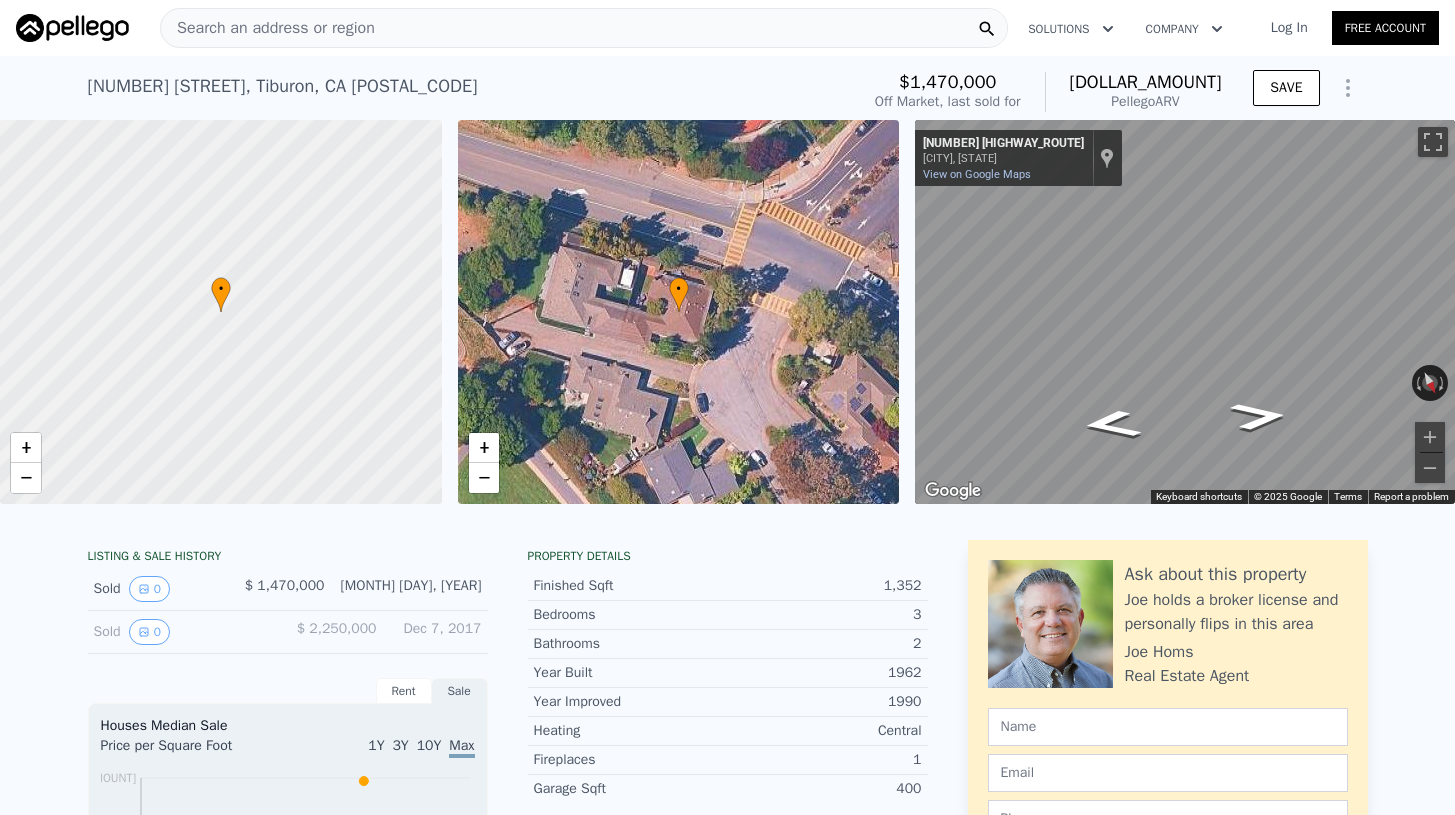 click on "Search an address or region" at bounding box center (268, 28) 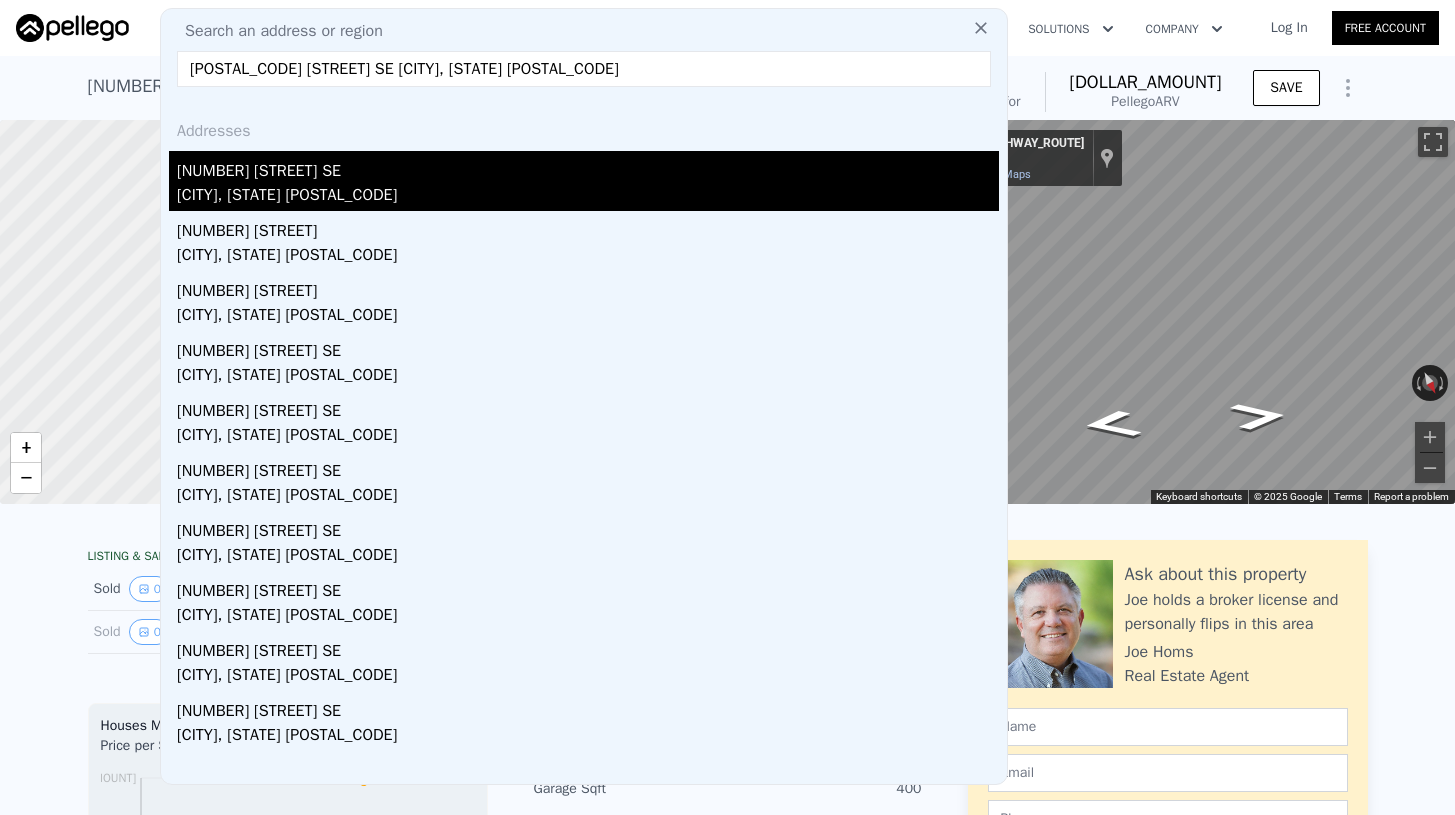 type on "33659 130th Ave SE Auburn, WA 98092" 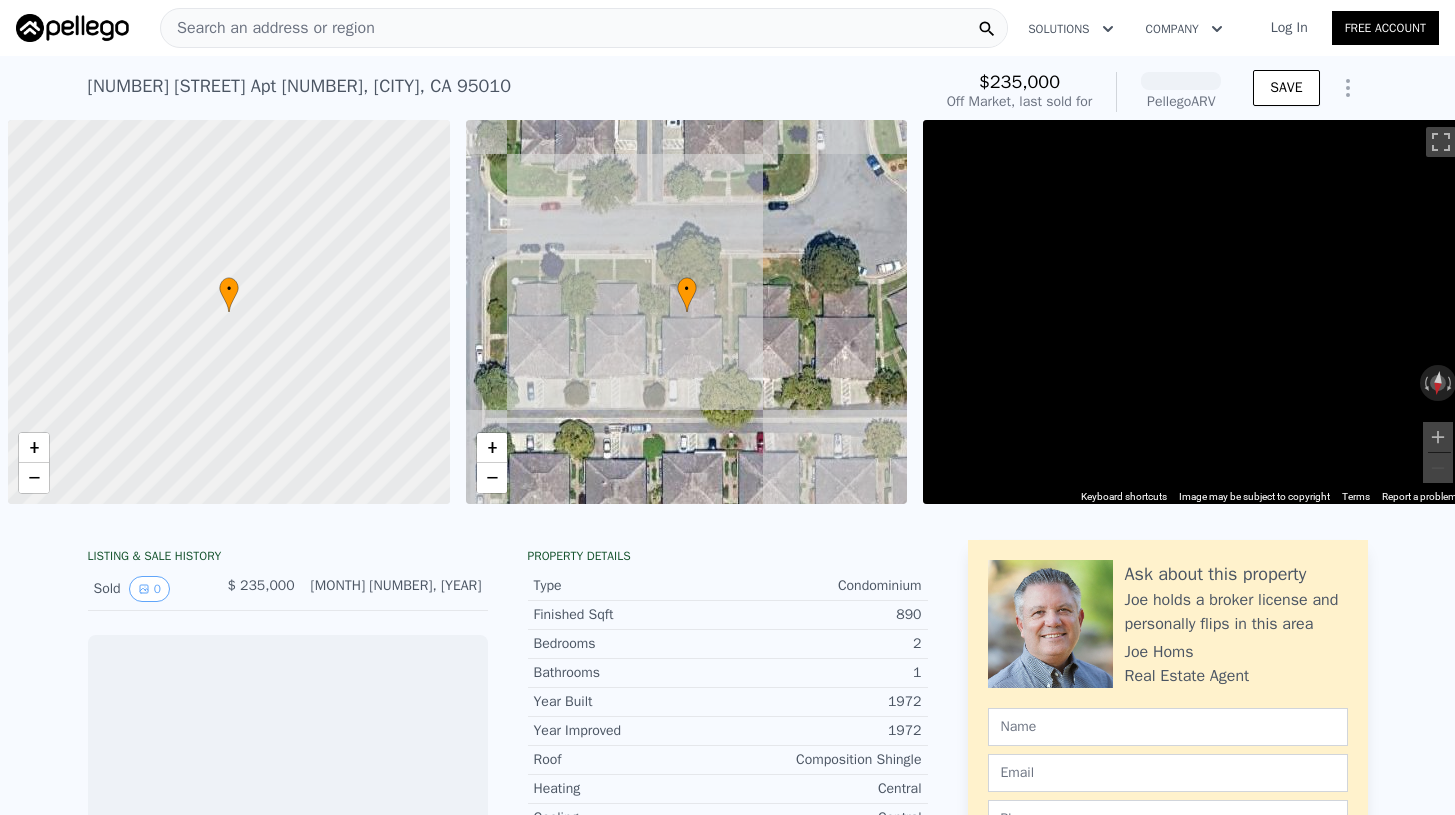 scroll, scrollTop: 0, scrollLeft: 0, axis: both 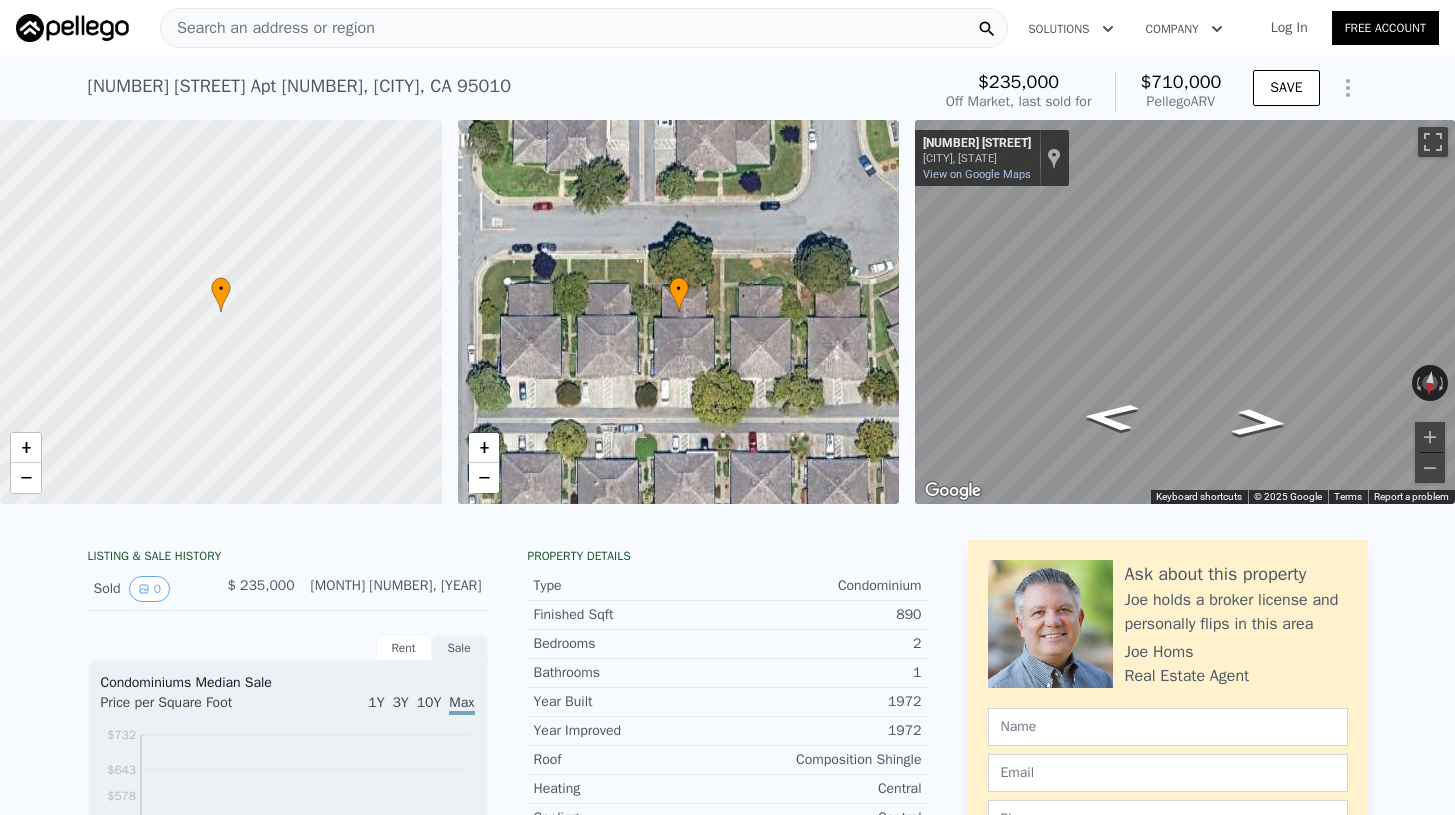 click on "Search an address or region" at bounding box center (584, 28) 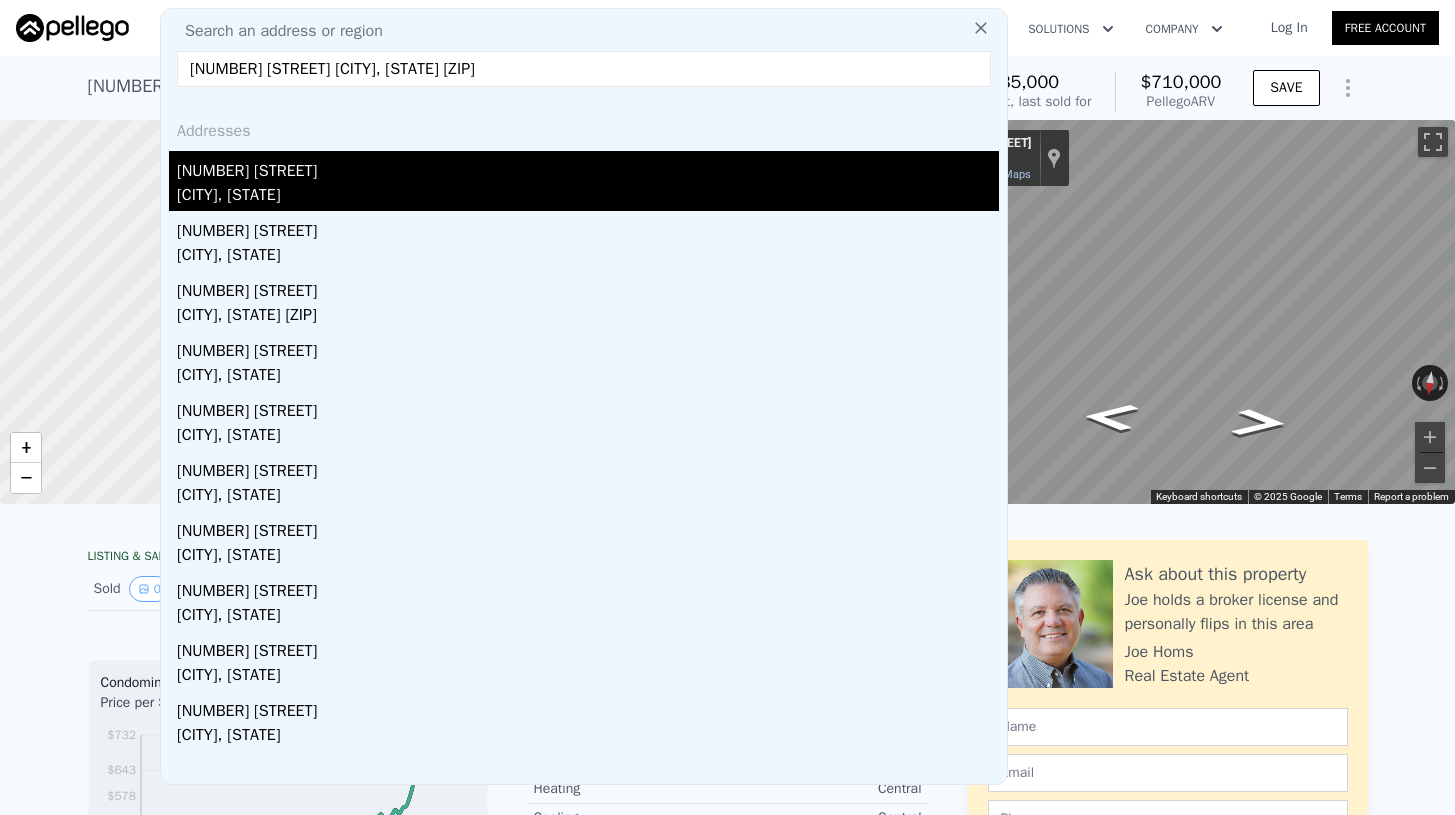 type on "[NUMBER] [STREET] [CITY], [STATE] [ZIP]" 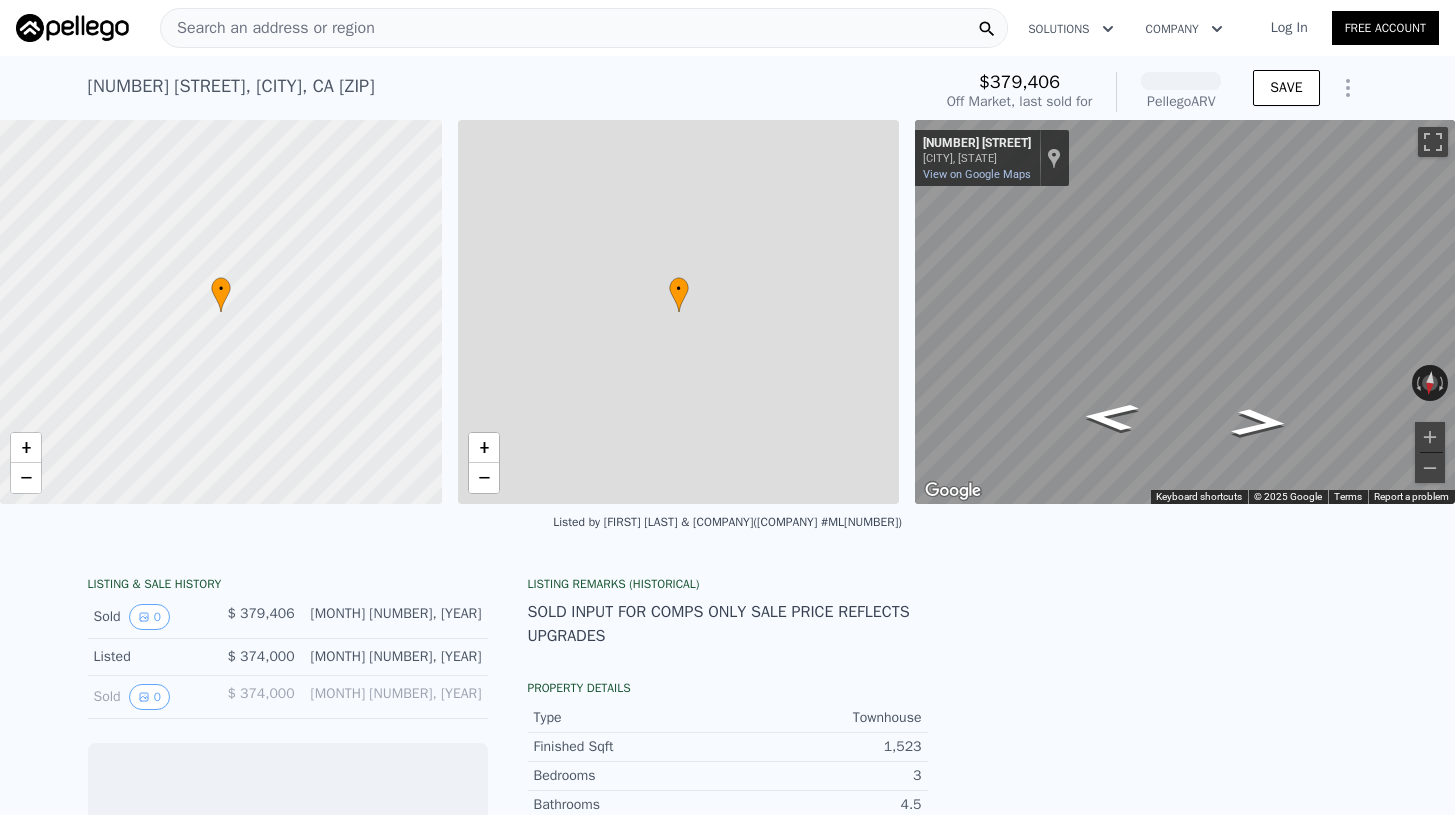 click on "Search an address or region" at bounding box center (584, 28) 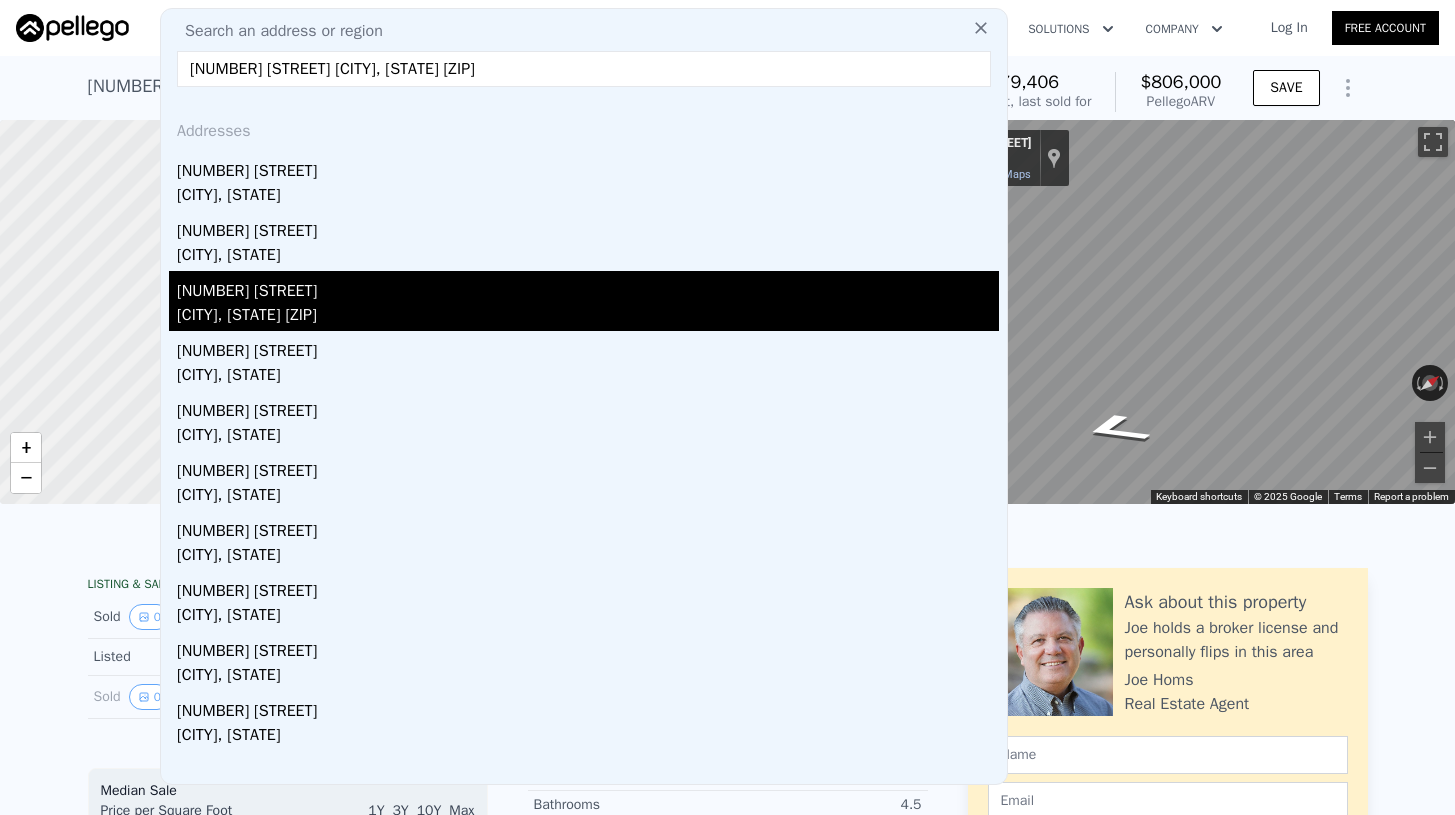 type on "[NUMBER] [STREET] [CITY], [STATE] [ZIP]" 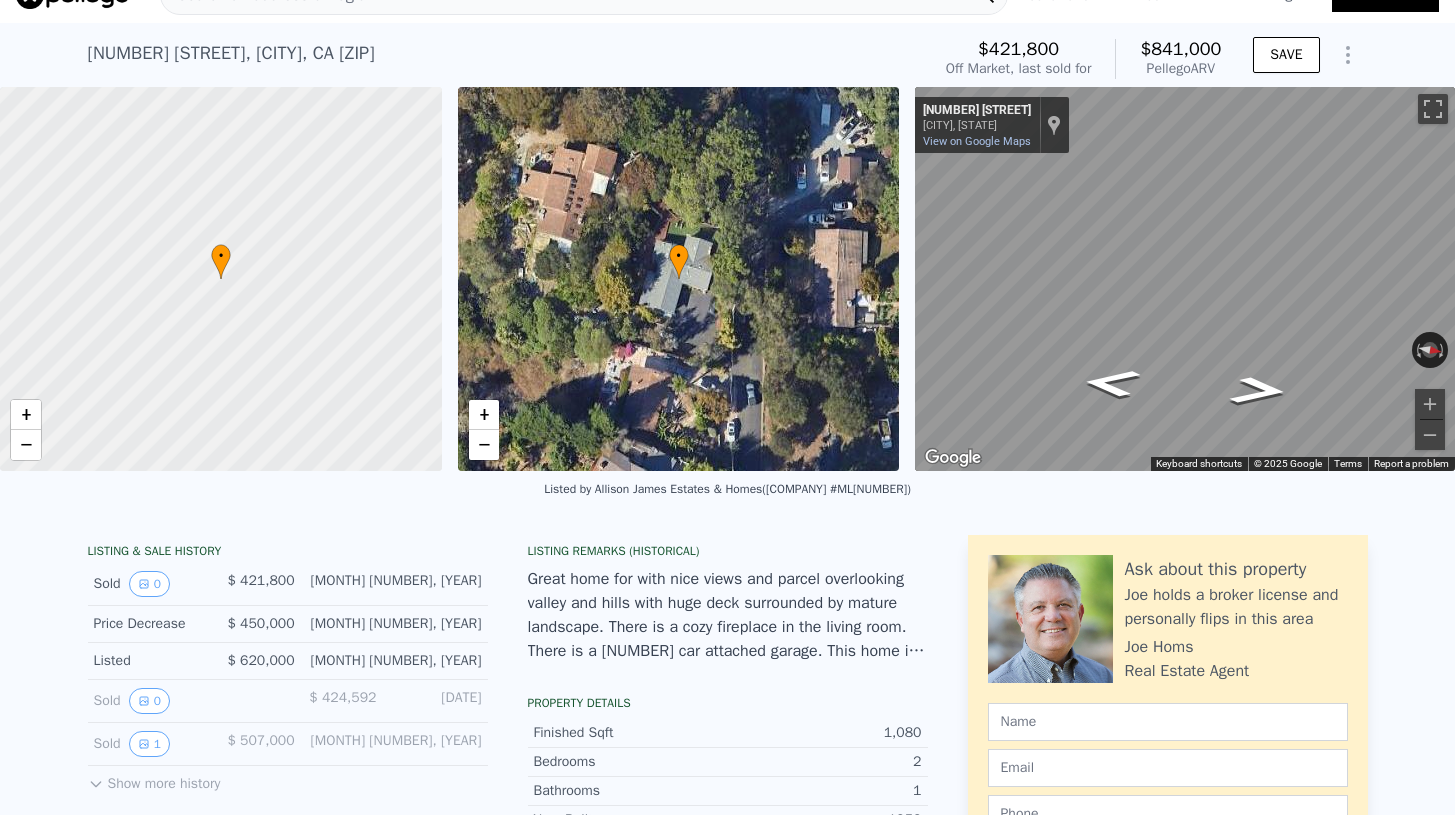 scroll, scrollTop: 41, scrollLeft: 0, axis: vertical 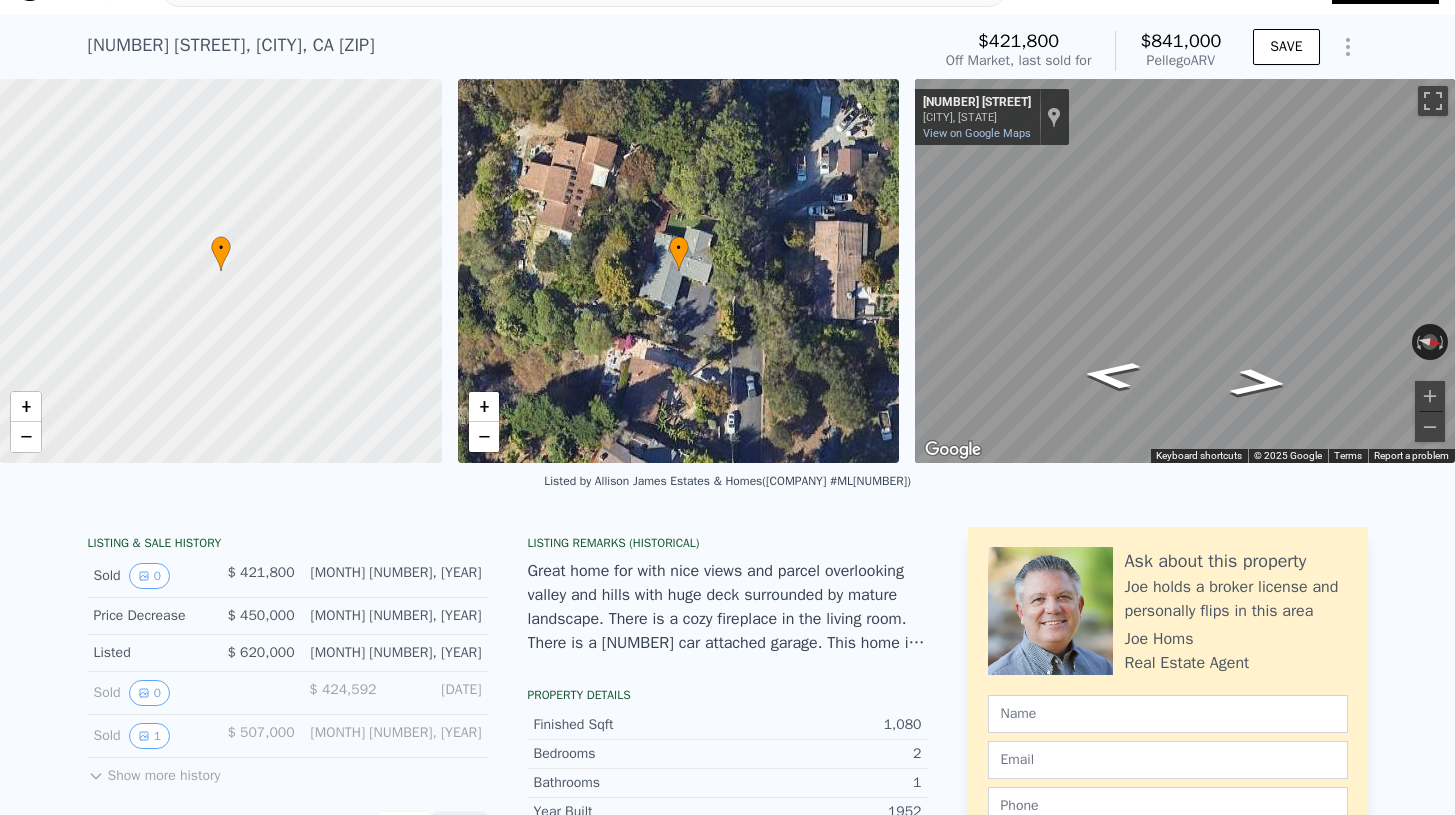 click on "Sold 0" at bounding box center (153, 576) 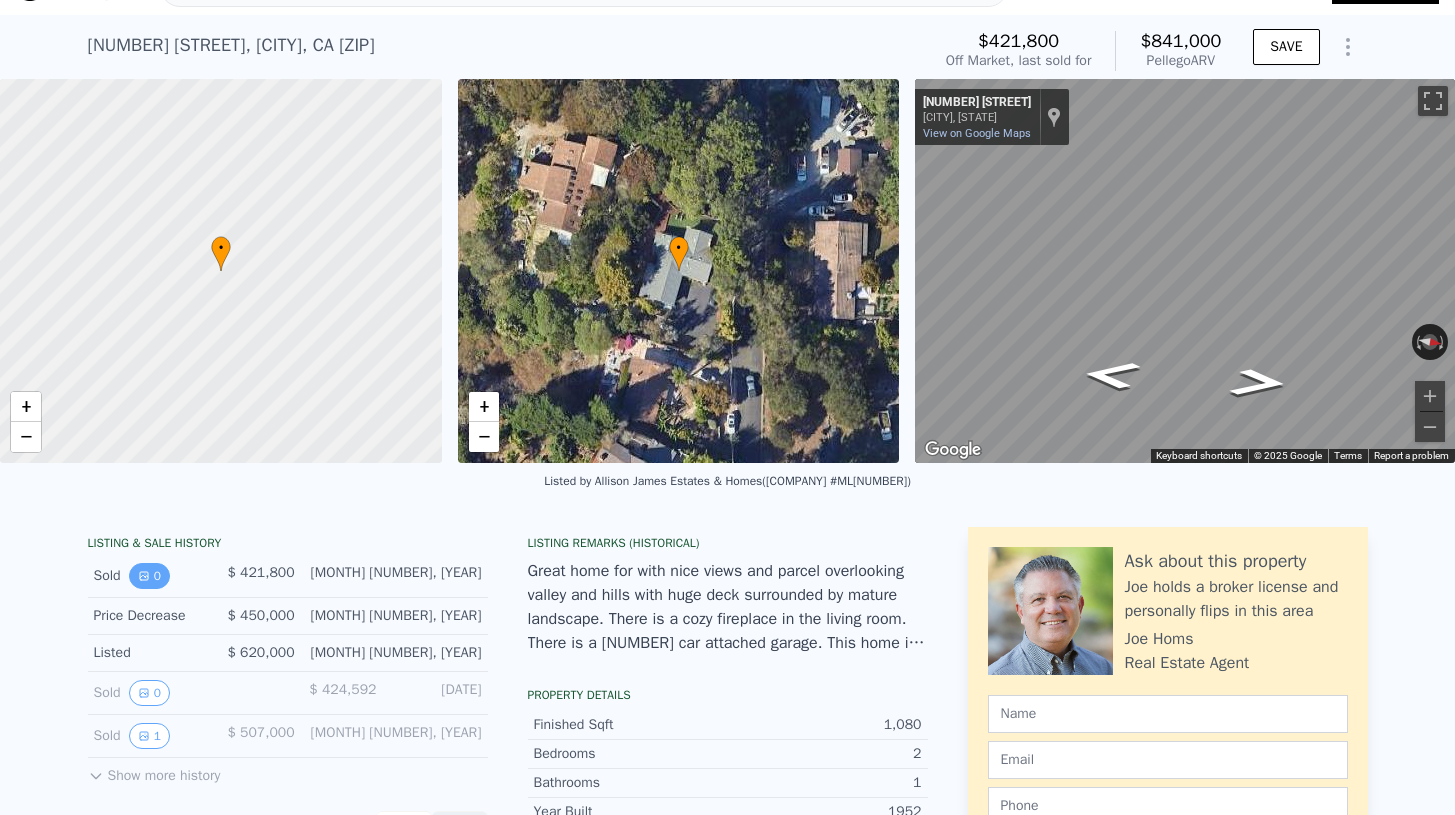 click on "0" at bounding box center [149, 576] 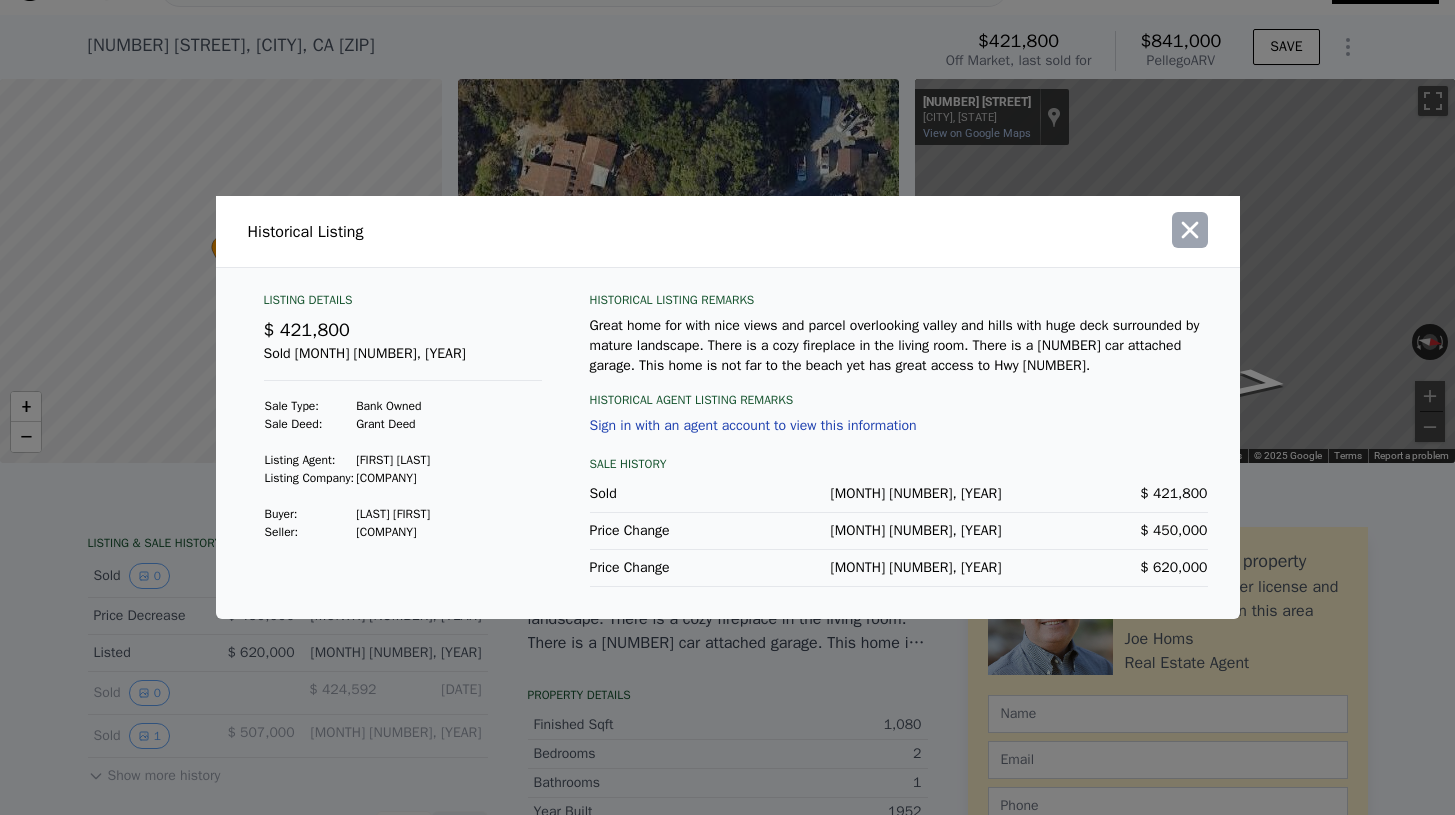 click 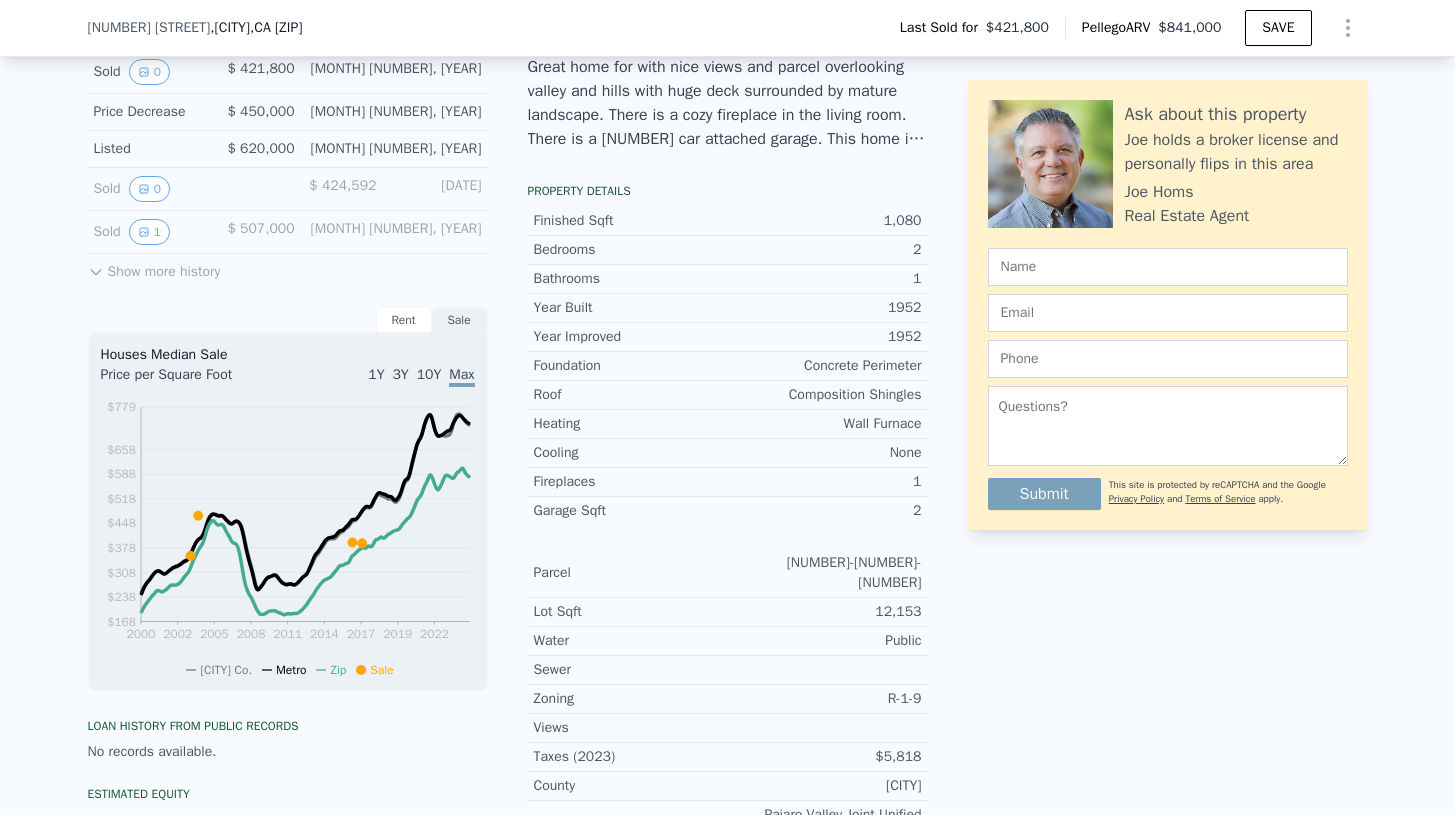 scroll, scrollTop: 0, scrollLeft: 0, axis: both 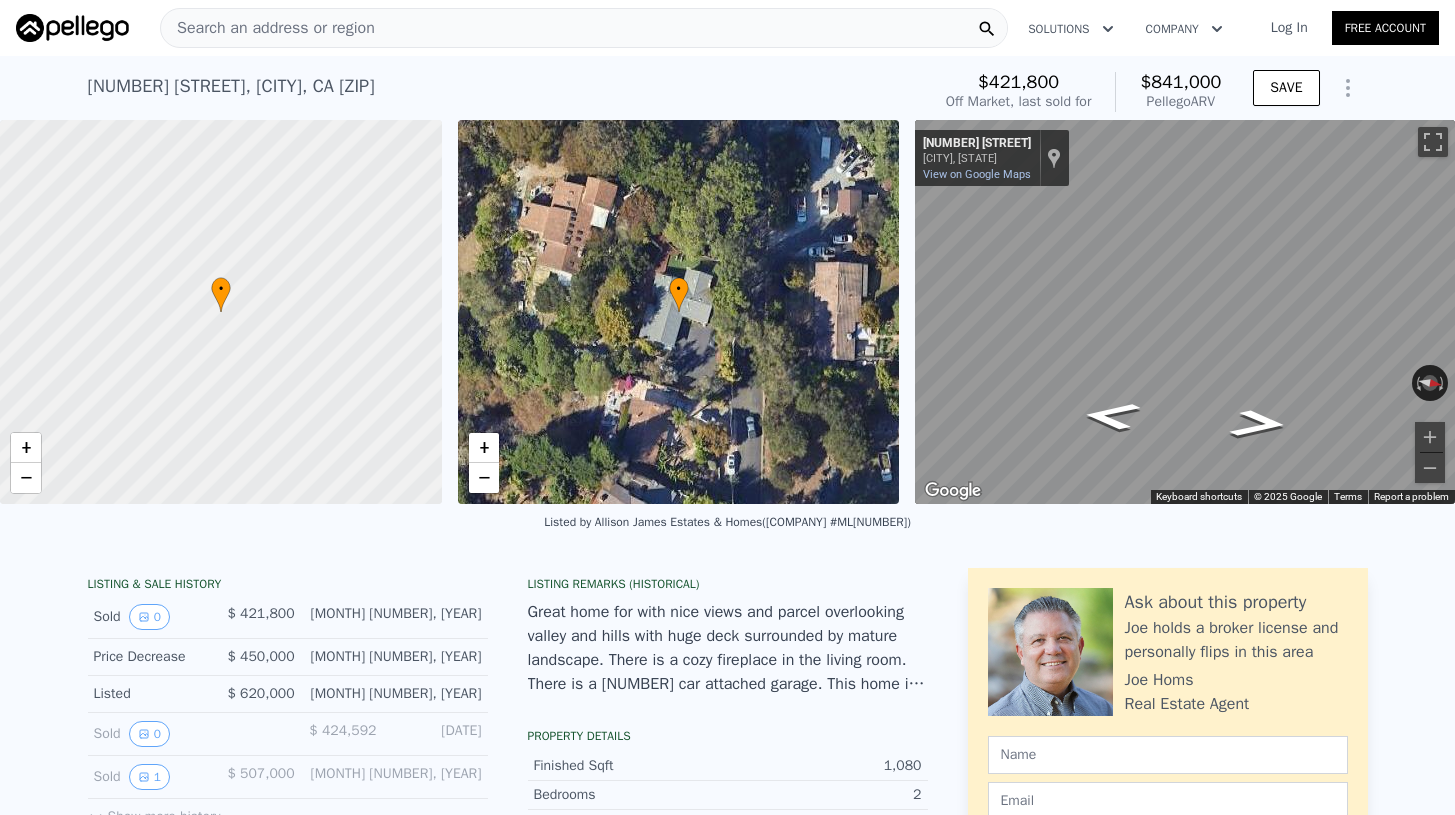 click on "Search an address or region" at bounding box center (584, 28) 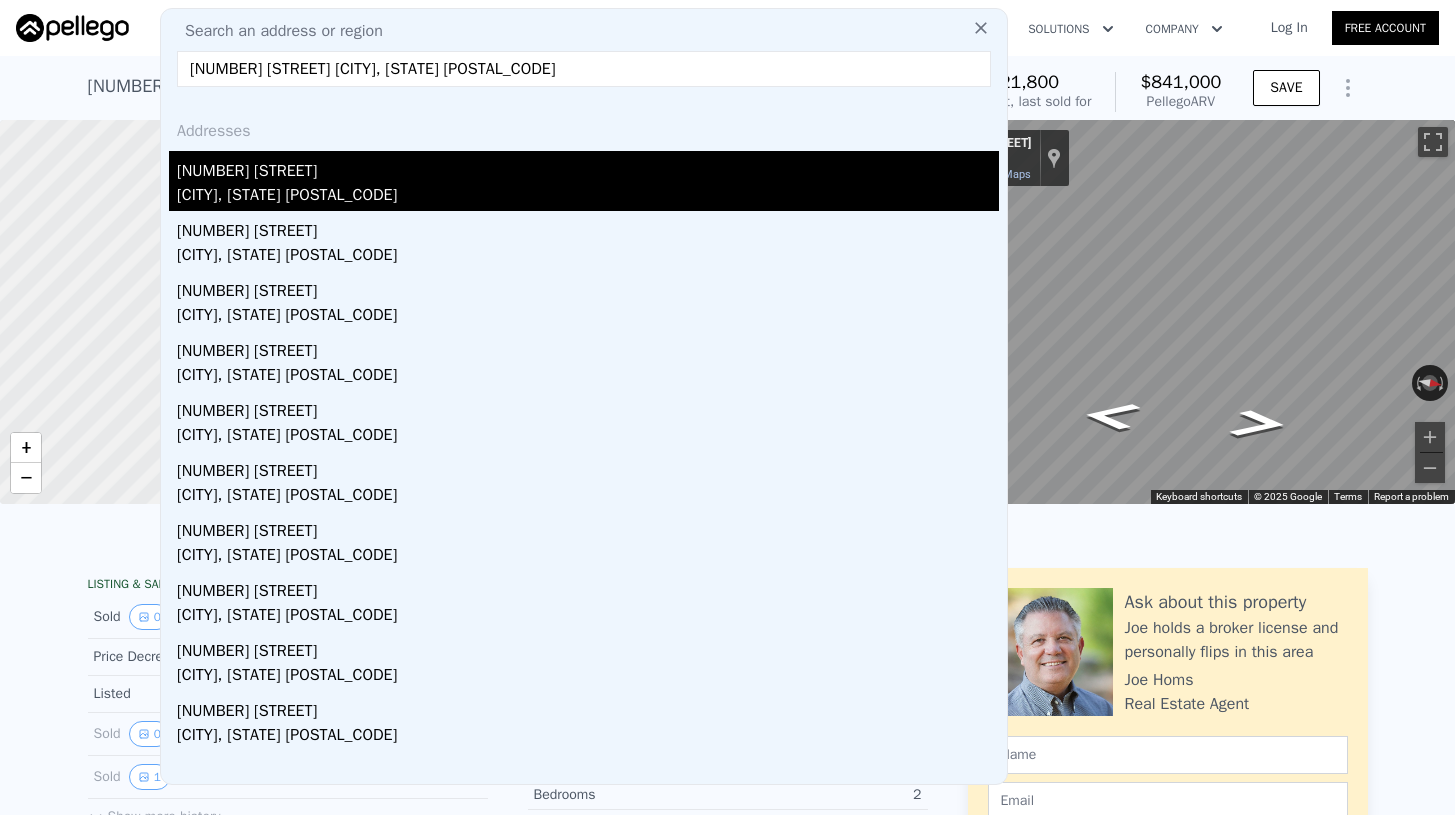 type on "[NUMBER] [STREET] [CITY], [STATE] [POSTAL_CODE]" 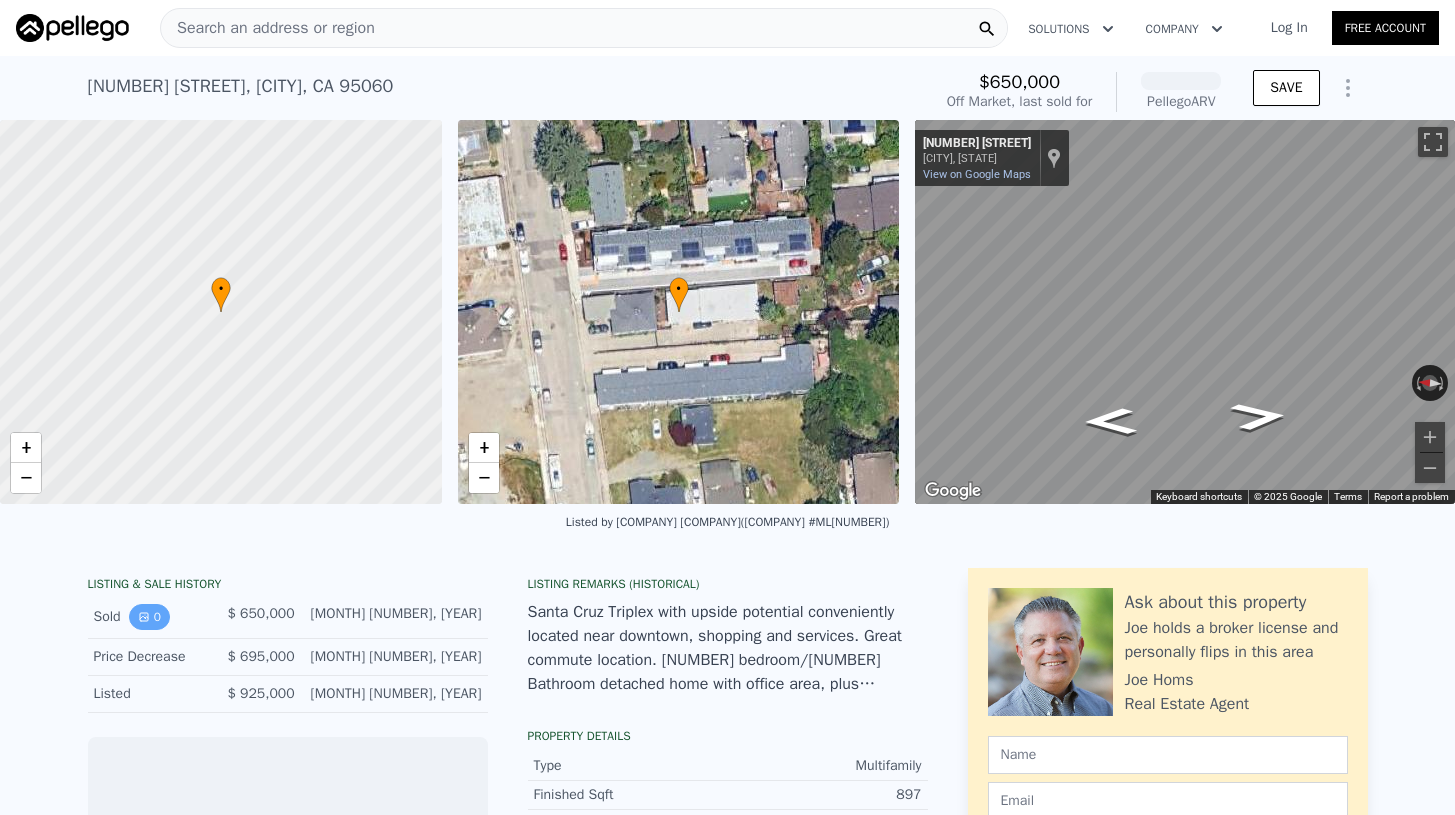 click 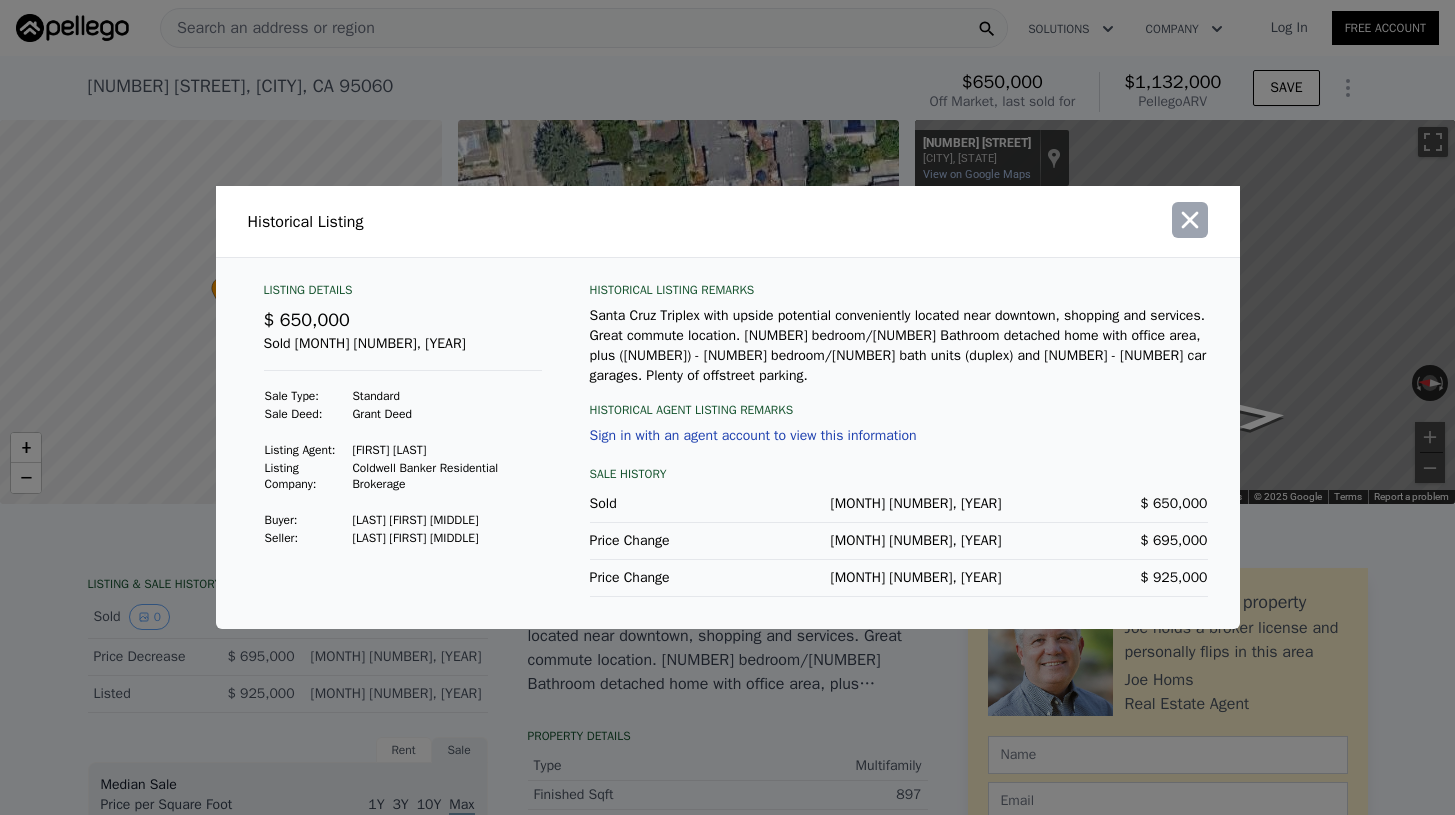click 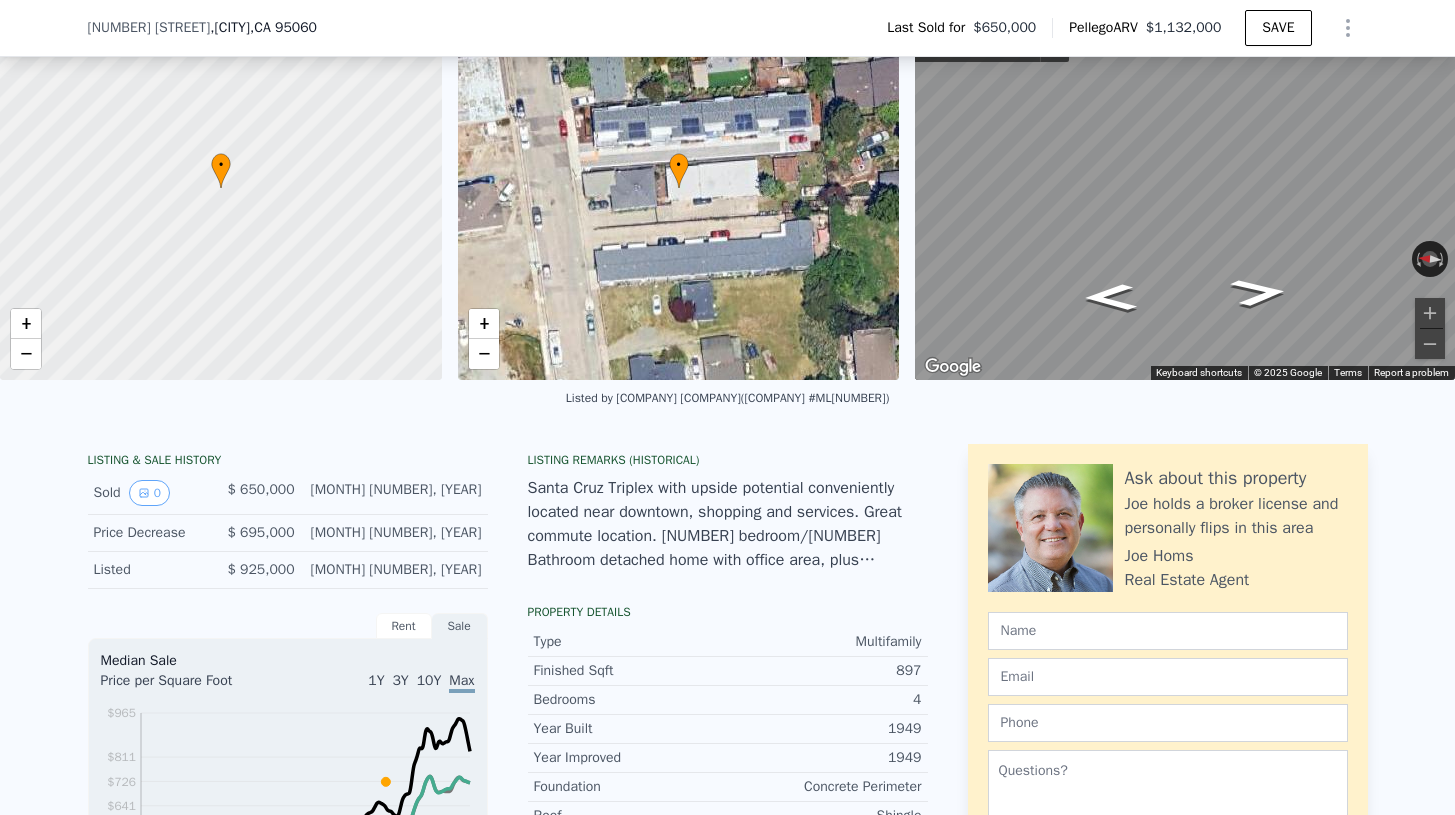 scroll, scrollTop: 0, scrollLeft: 0, axis: both 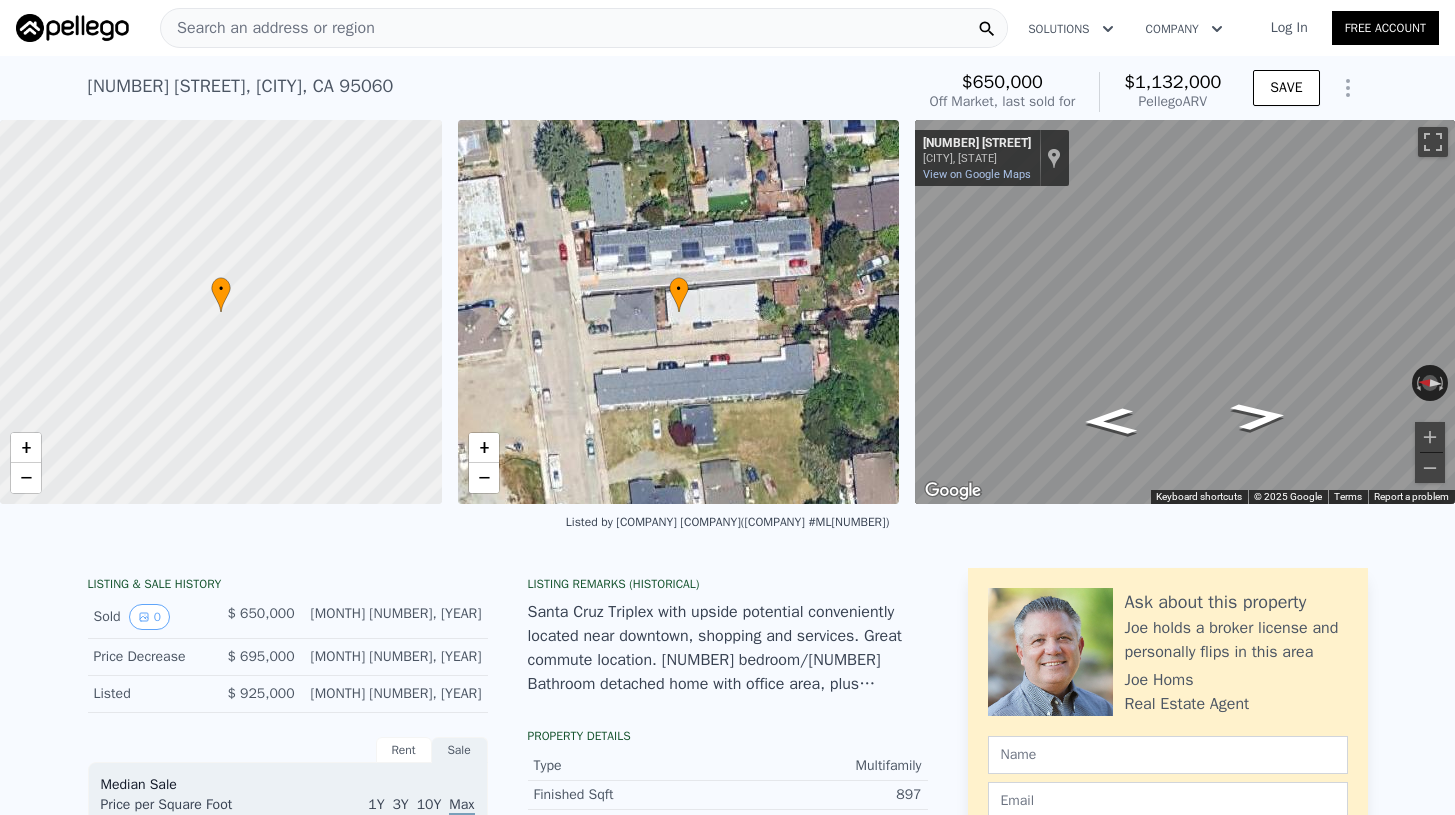 click on "Search an address or region" at bounding box center (584, 28) 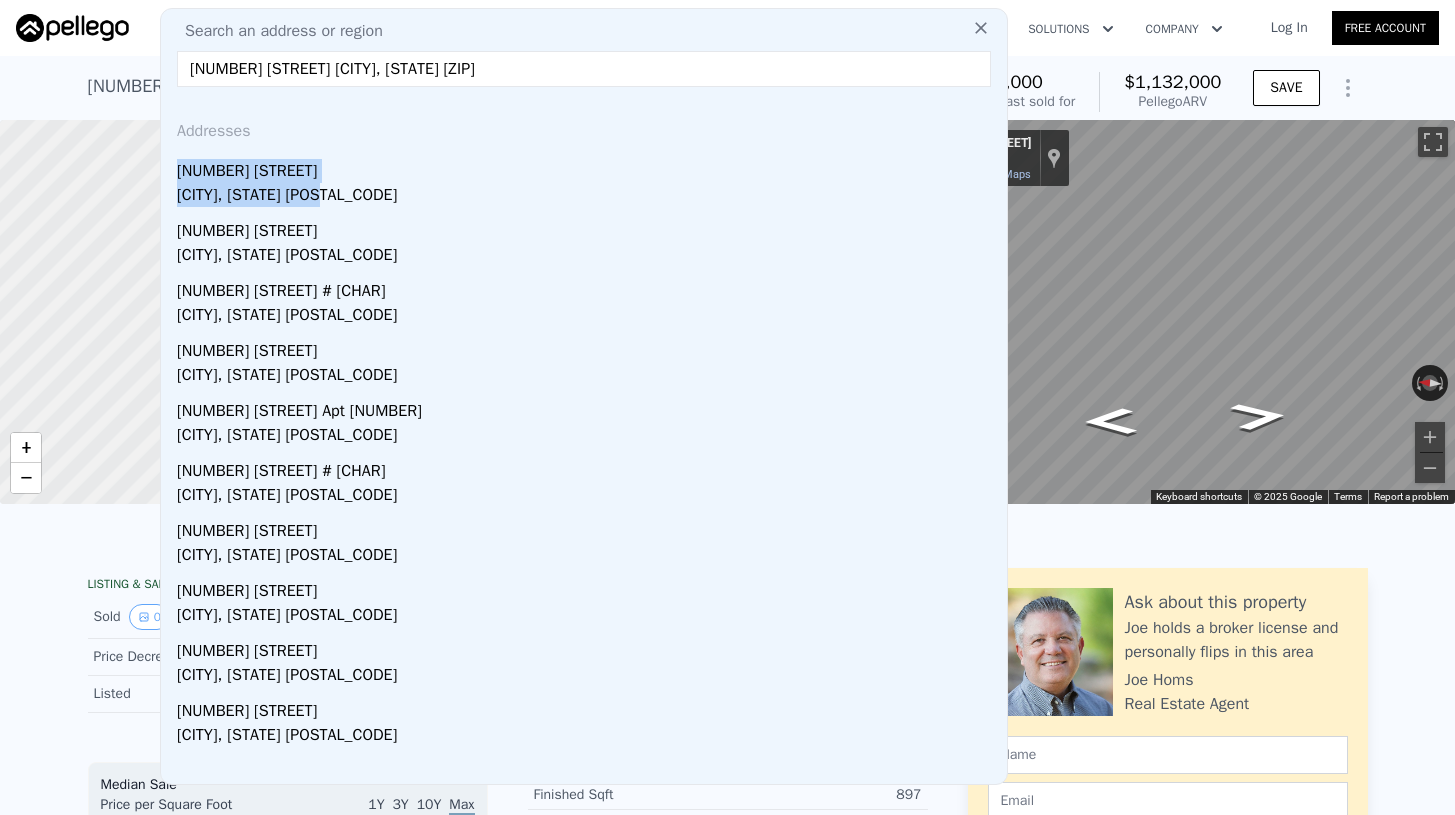 drag, startPoint x: 366, startPoint y: 188, endPoint x: 497, endPoint y: 135, distance: 141.31525 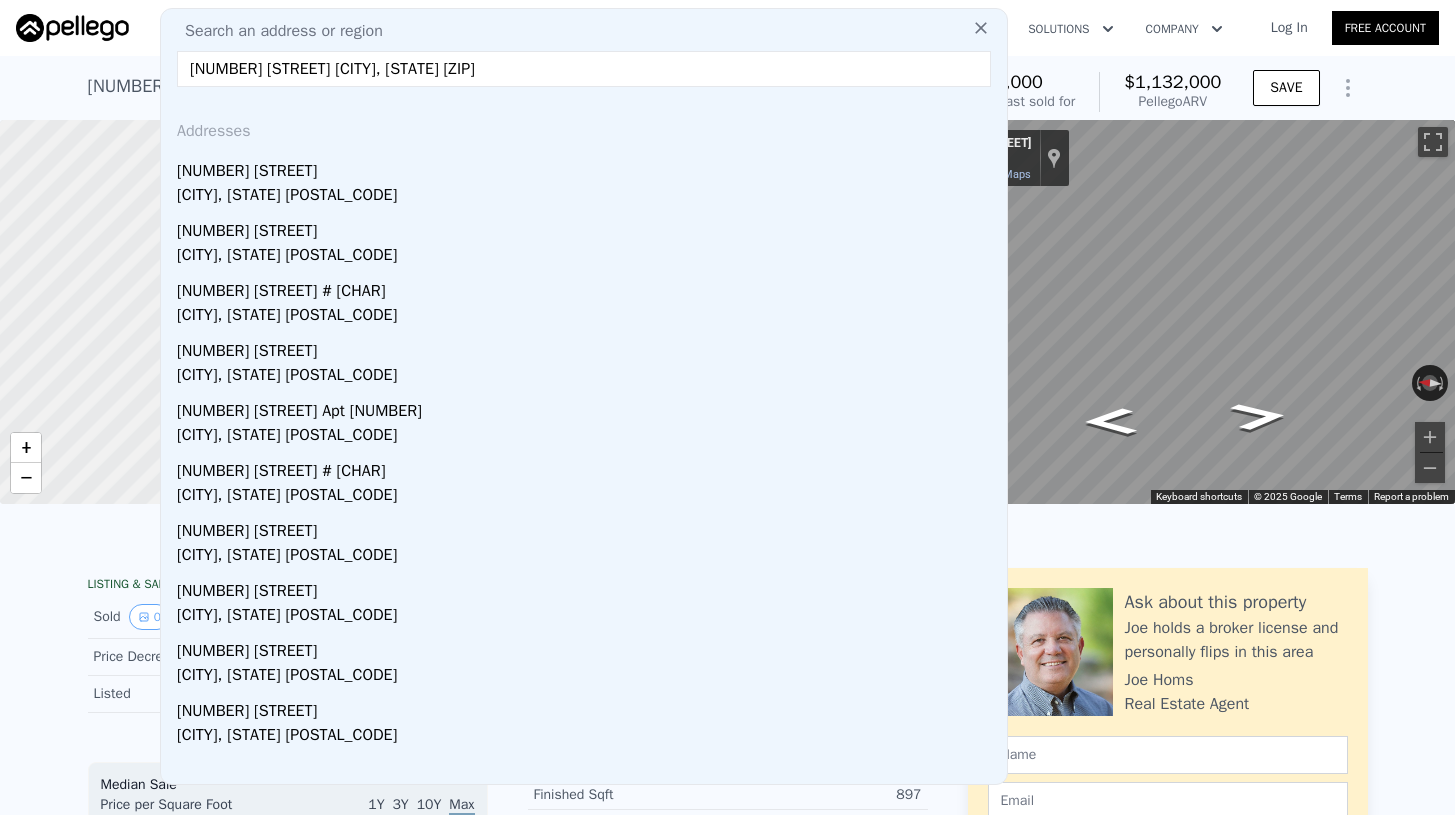 click on "[NUMBER] [STREET] [CITY], [STATE] [ZIP]" at bounding box center [584, 69] 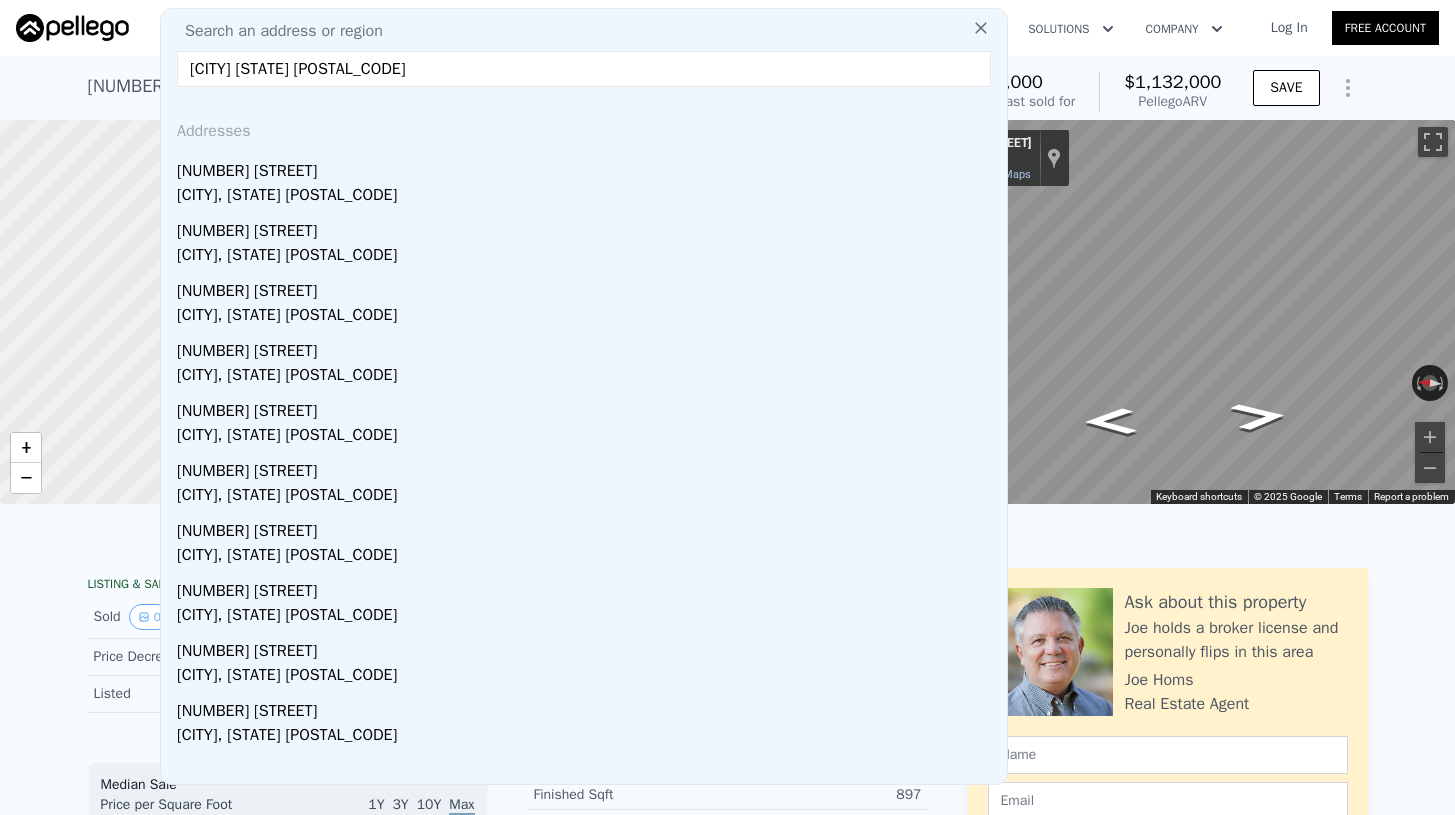 click on "[CITY] [STATE] [POSTAL_CODE]" at bounding box center (584, 69) 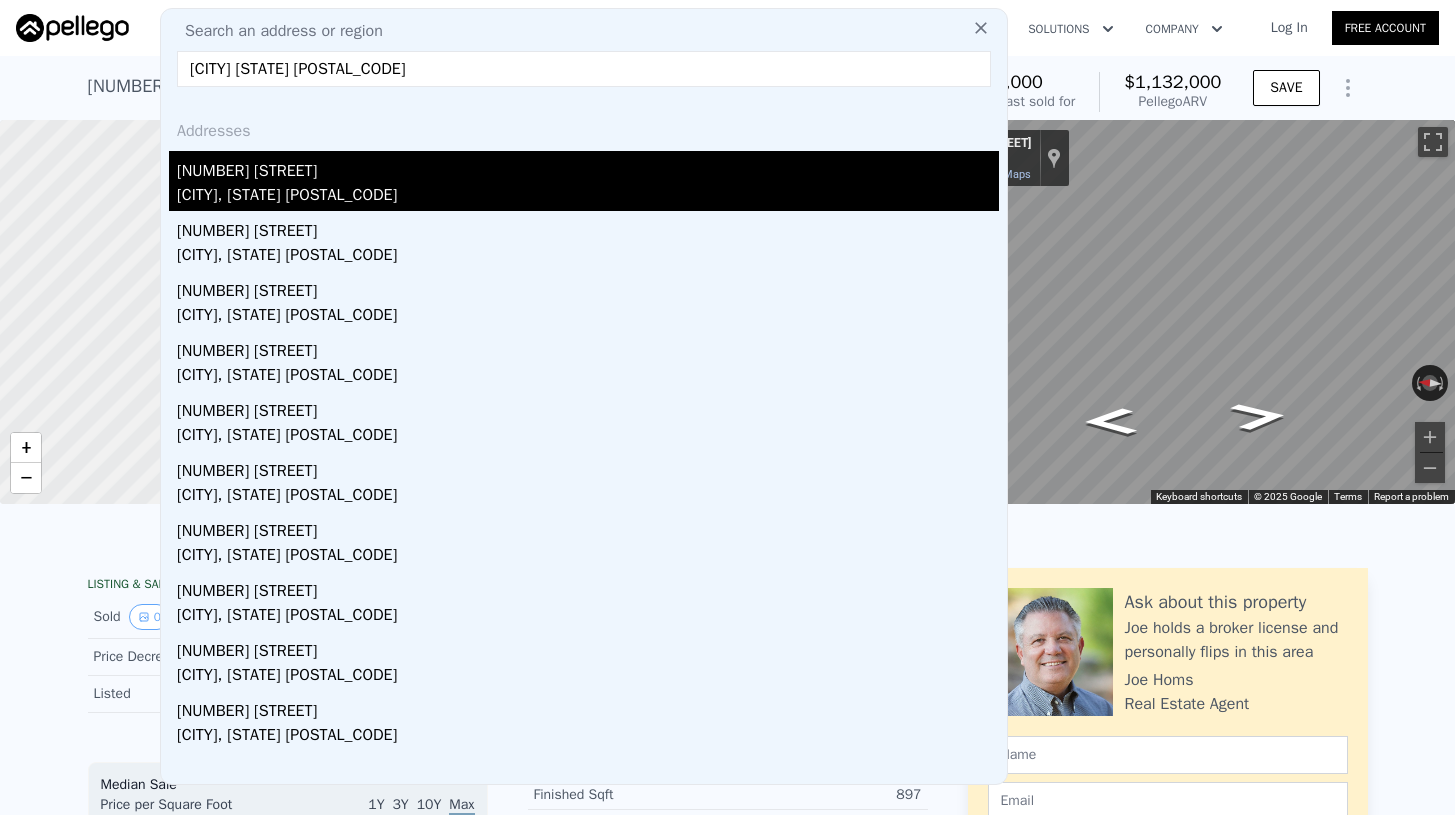 type on "[CITY] [STATE] [POSTAL_CODE]" 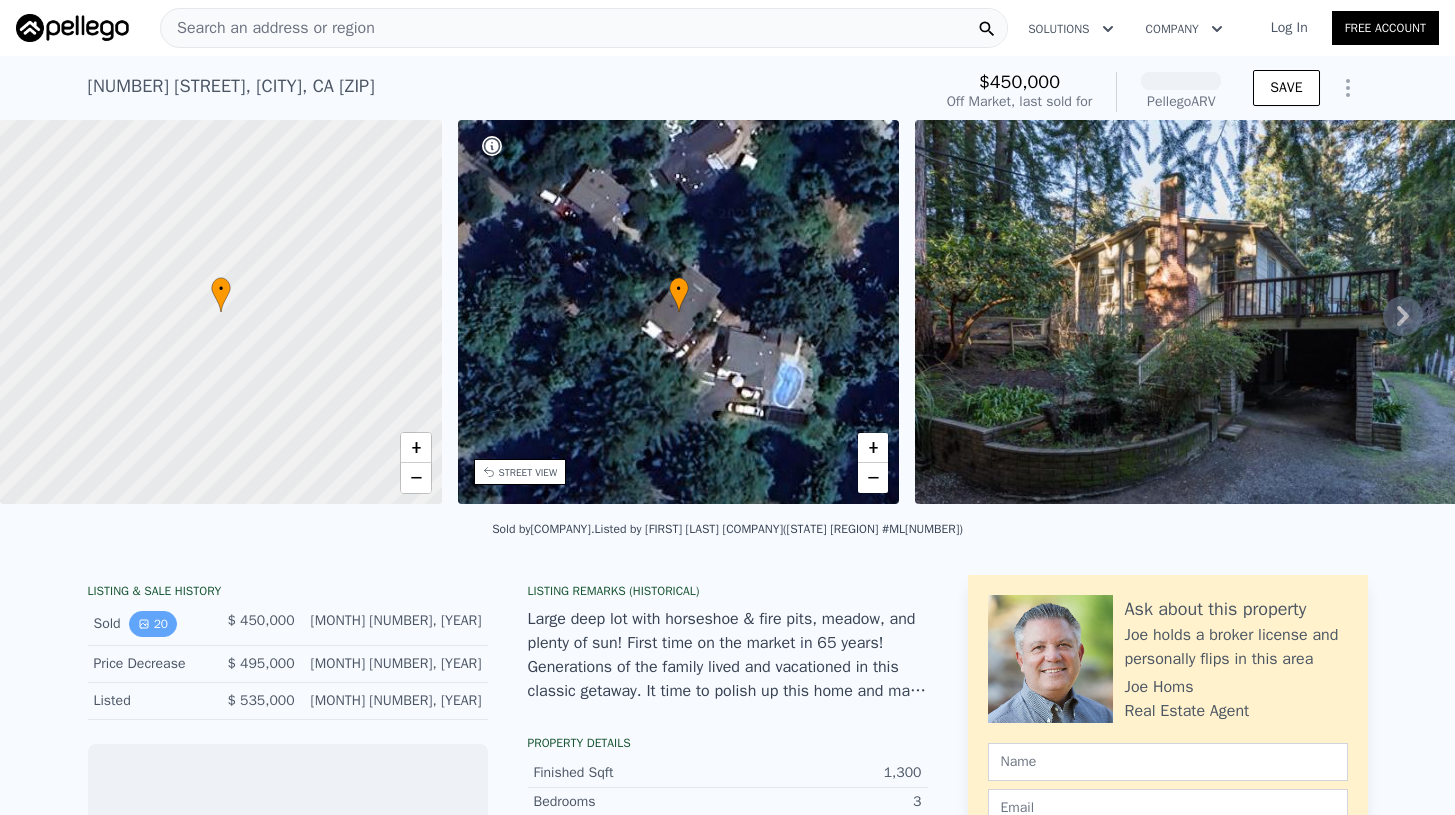 click on "20" at bounding box center [153, 624] 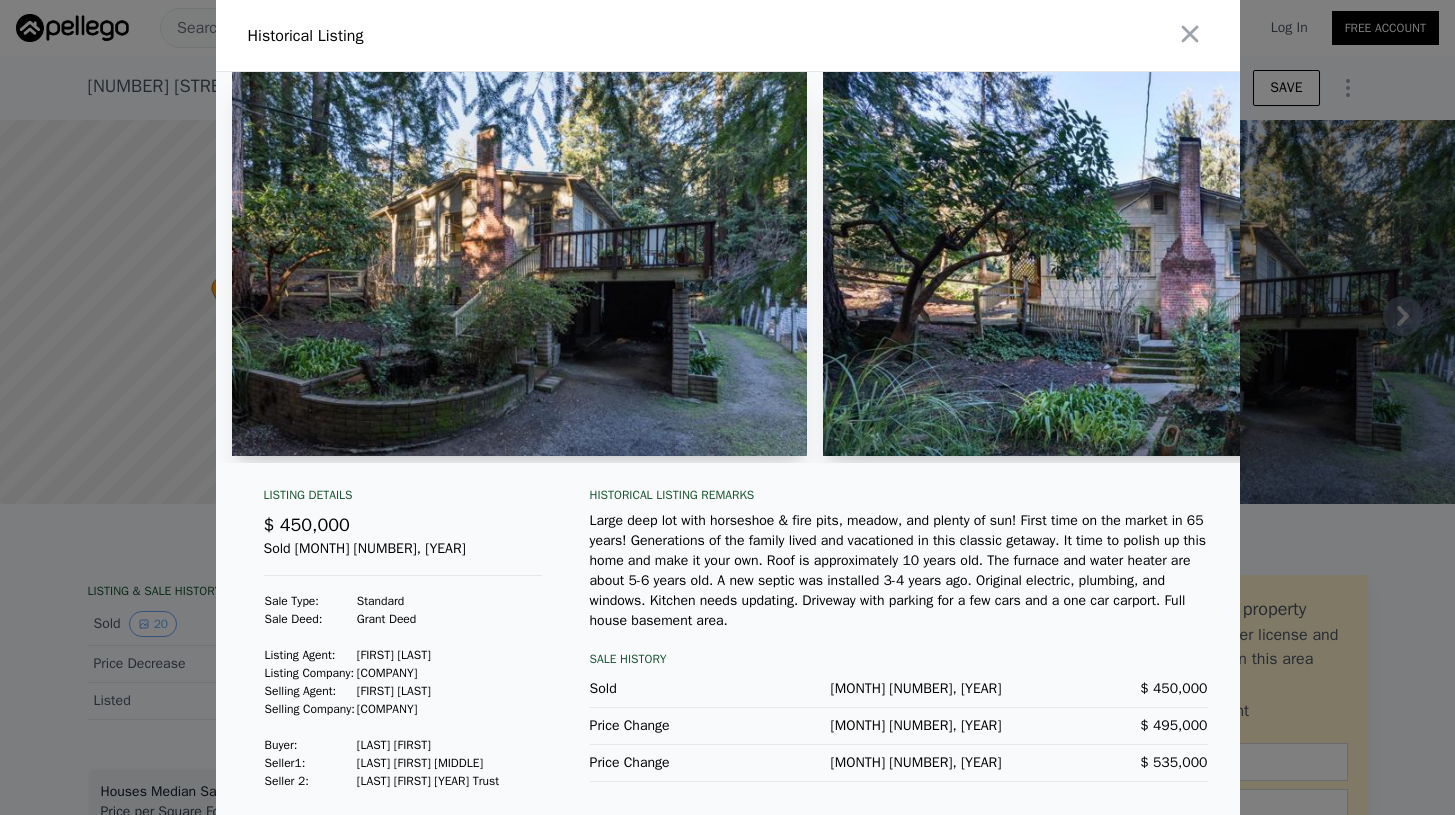 scroll, scrollTop: 5, scrollLeft: 0, axis: vertical 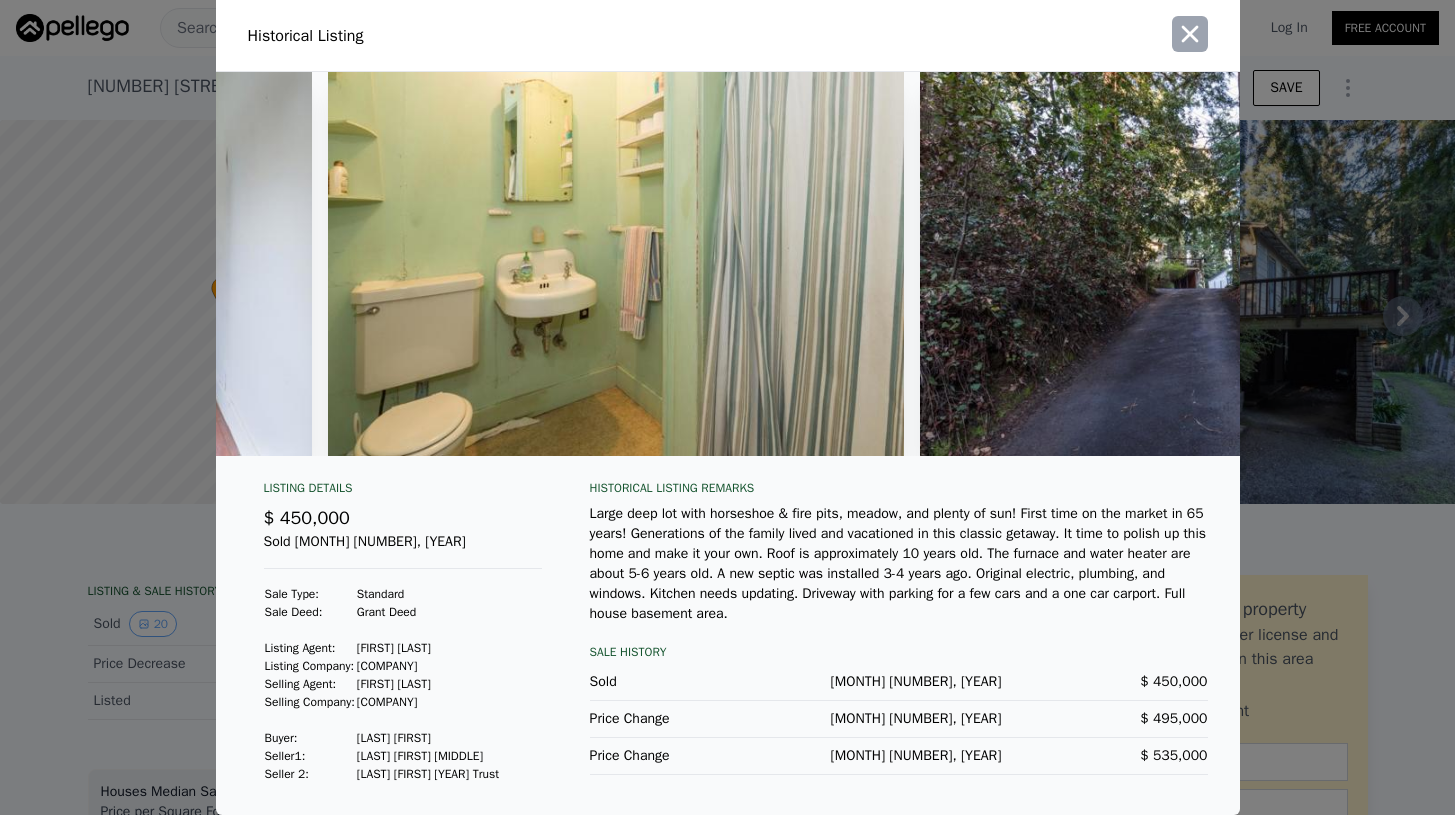 click 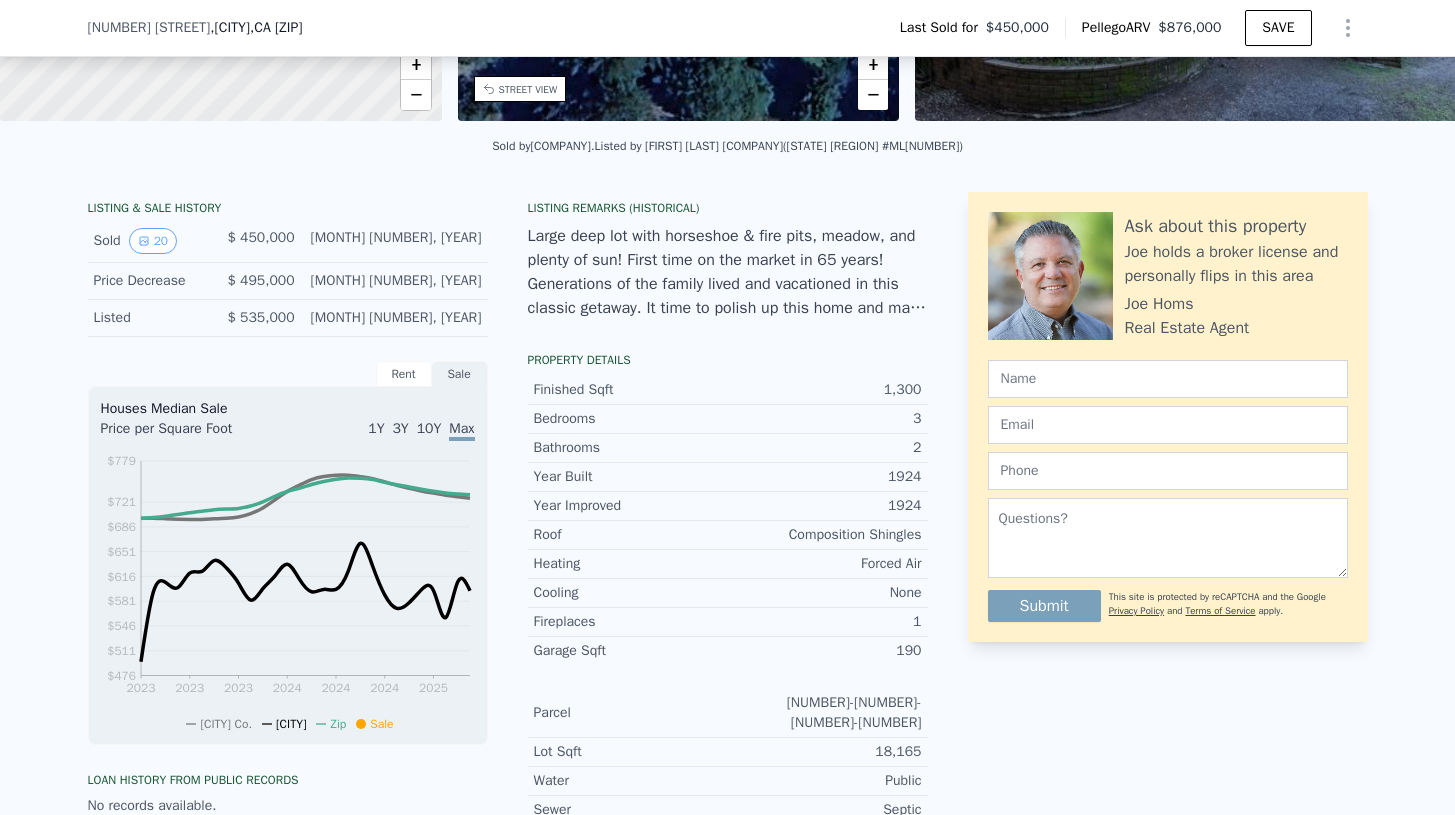scroll, scrollTop: 330, scrollLeft: 0, axis: vertical 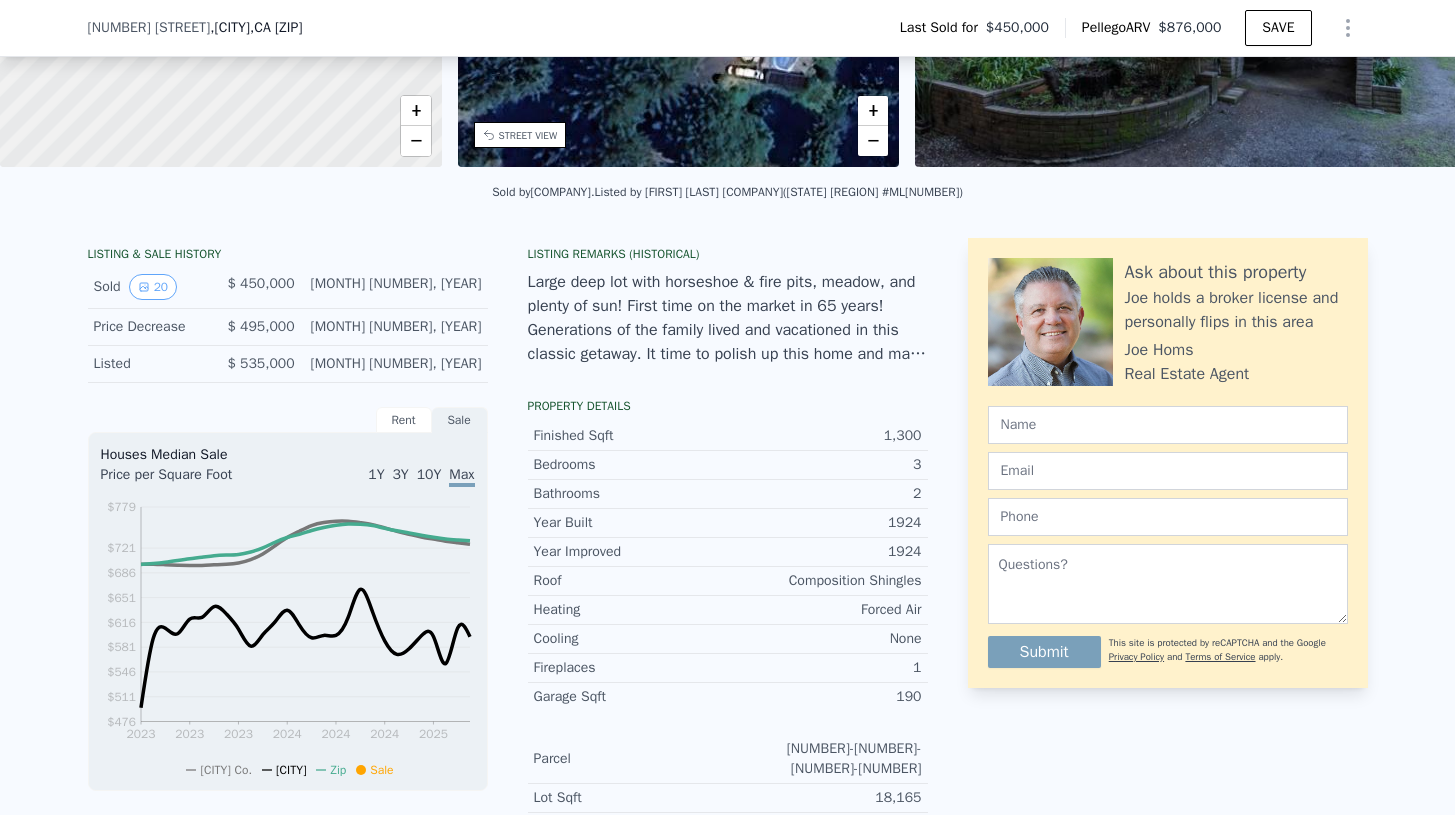 click on ", [CITY] , [STATE] [ZIP]" at bounding box center [256, 28] 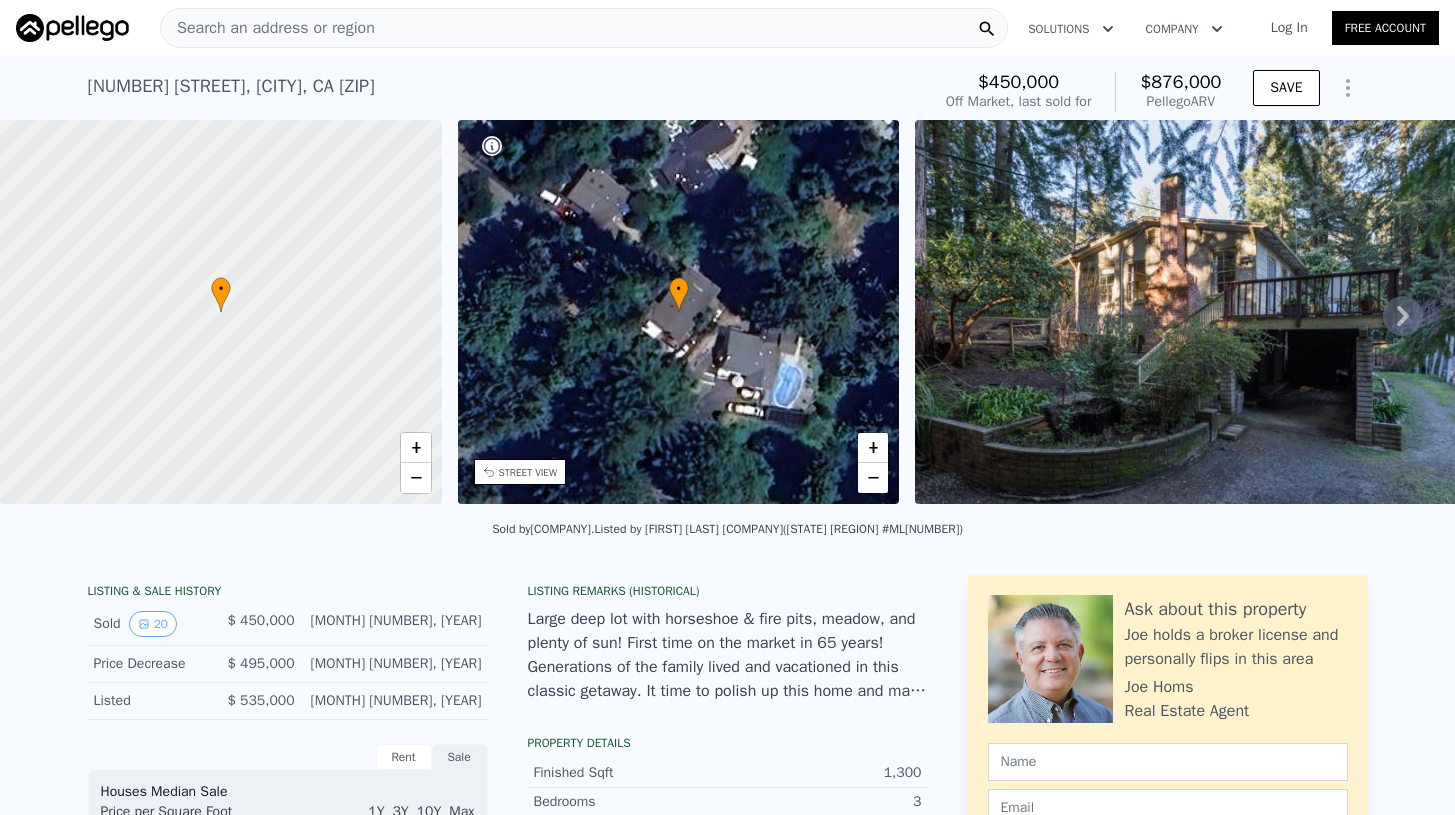 click on "Search an address or region" at bounding box center [268, 28] 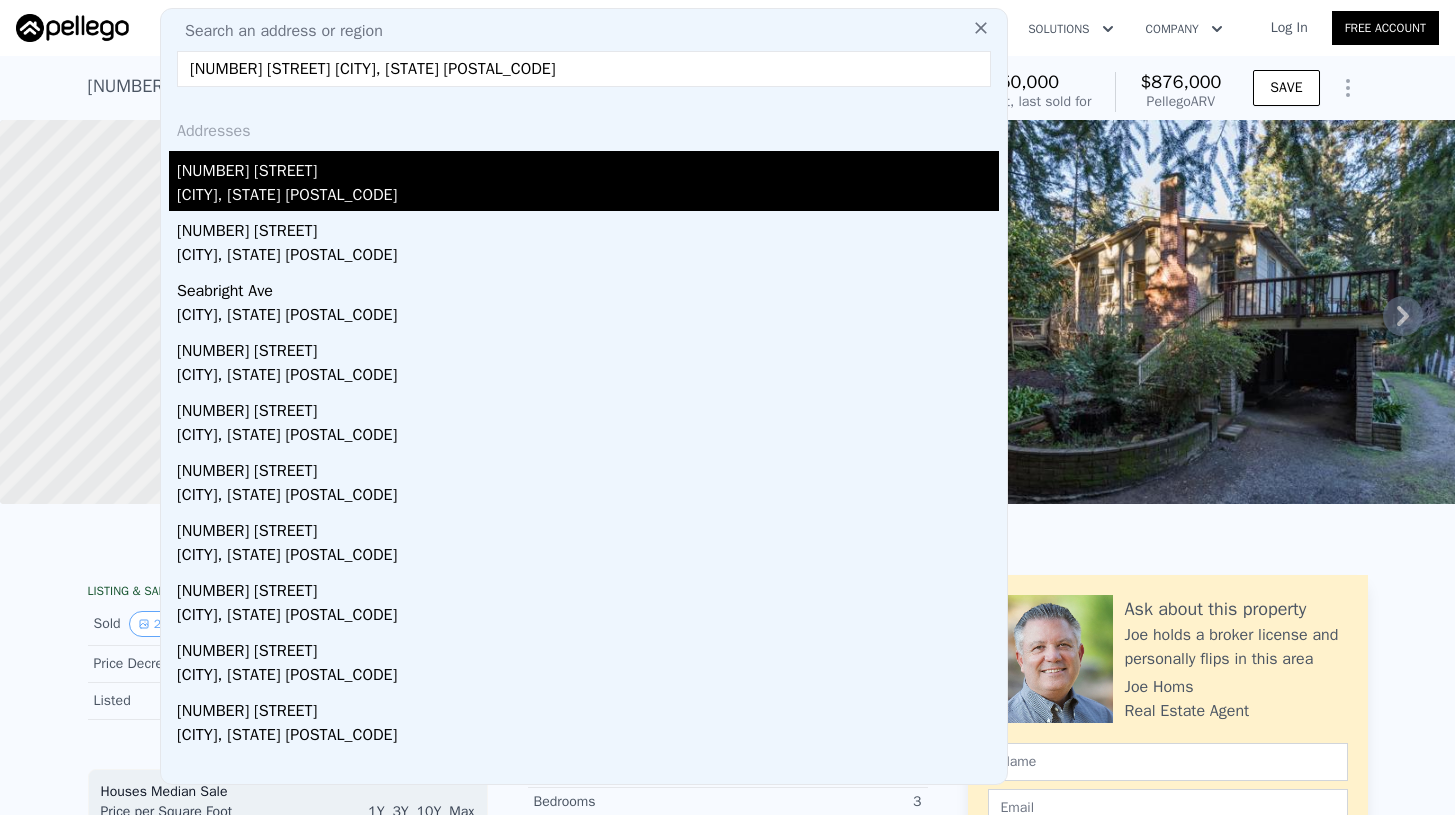 type on "[NUMBER] [STREET] [CITY], [STATE] [POSTAL_CODE]" 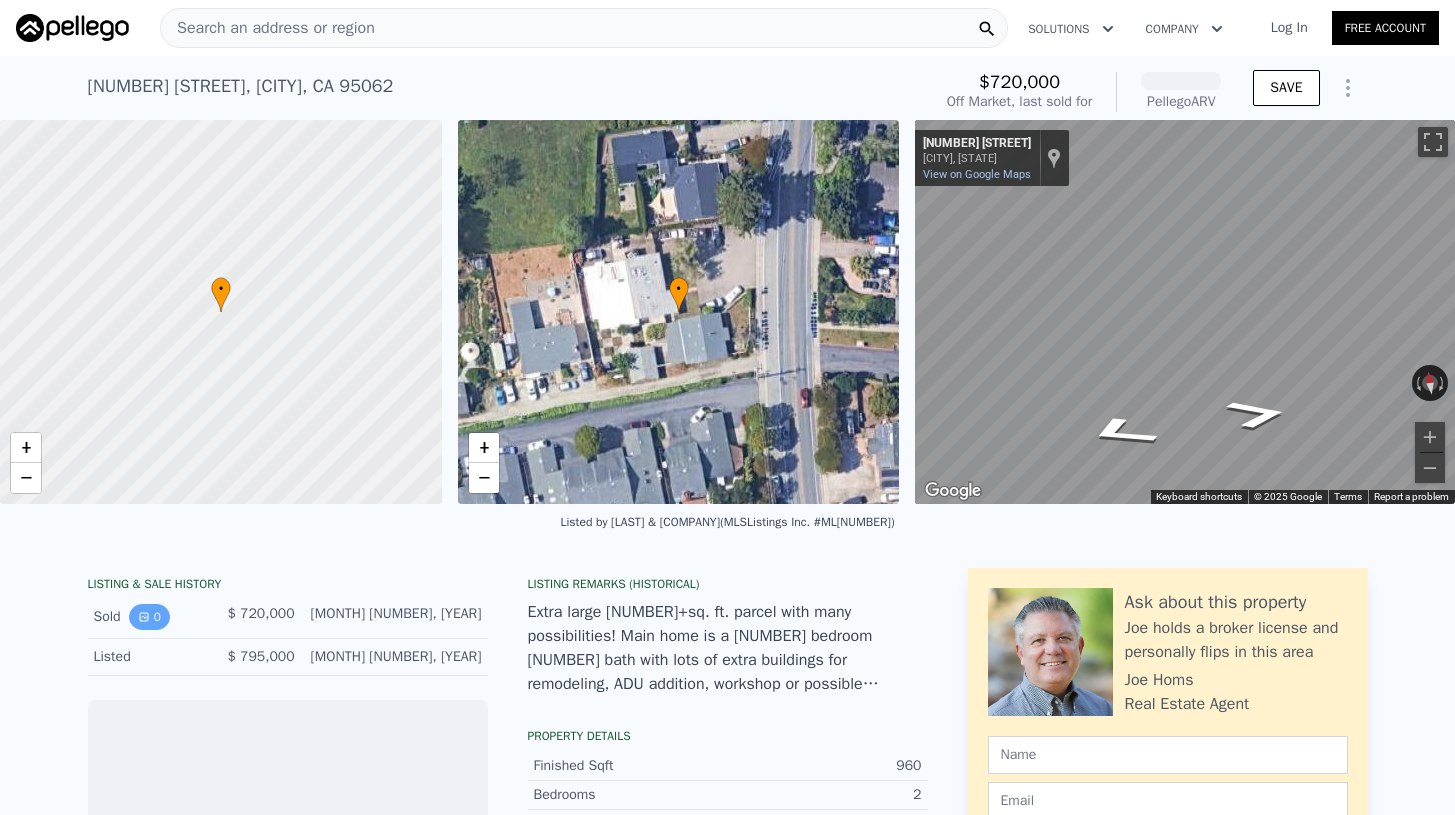 click on "0" at bounding box center [149, 617] 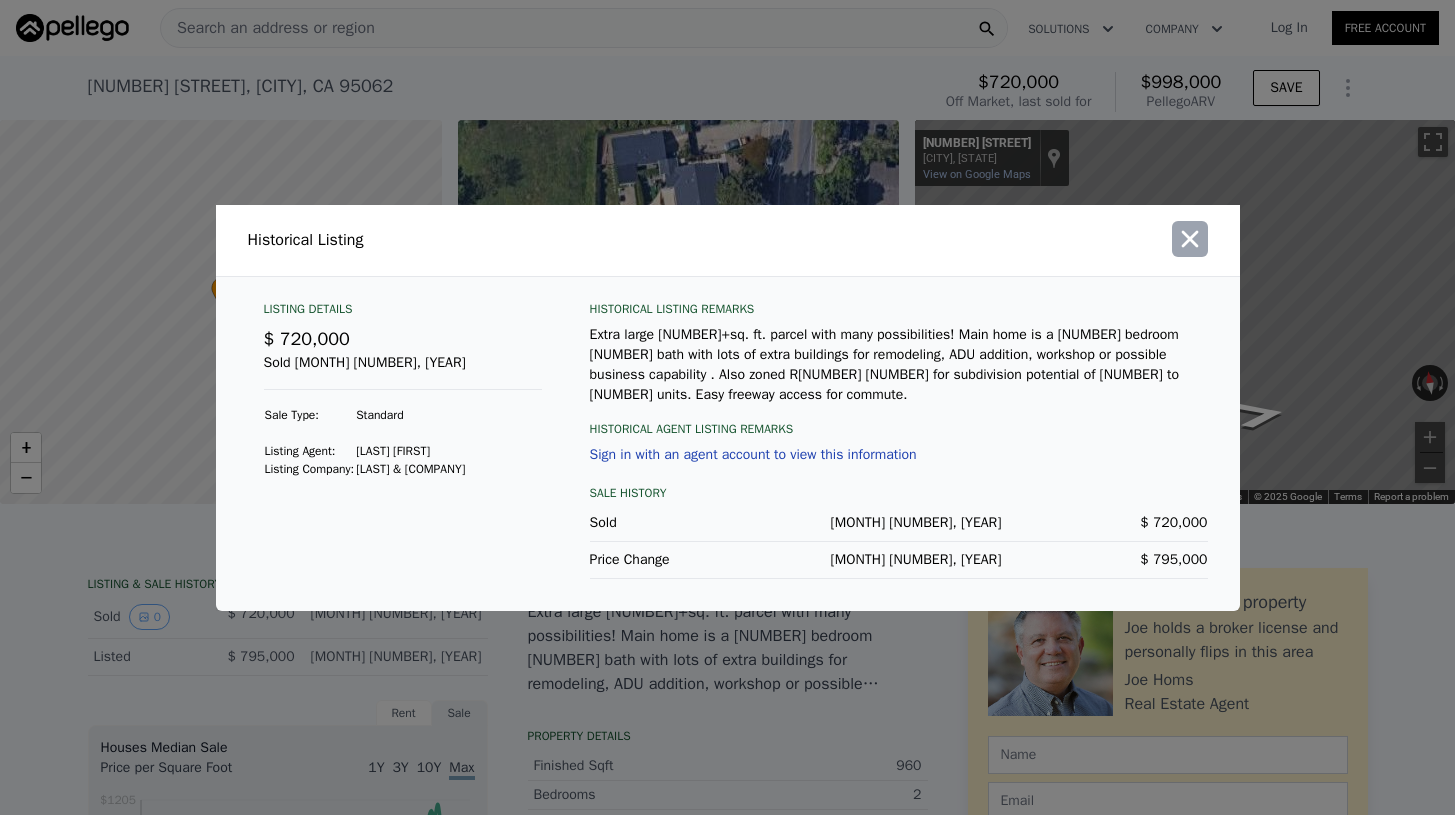click 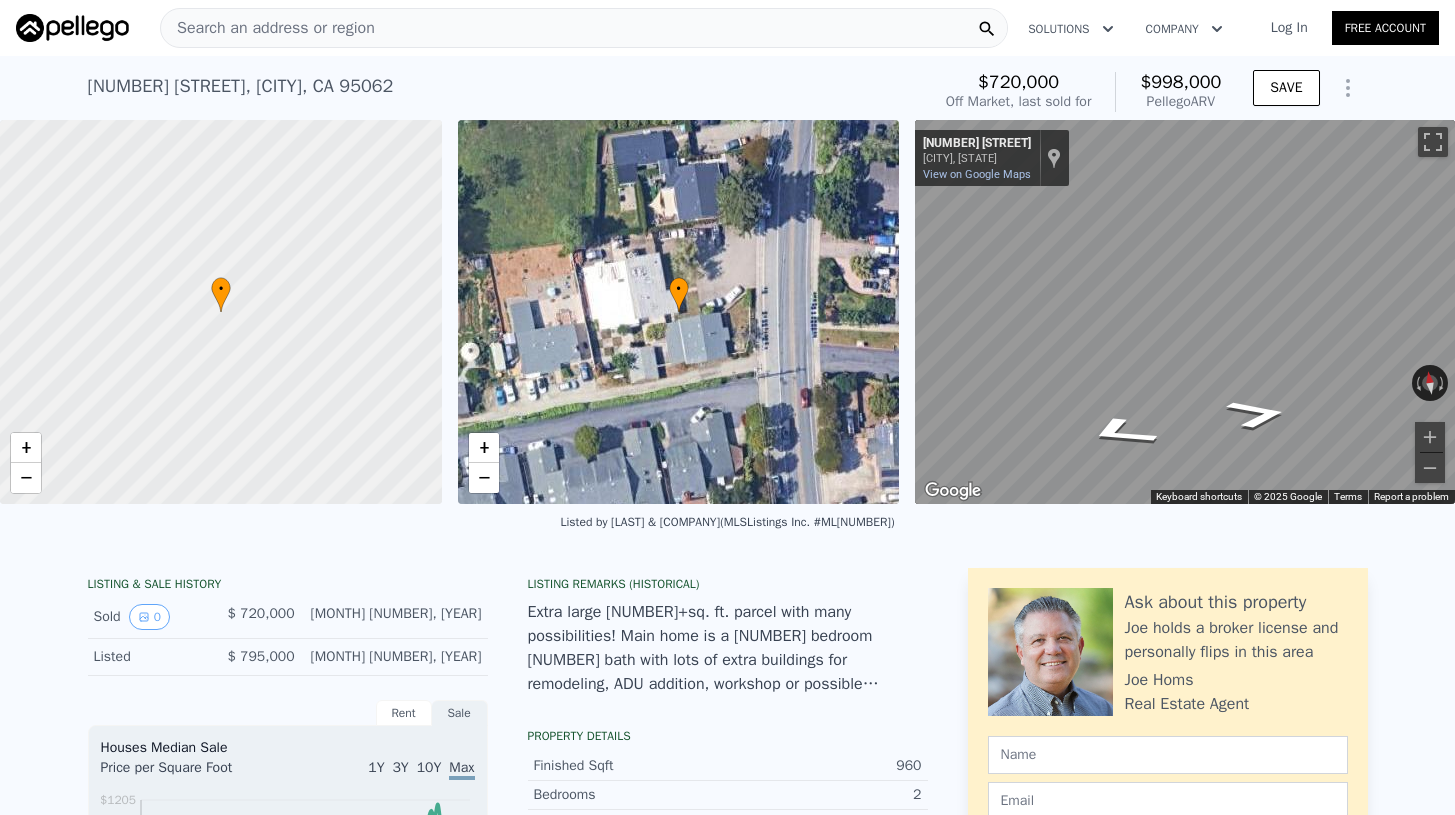 click on "Search an address or region" at bounding box center [584, 28] 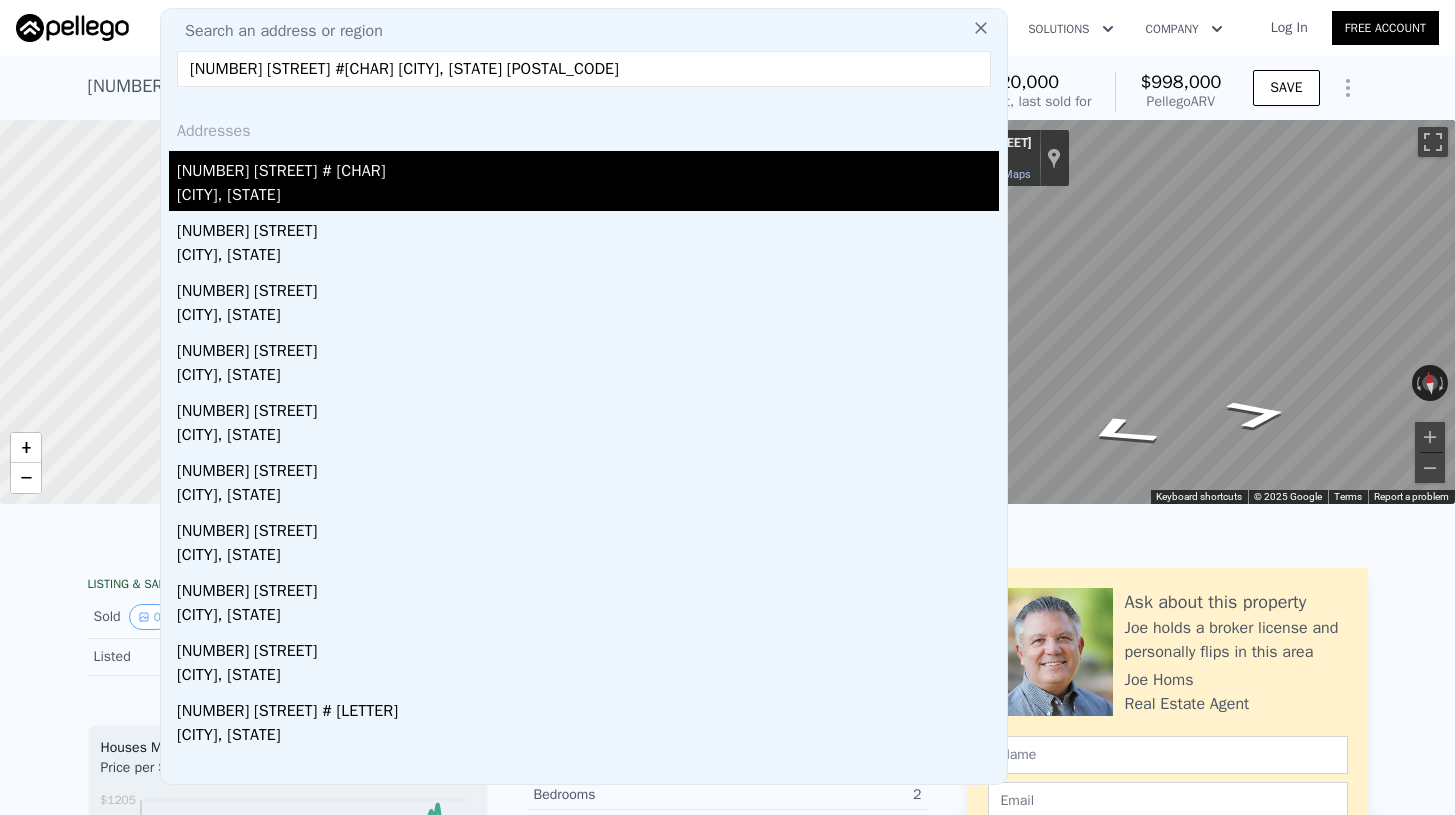type on "[NUMBER] [STREET] #[CHAR] [CITY], [STATE] [POSTAL_CODE]" 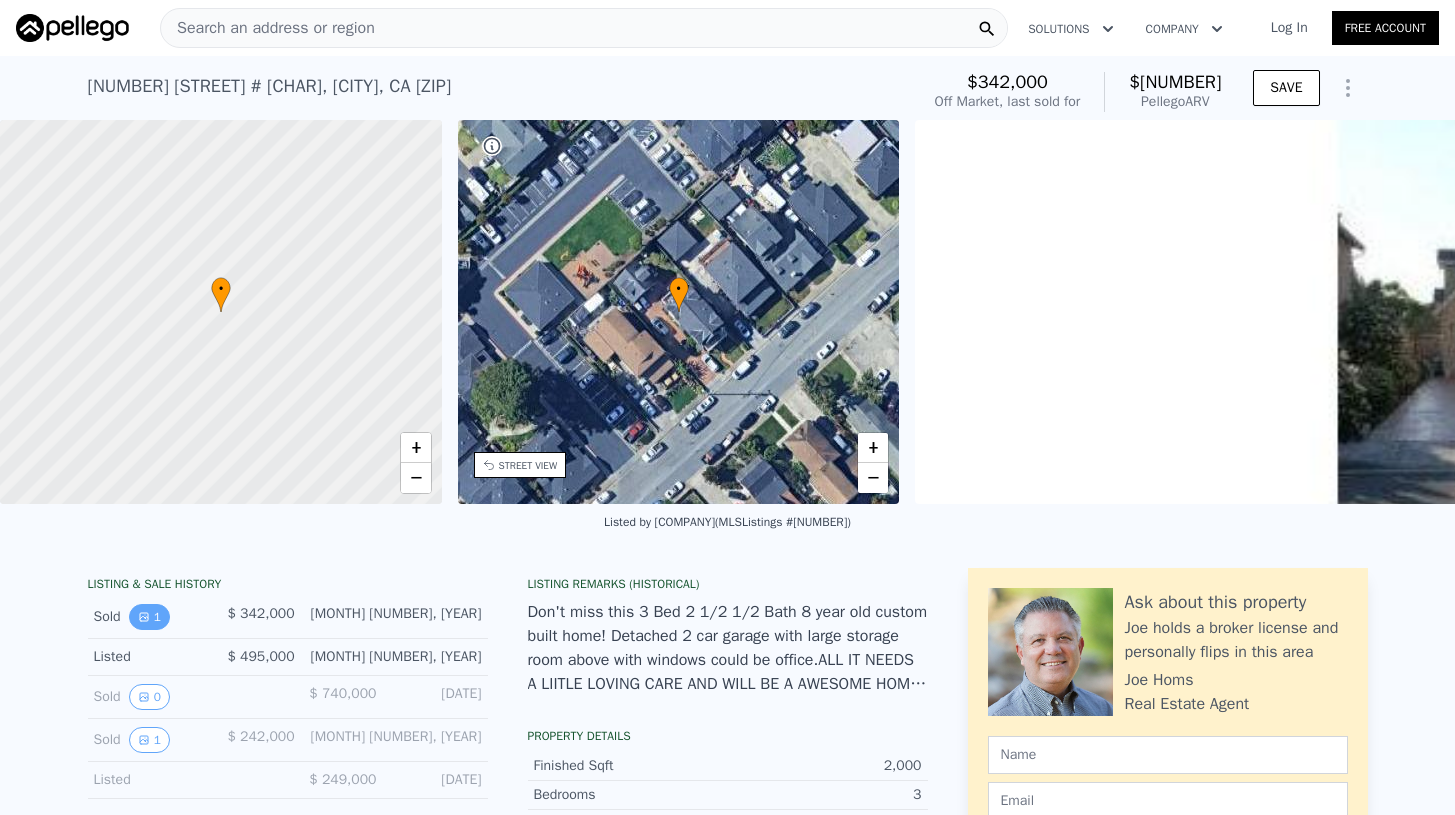 click 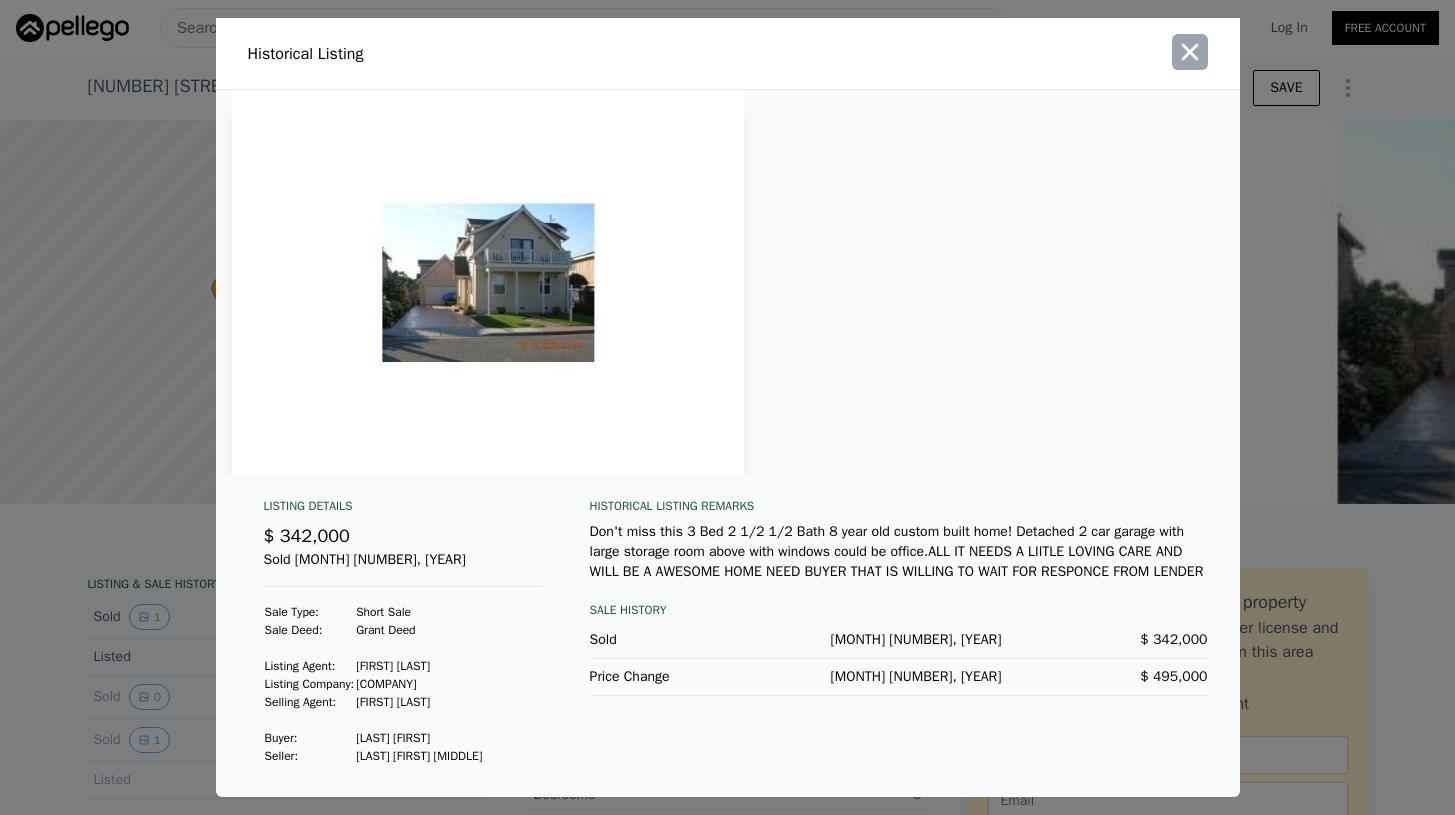 click 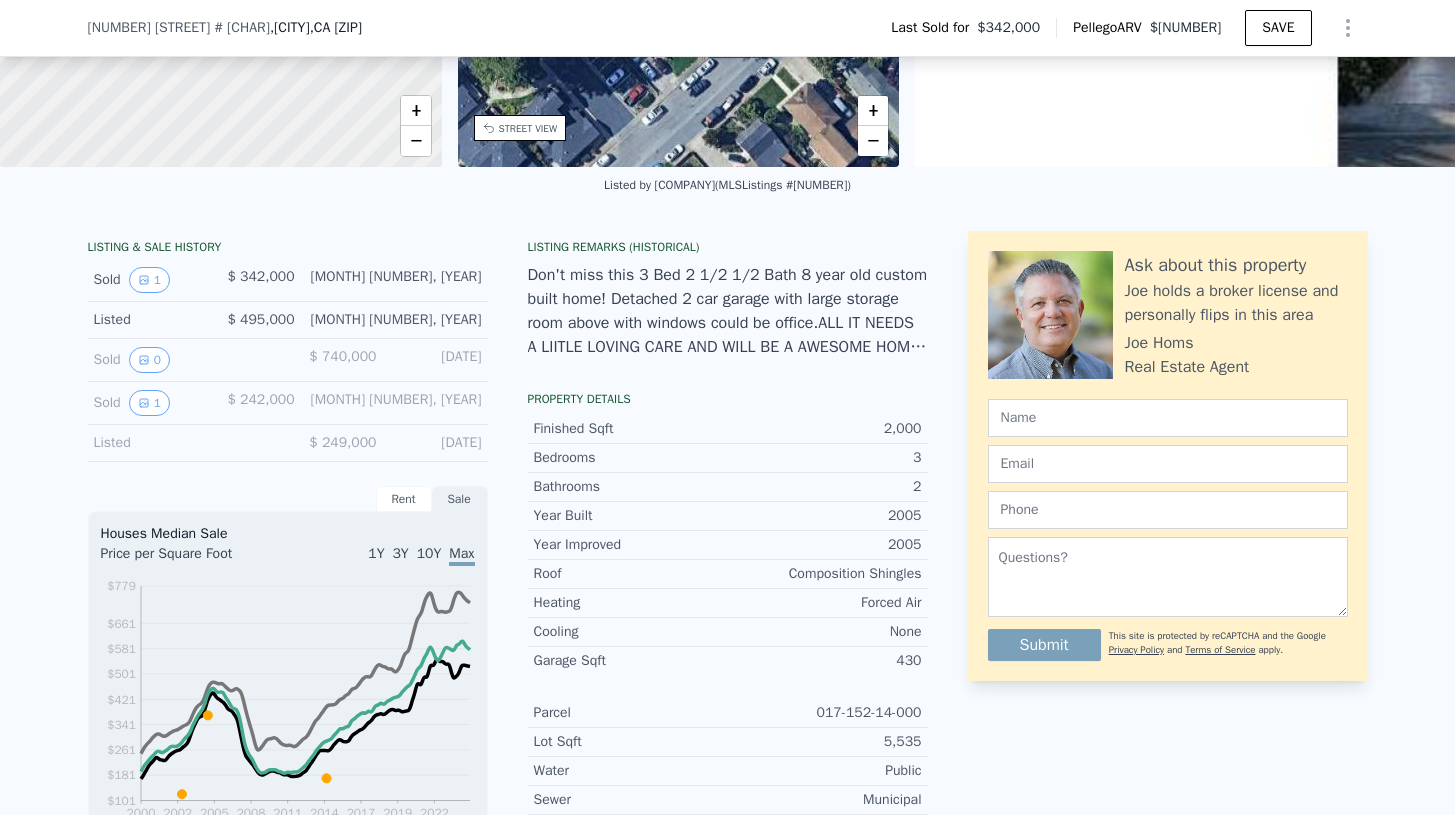 scroll, scrollTop: 331, scrollLeft: 0, axis: vertical 